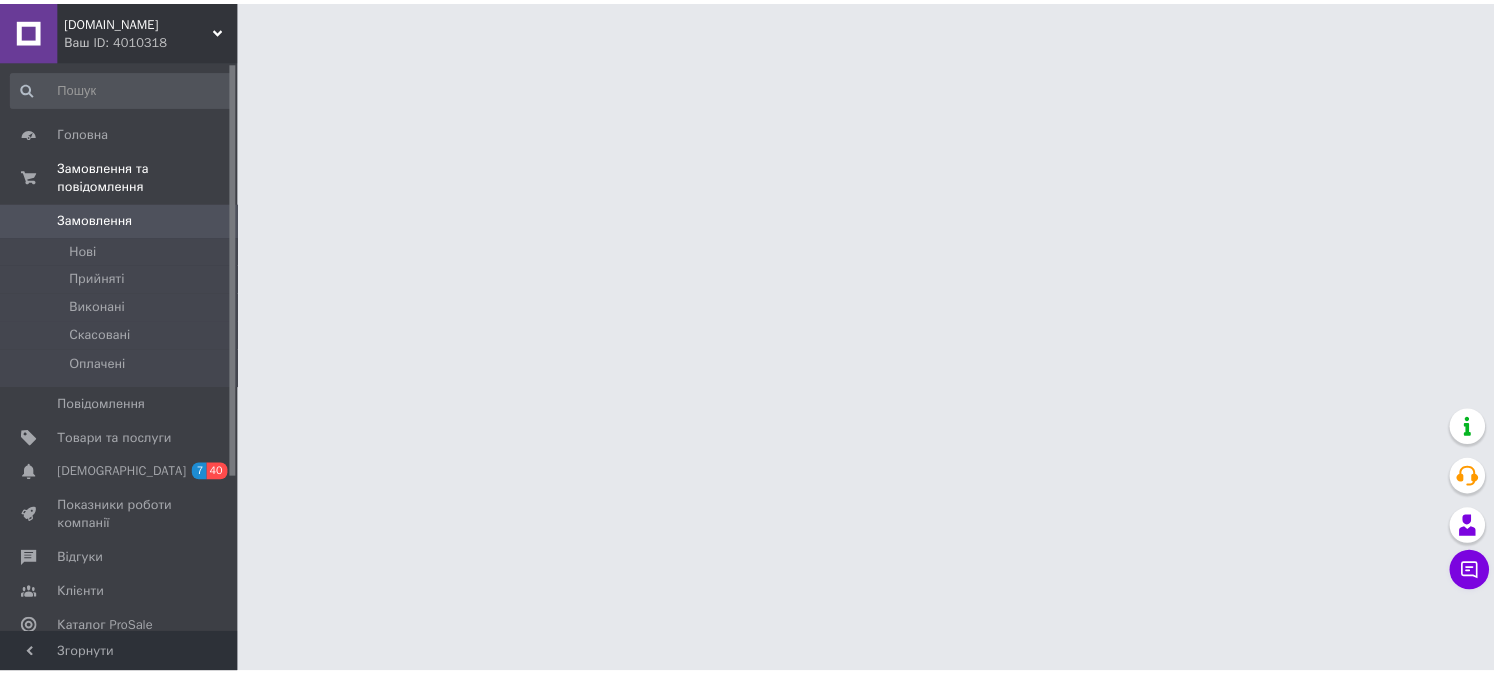 scroll, scrollTop: 0, scrollLeft: 0, axis: both 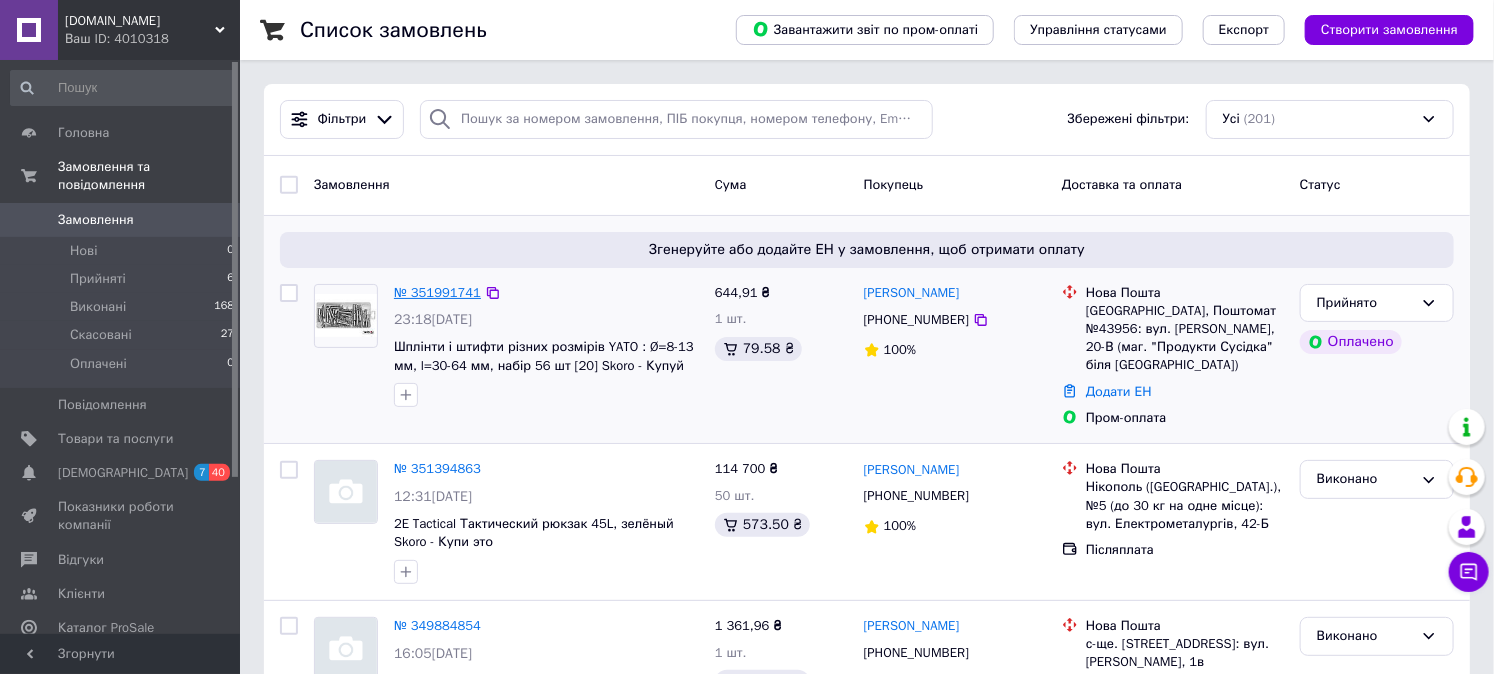 click on "№ 351991741" at bounding box center (437, 292) 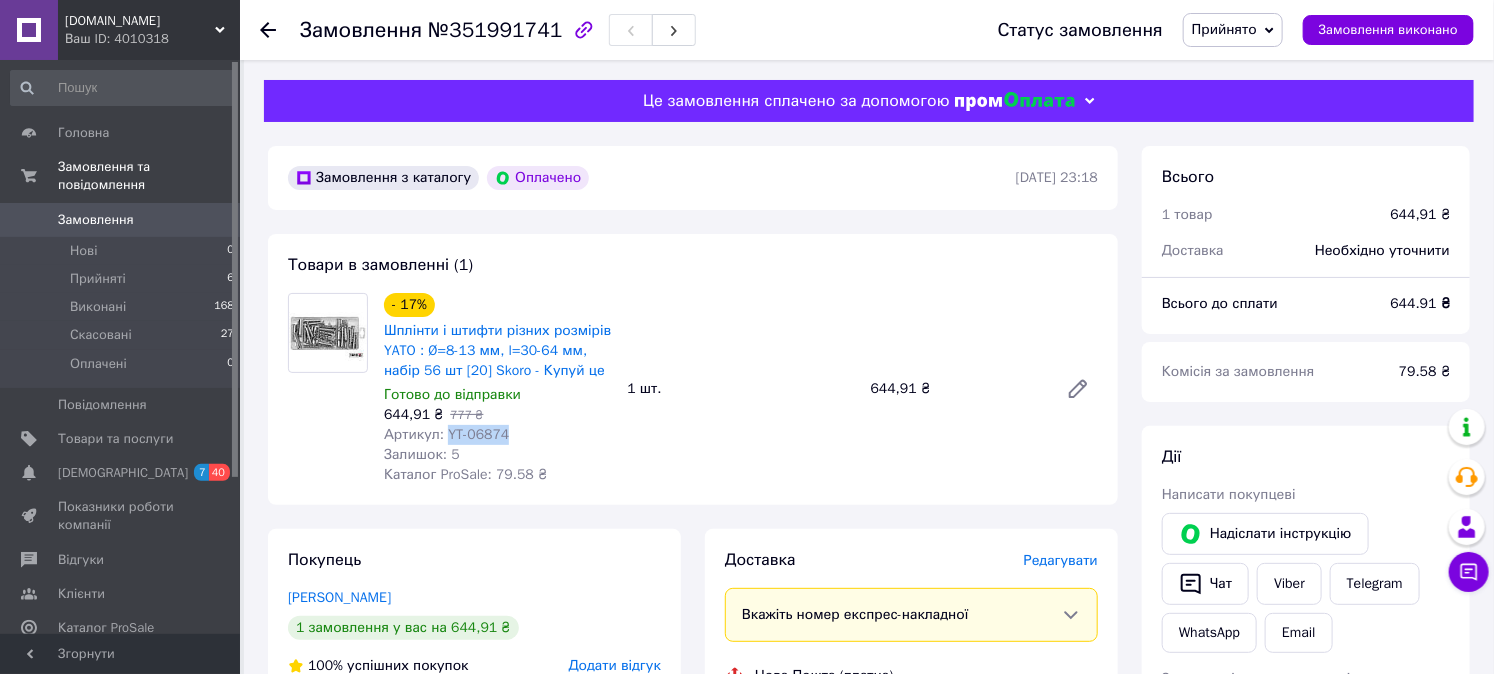drag, startPoint x: 520, startPoint y: 438, endPoint x: 446, endPoint y: 432, distance: 74.24284 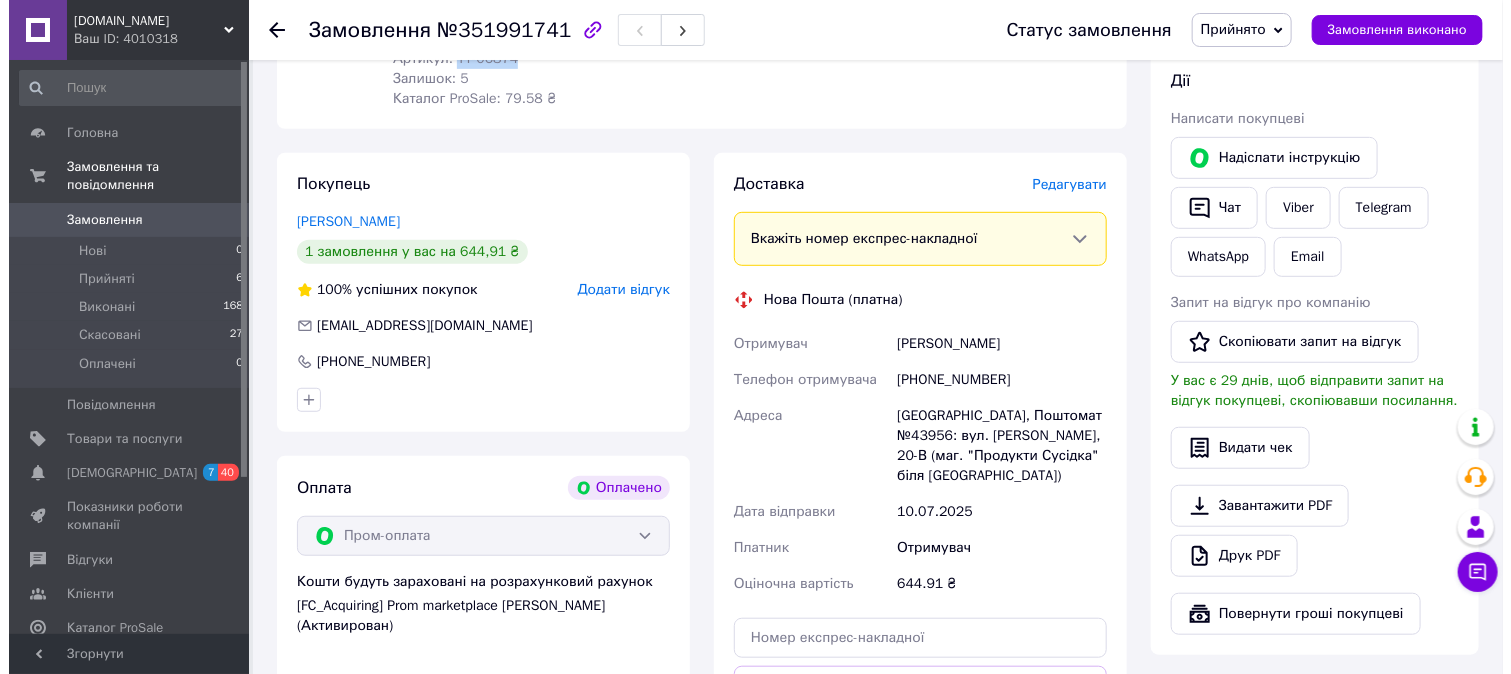 scroll, scrollTop: 296, scrollLeft: 0, axis: vertical 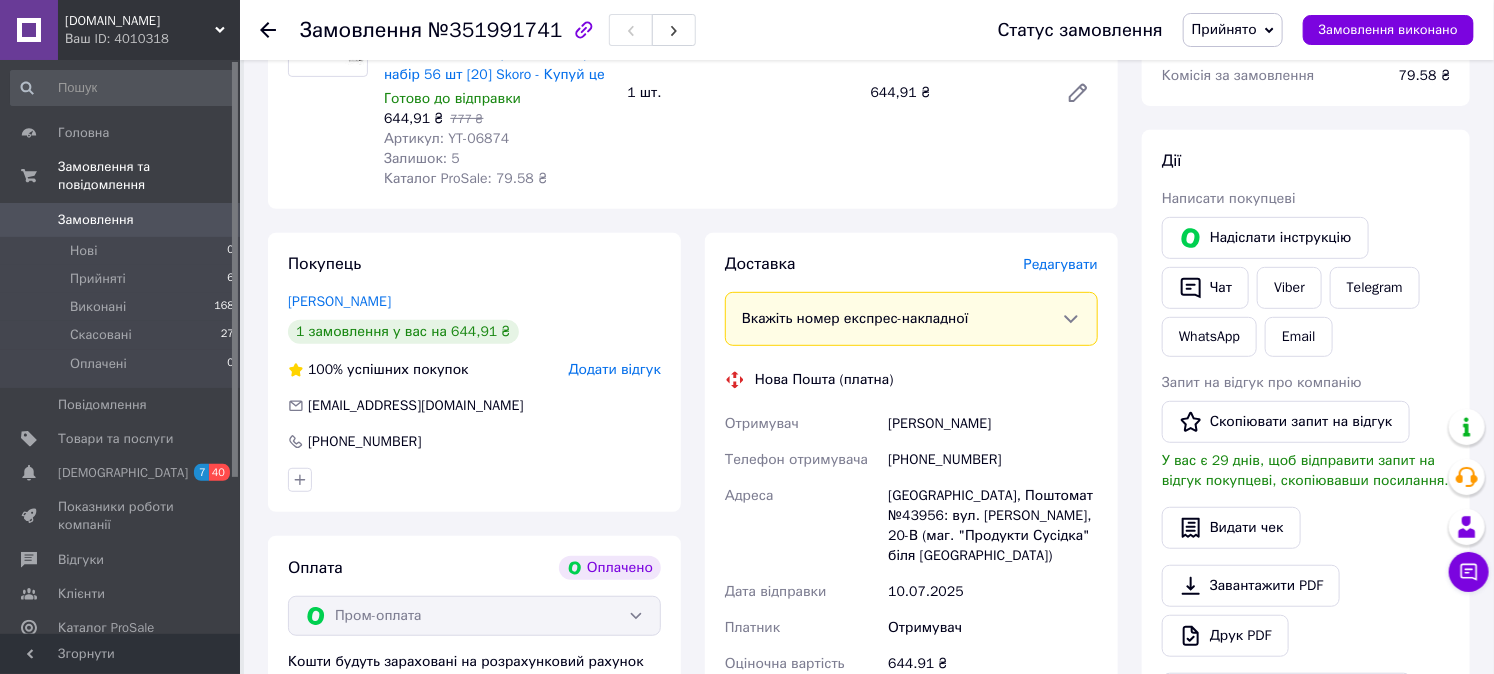 click on "Редагувати" at bounding box center [1061, 264] 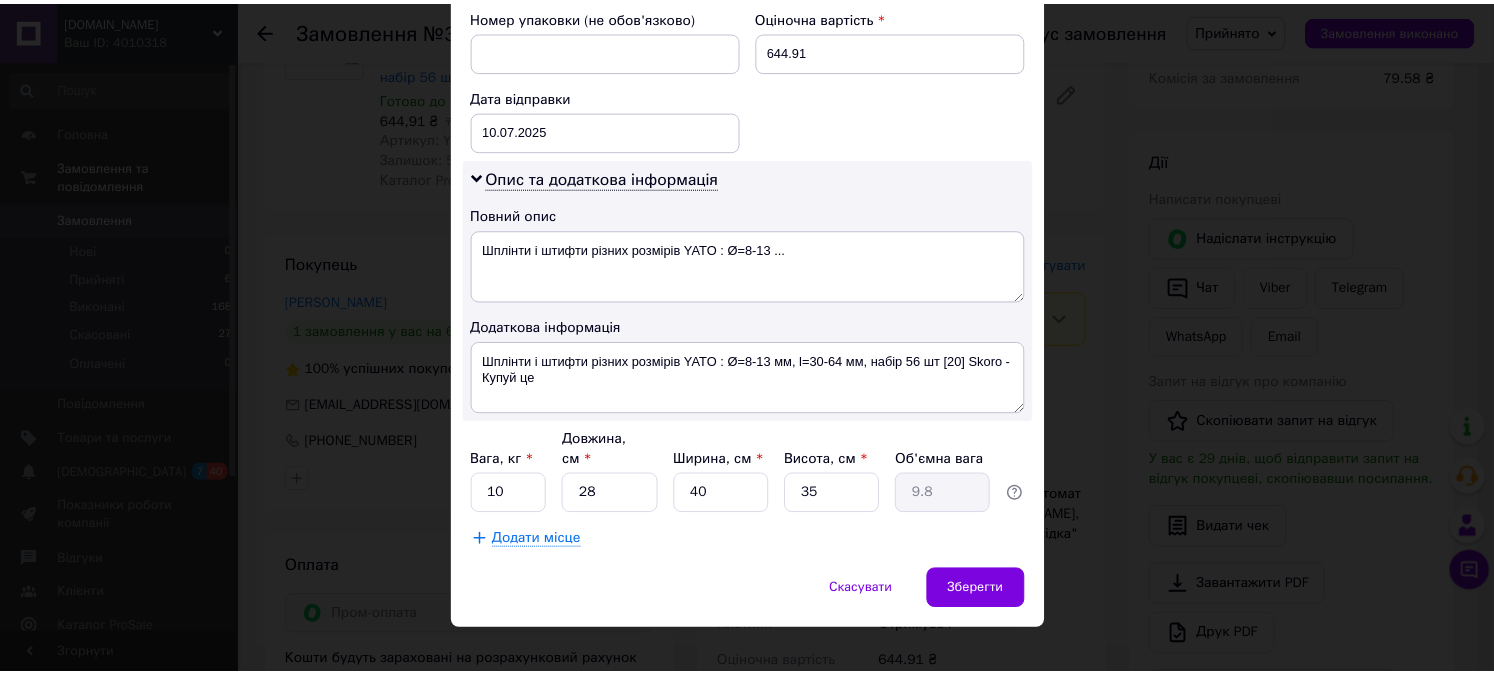 scroll, scrollTop: 902, scrollLeft: 0, axis: vertical 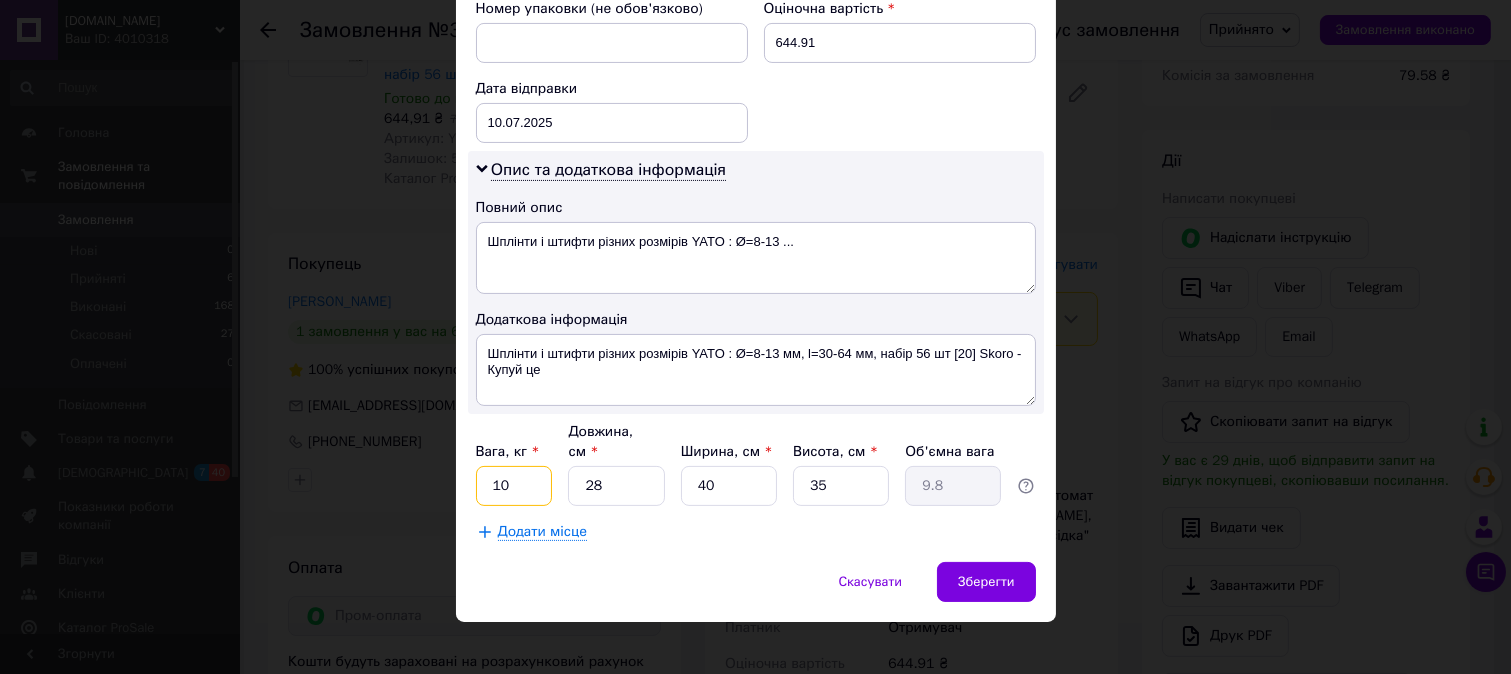 drag, startPoint x: 515, startPoint y: 474, endPoint x: 488, endPoint y: 468, distance: 27.658634 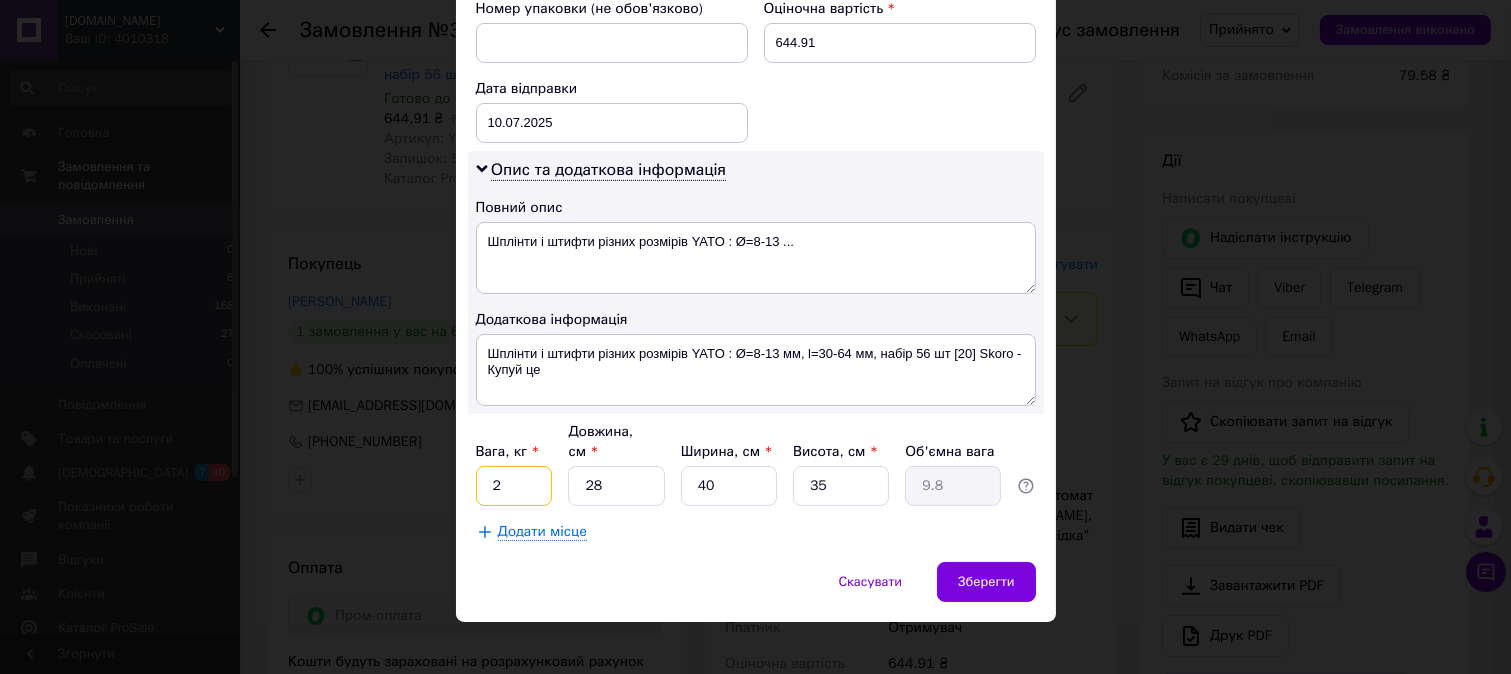 type on "2" 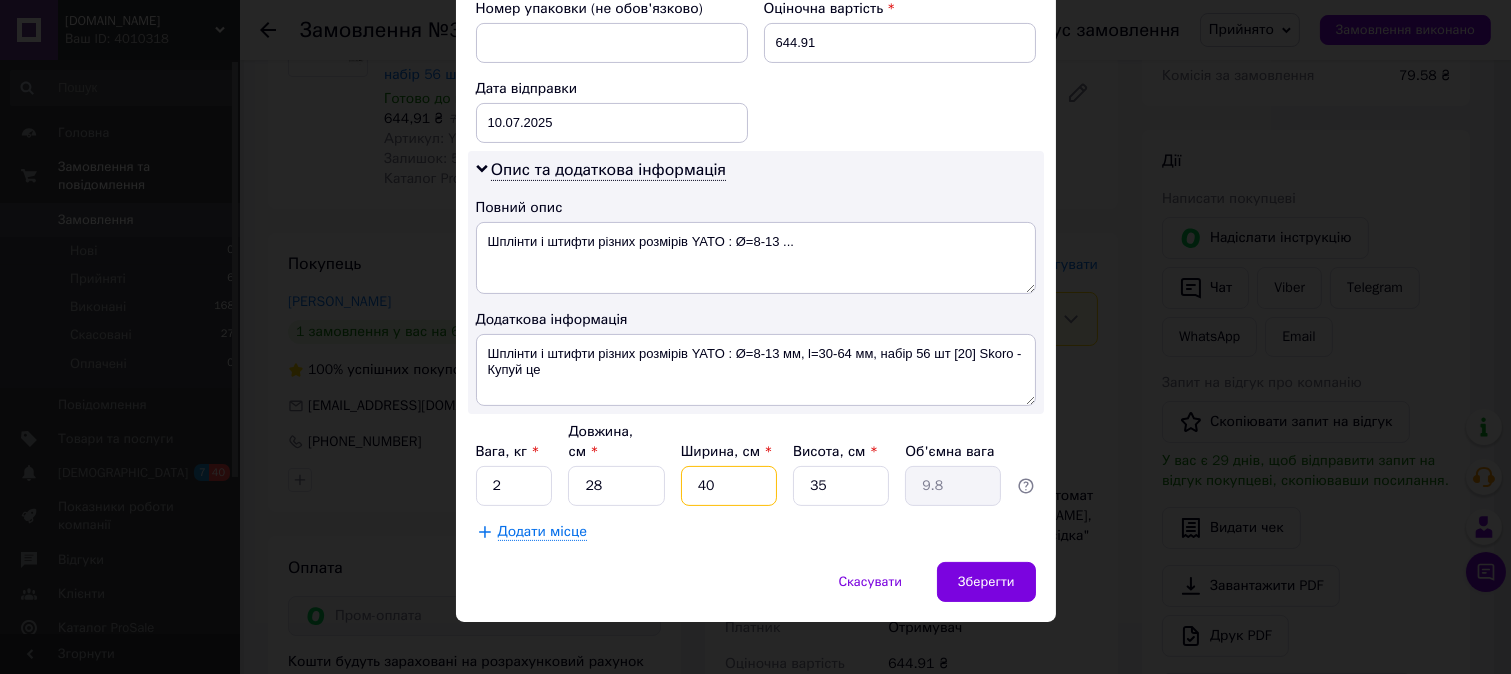 drag, startPoint x: 730, startPoint y: 464, endPoint x: 661, endPoint y: 463, distance: 69.00725 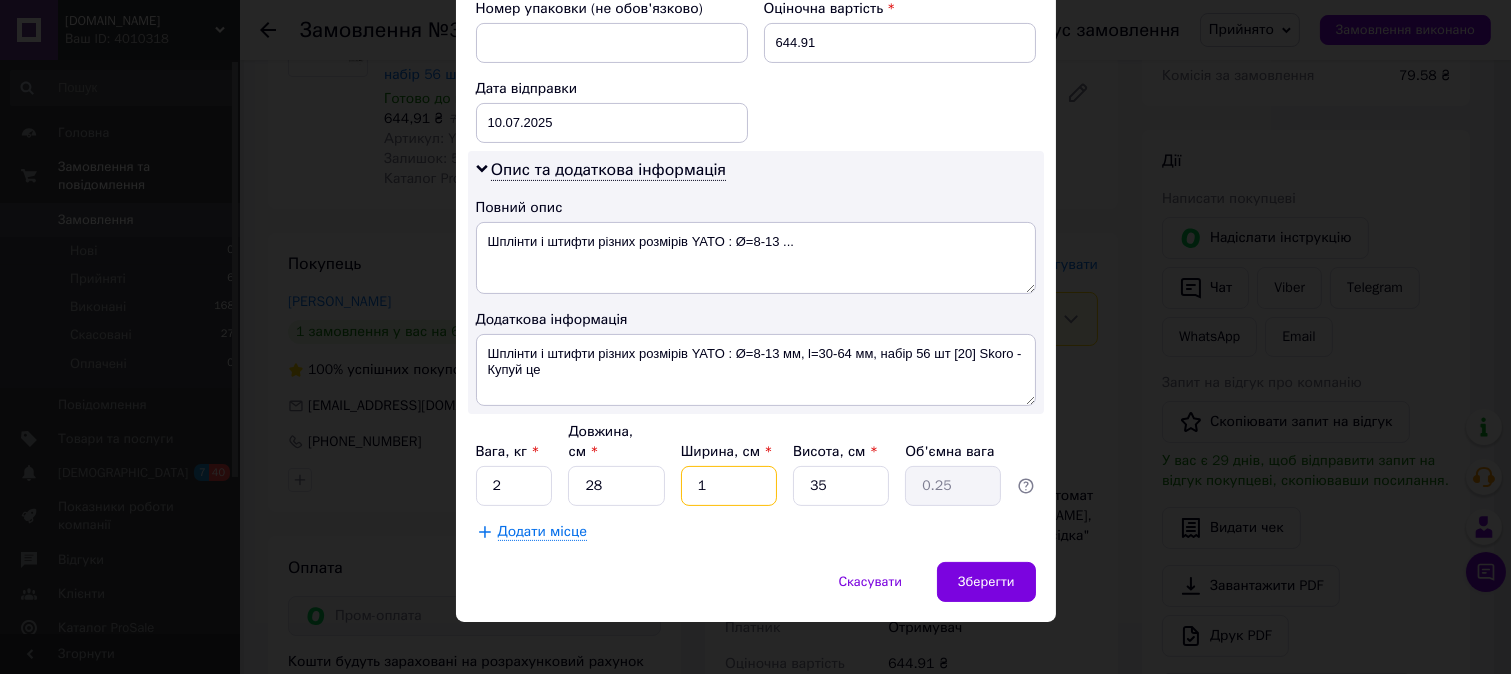 type on "15" 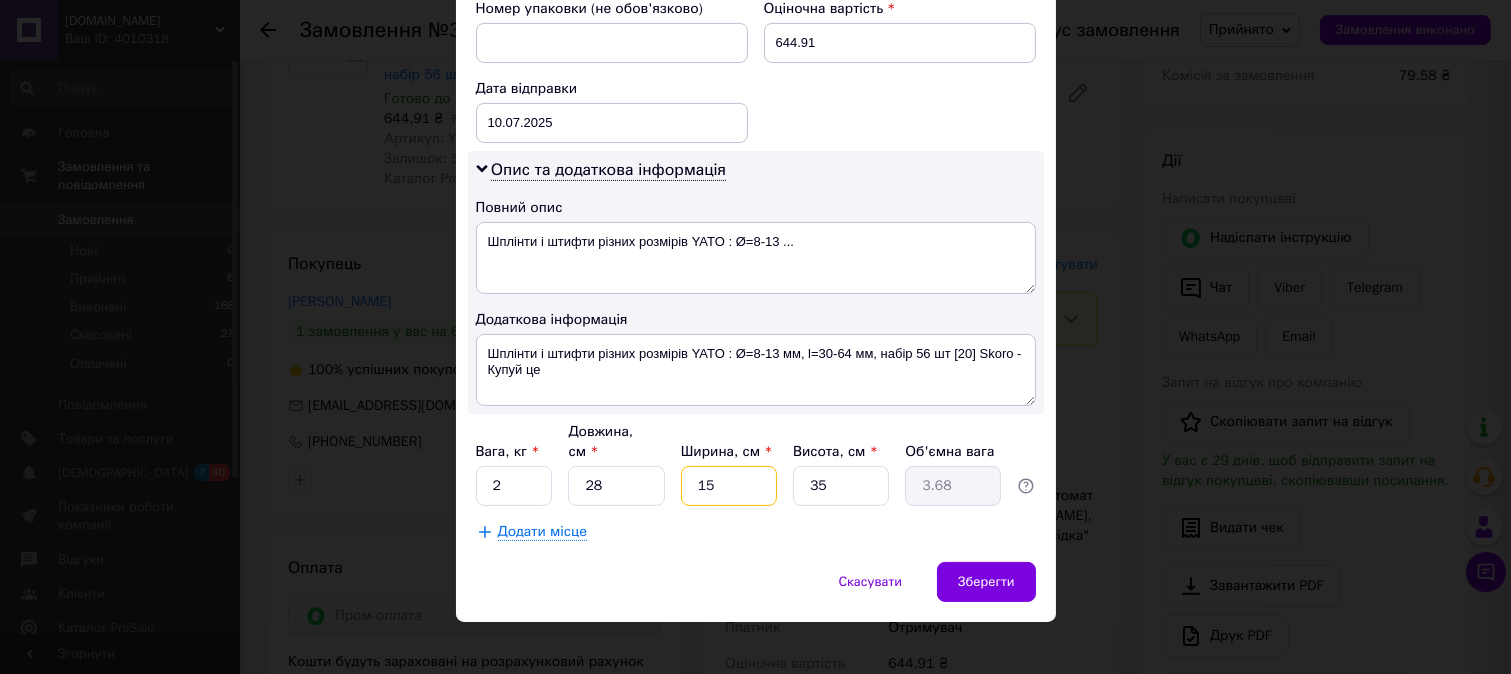 type on "15" 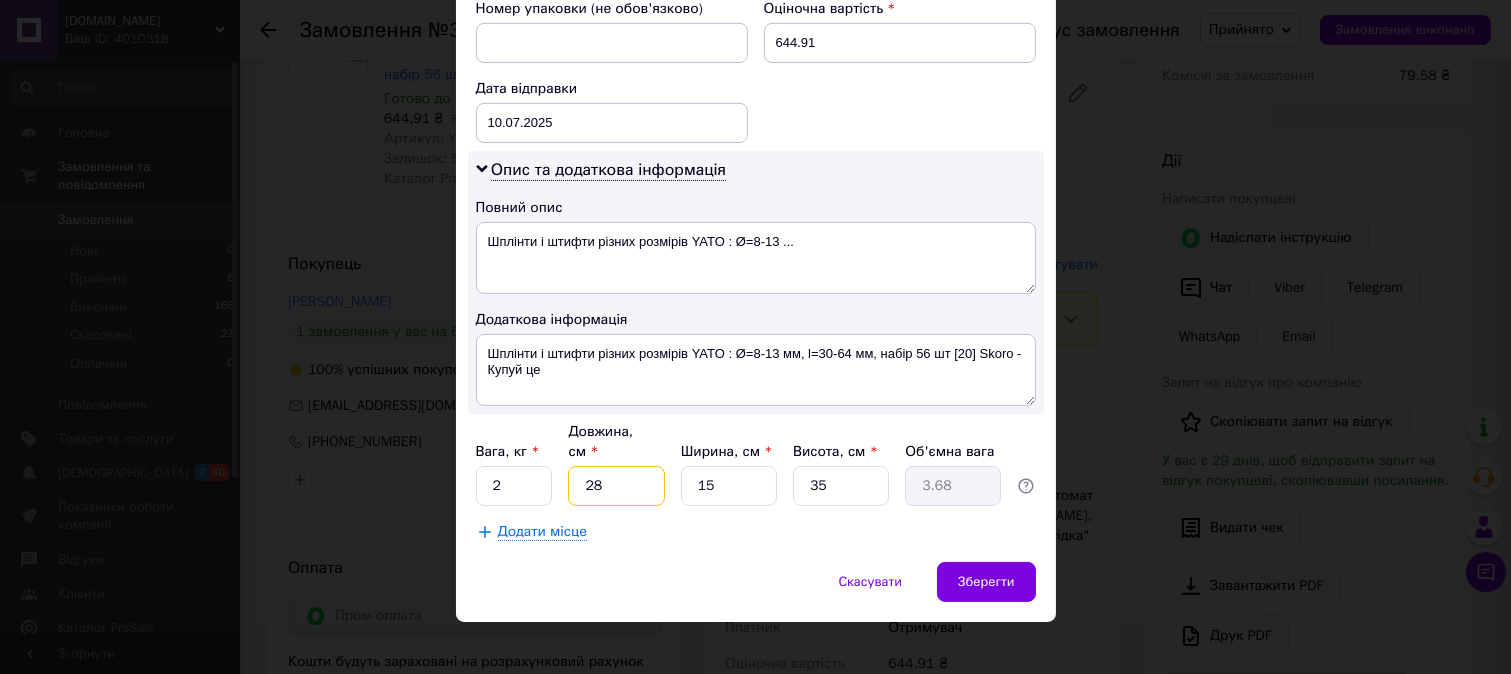 drag, startPoint x: 615, startPoint y: 466, endPoint x: 575, endPoint y: 466, distance: 40 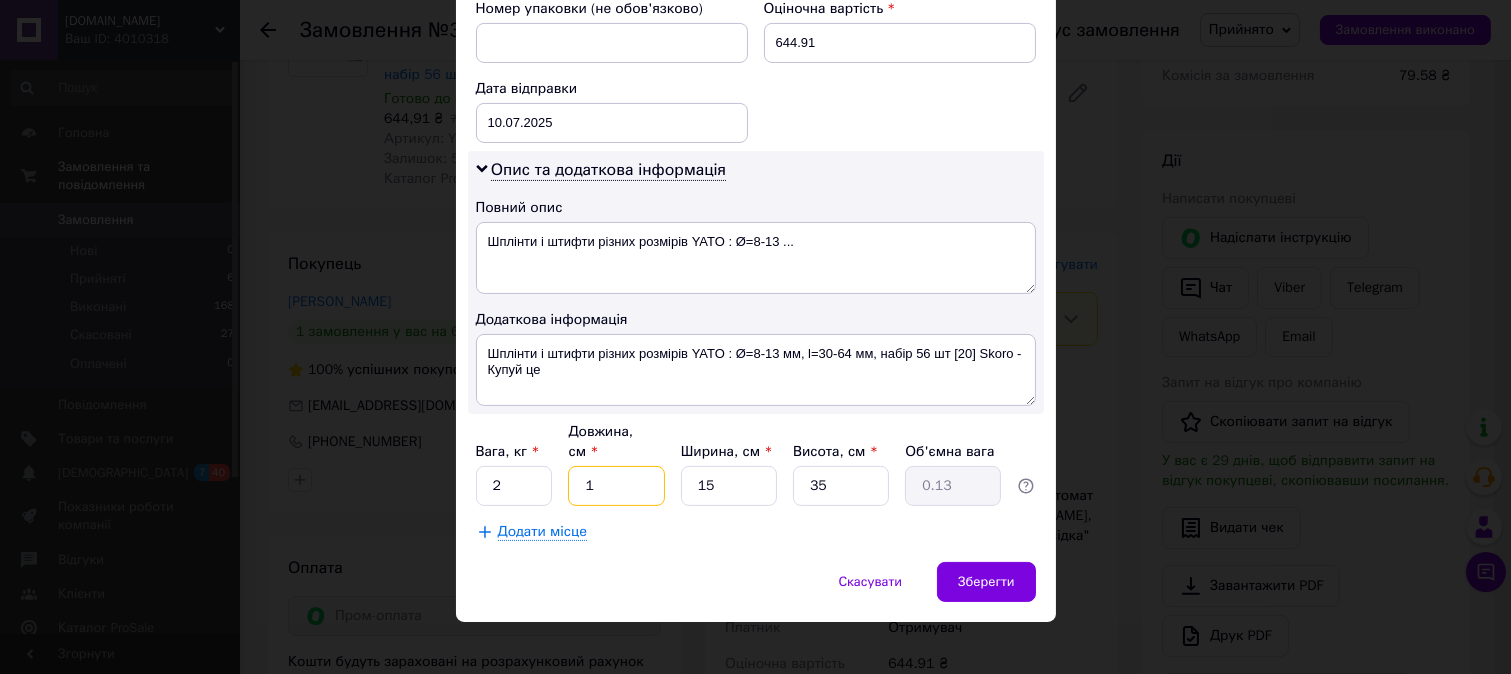 type on "10" 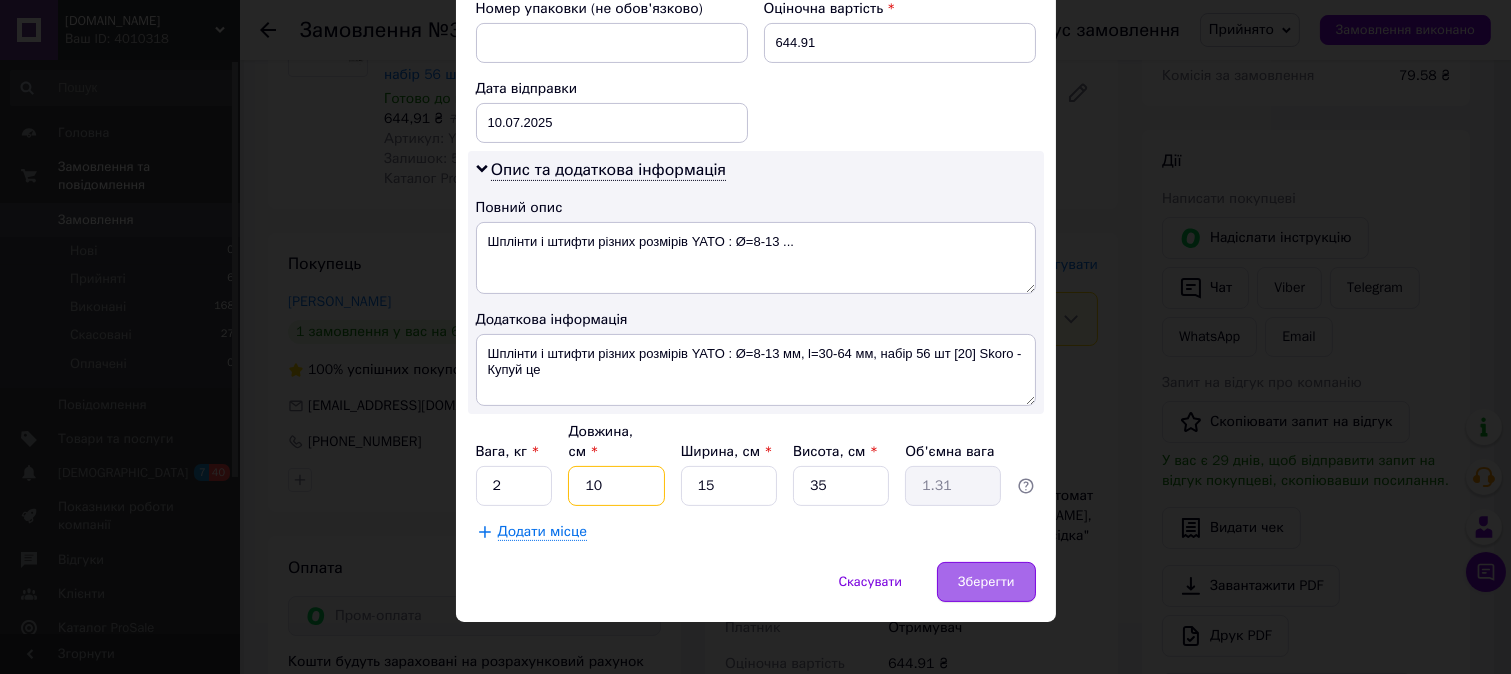 type on "10" 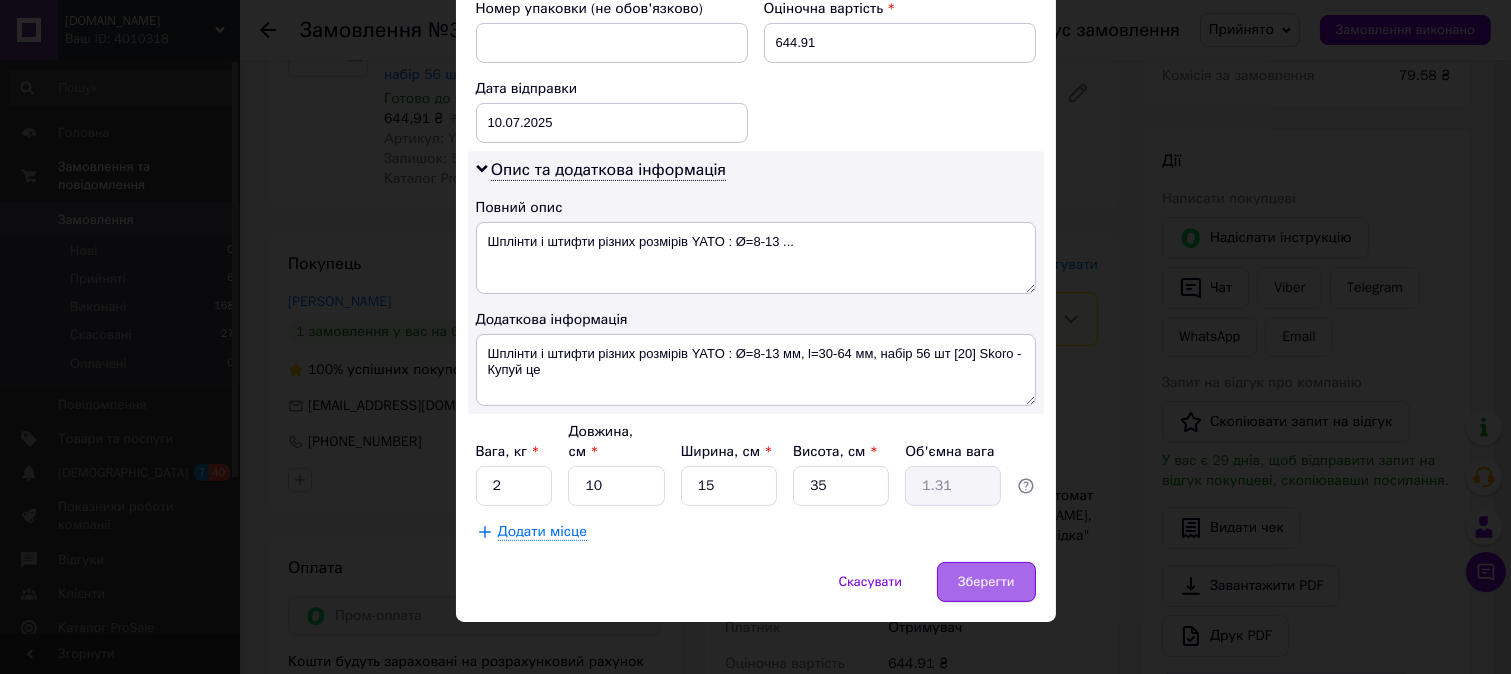 click on "Зберегти" at bounding box center (986, 582) 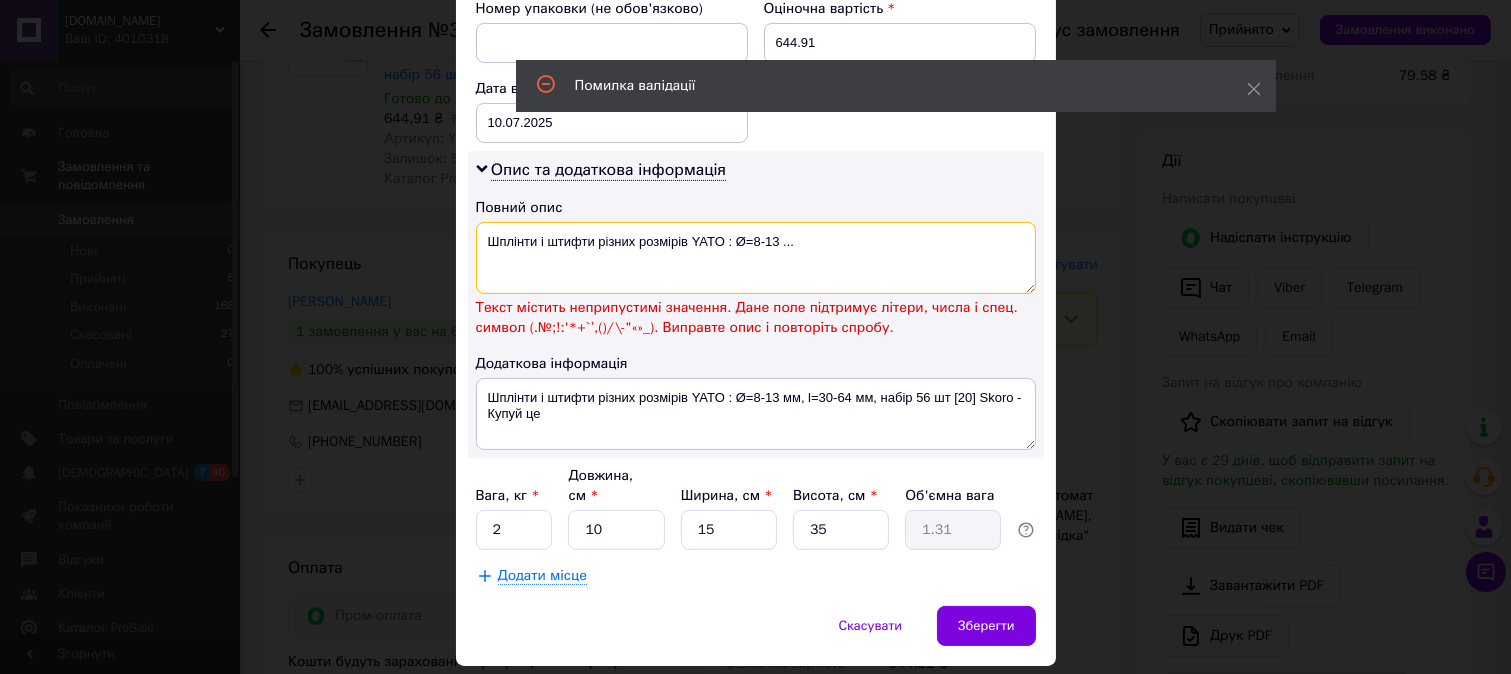 drag, startPoint x: 751, startPoint y: 243, endPoint x: 811, endPoint y: 243, distance: 60 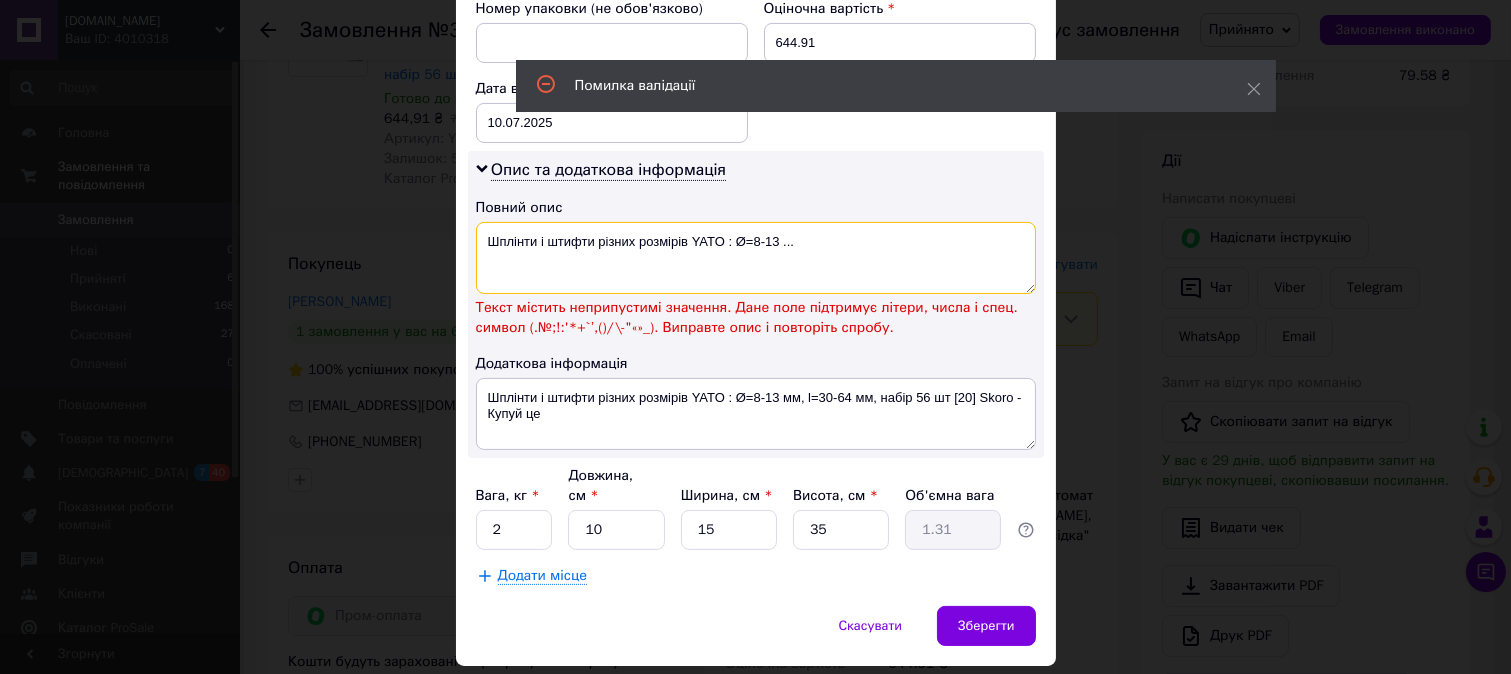 click on "Шплінти і штифти різних розмірів YATO : Ø=8-13 ..." at bounding box center (756, 258) 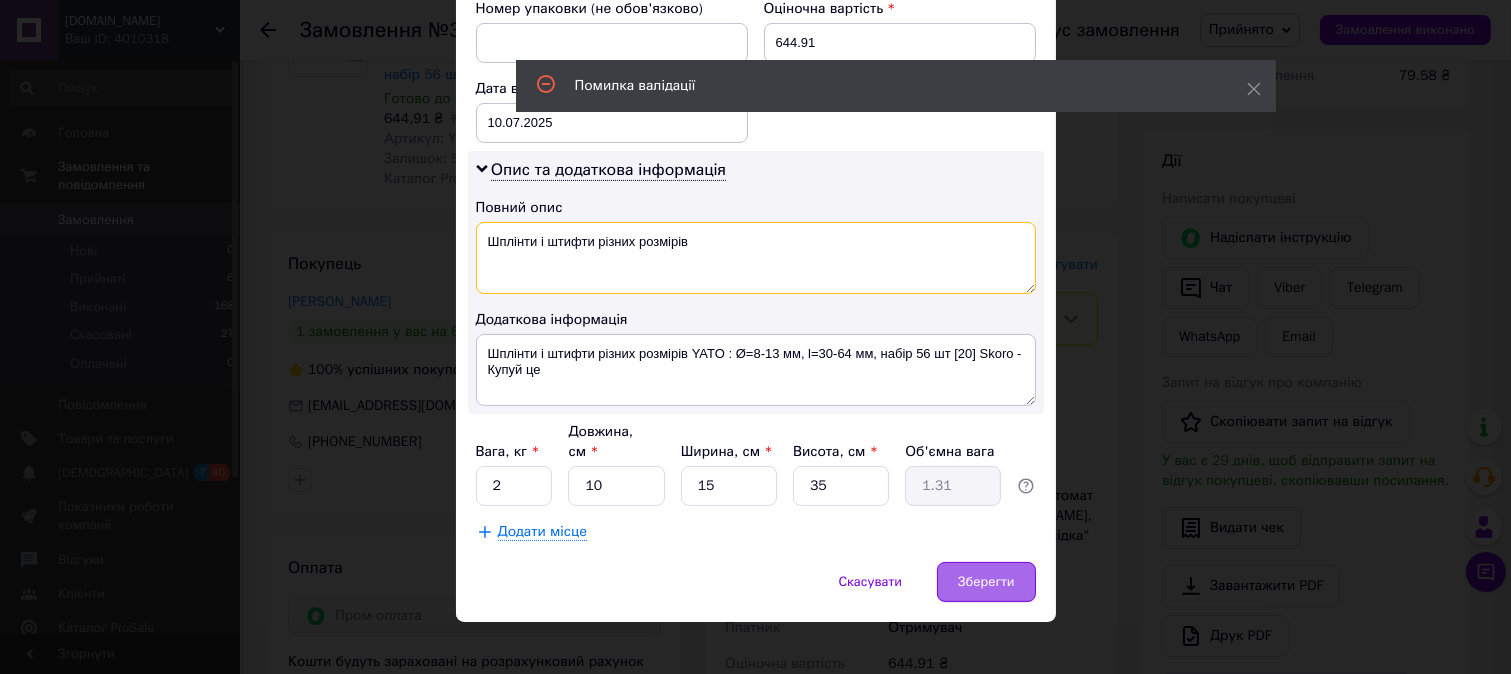type on "Шплінти і штифти різних розмірів" 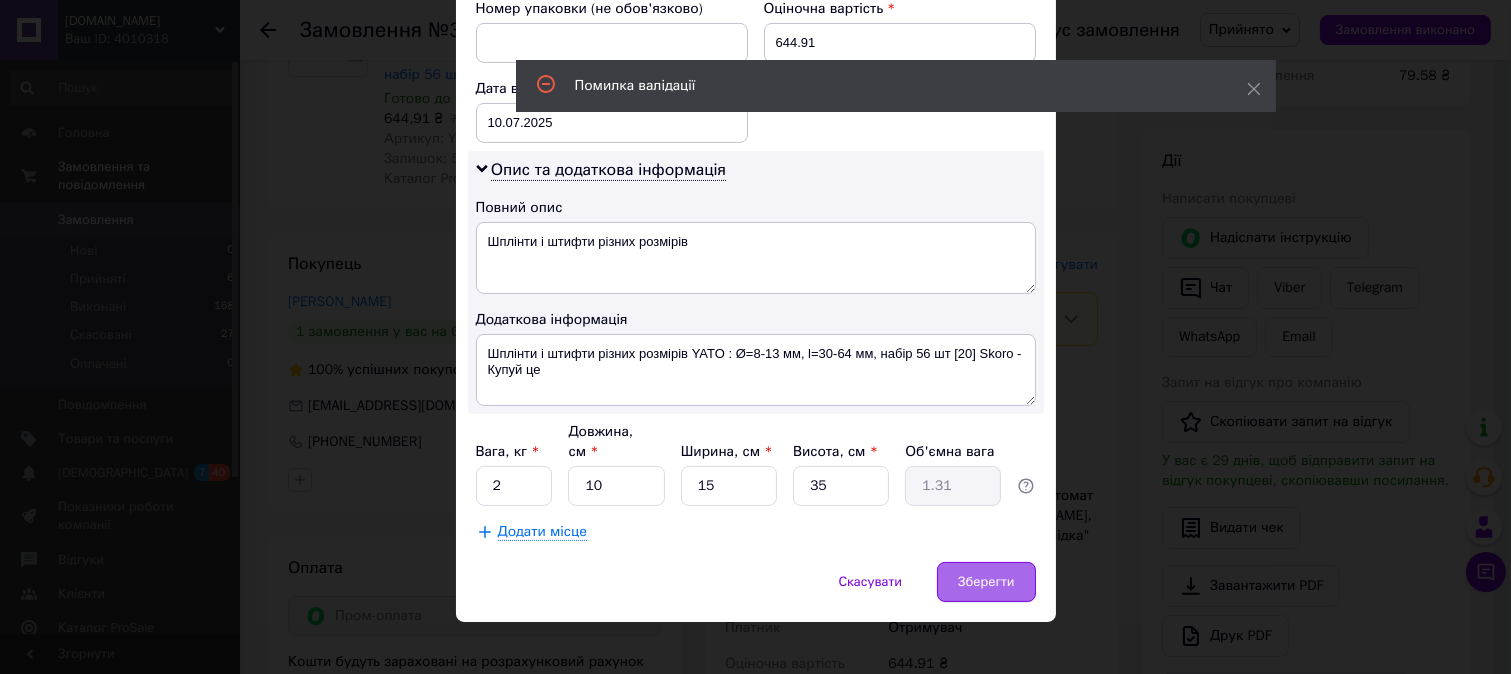 click on "Зберегти" at bounding box center (986, 582) 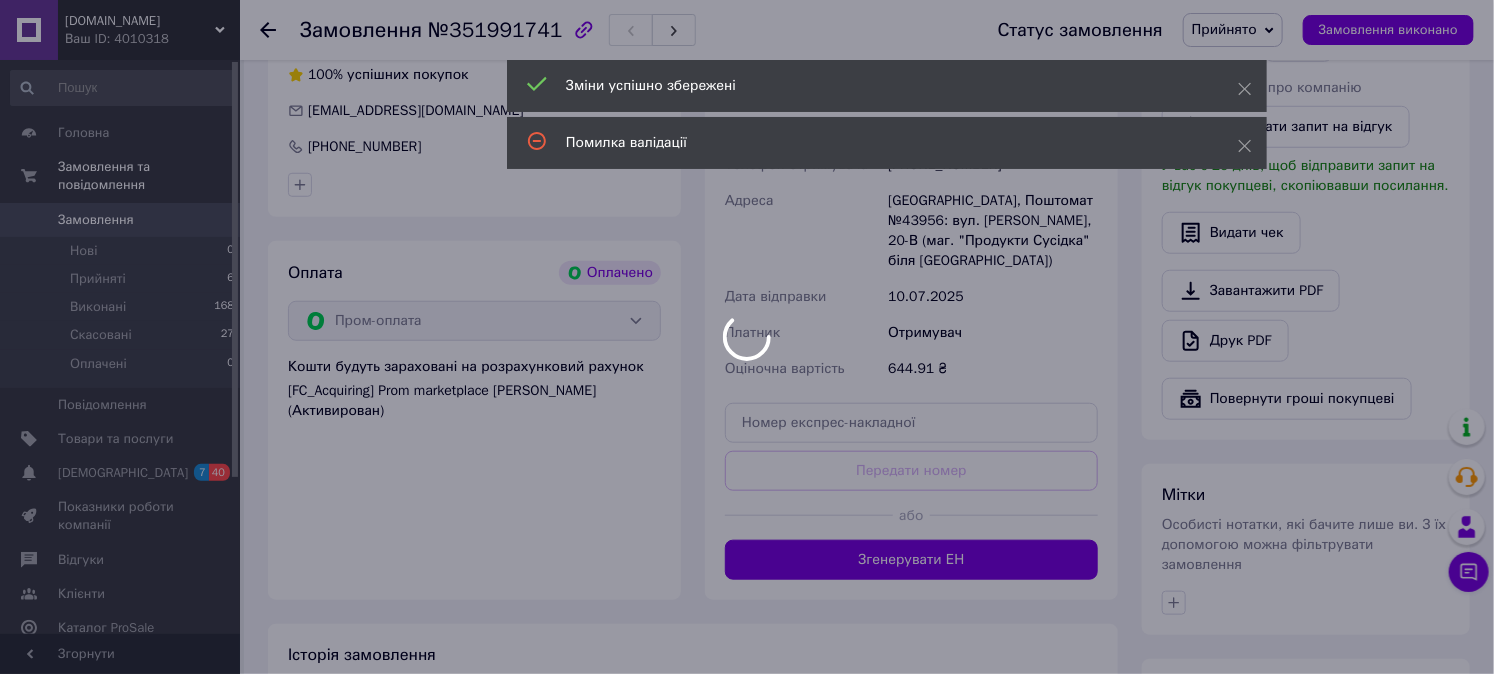 scroll, scrollTop: 592, scrollLeft: 0, axis: vertical 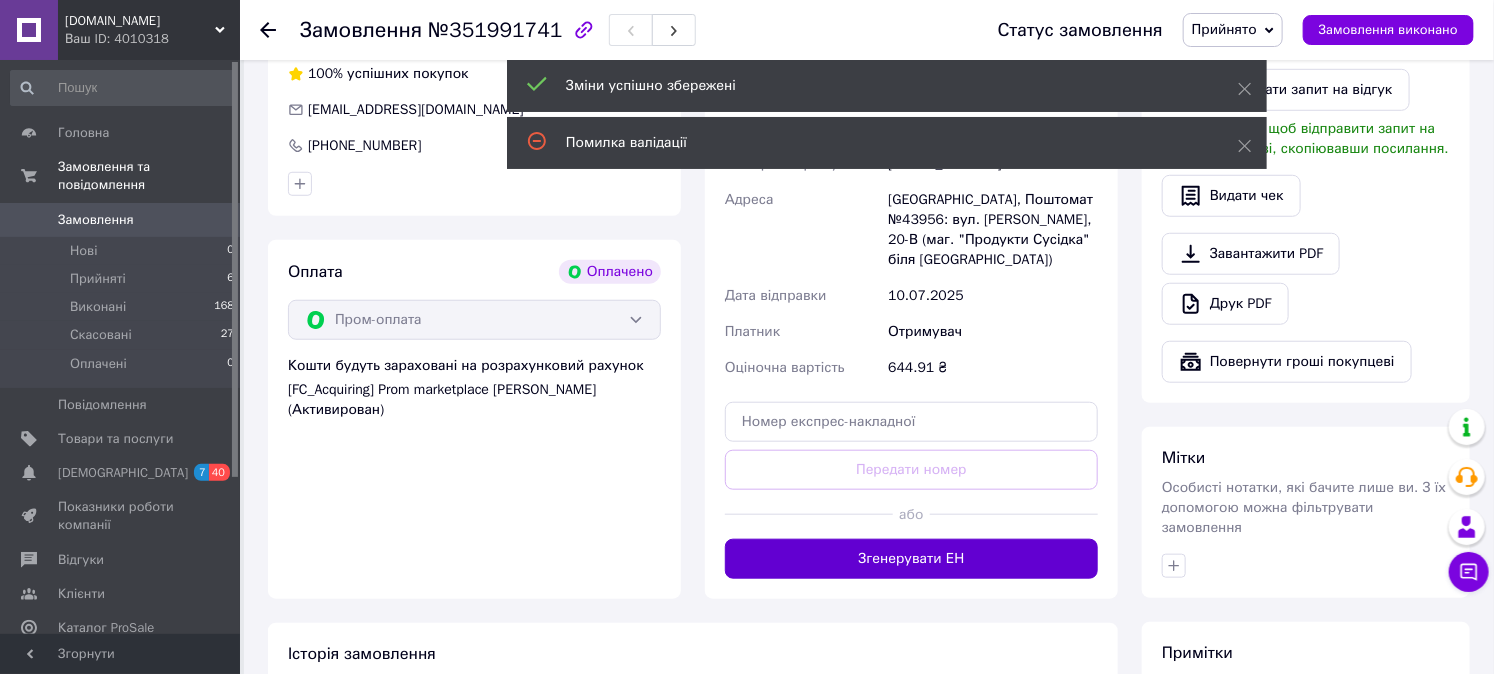 click on "Згенерувати ЕН" at bounding box center (911, 559) 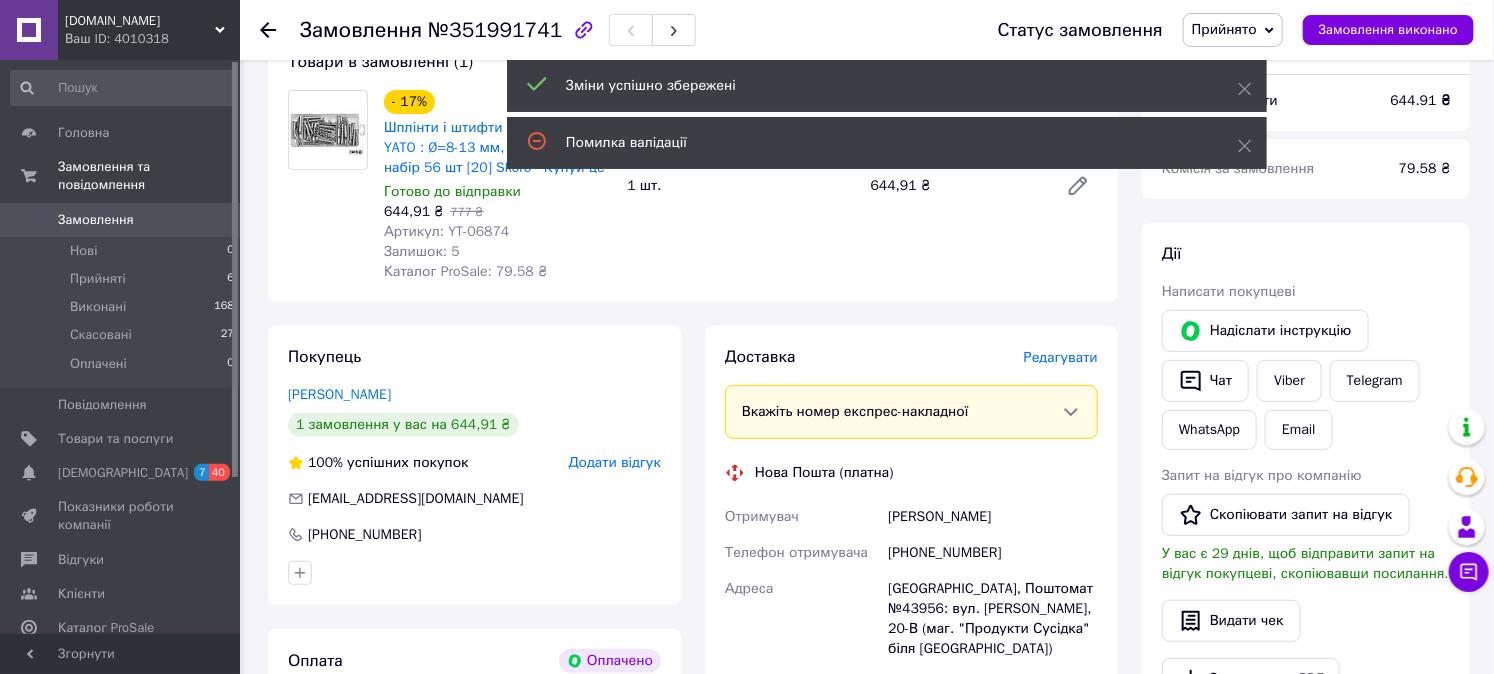scroll, scrollTop: 147, scrollLeft: 0, axis: vertical 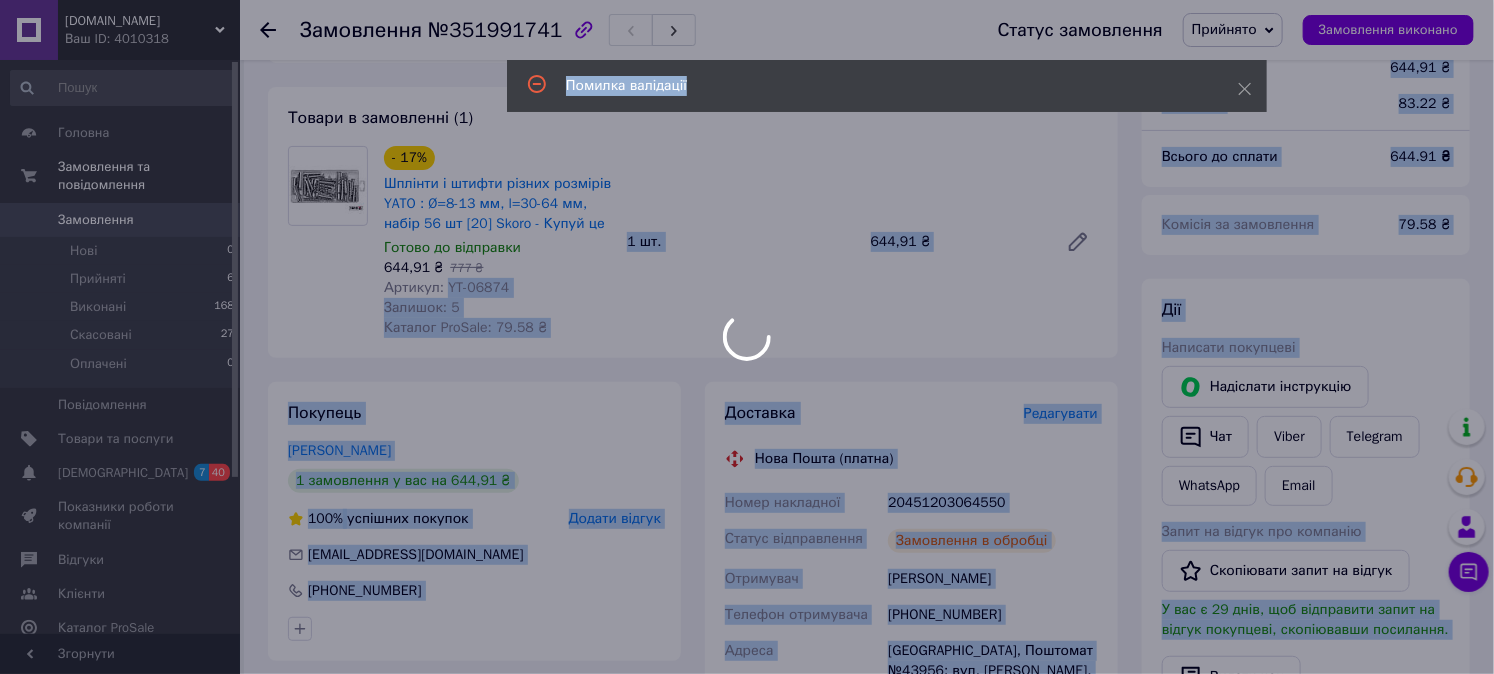 drag, startPoint x: 444, startPoint y: 283, endPoint x: 517, endPoint y: 287, distance: 73.109505 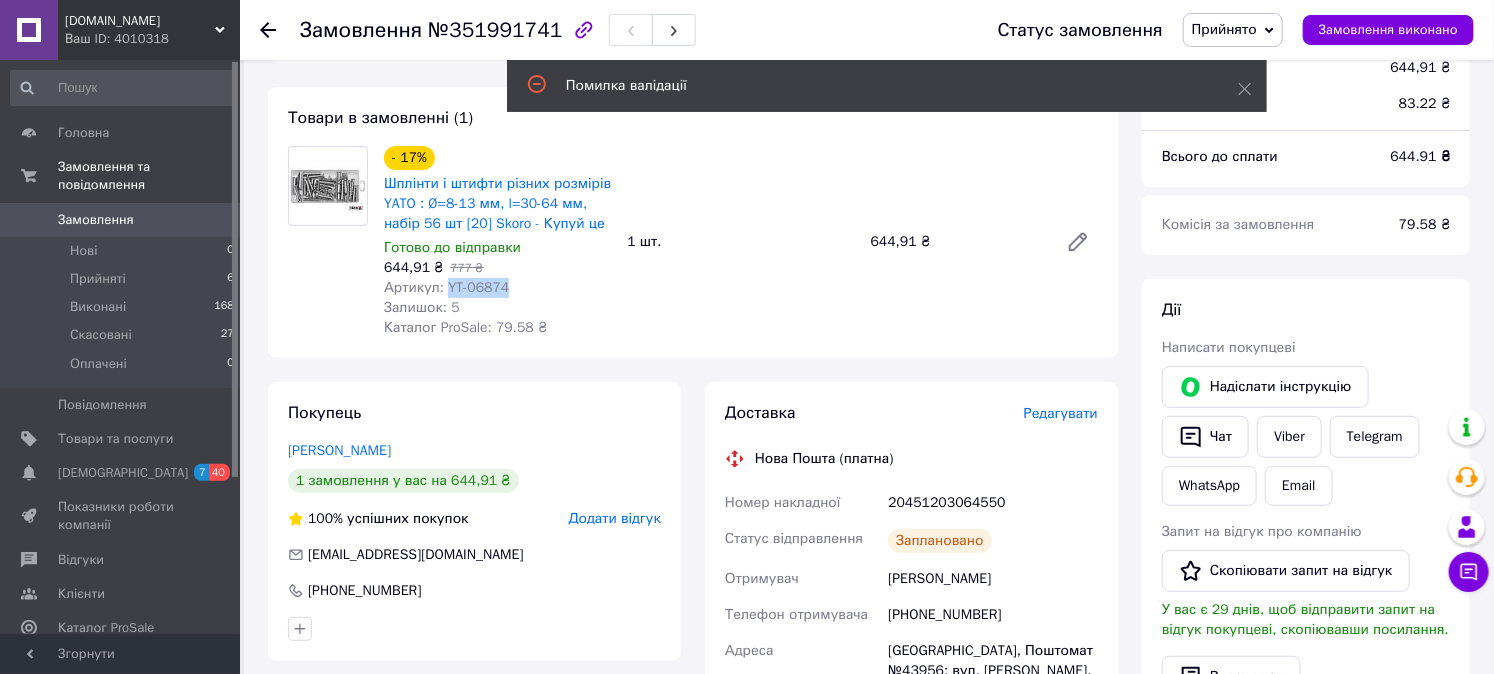 drag, startPoint x: 517, startPoint y: 285, endPoint x: 443, endPoint y: 284, distance: 74.00676 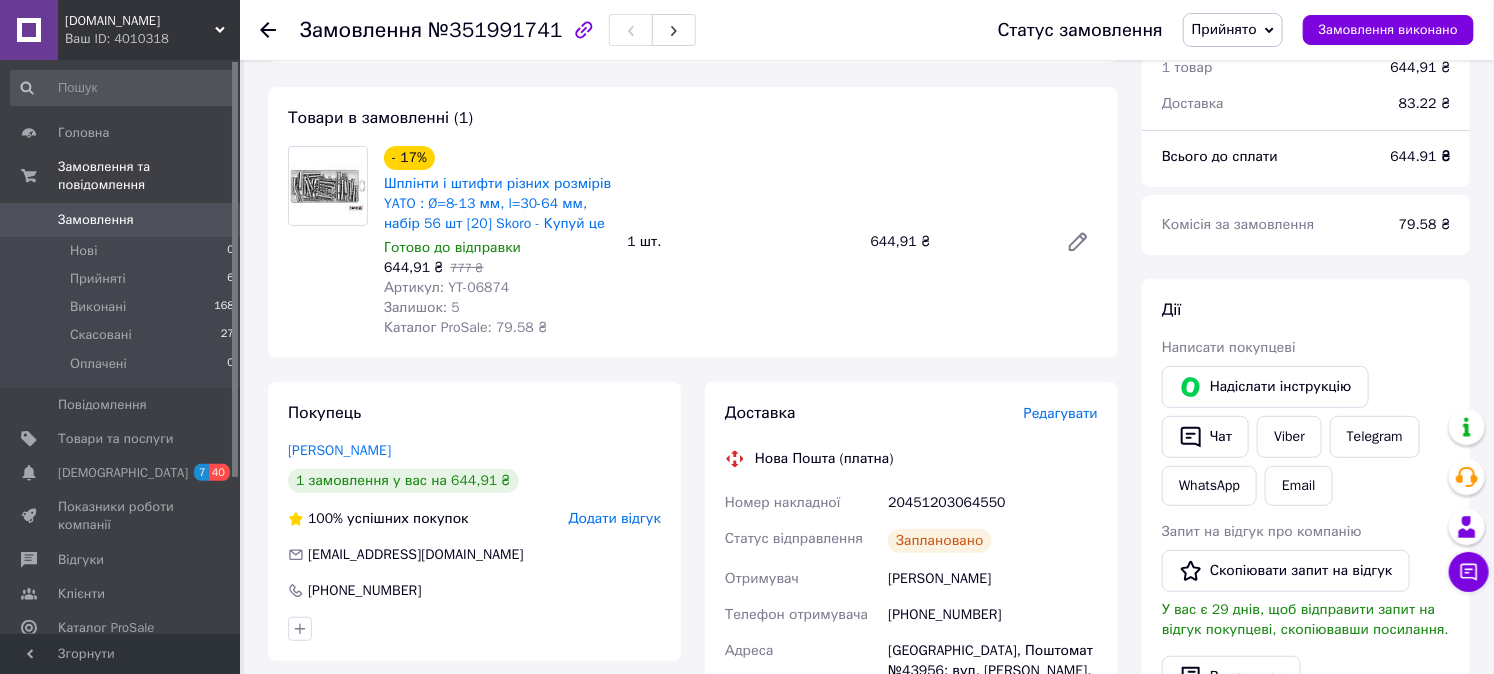 click on "20451203064550" at bounding box center [993, 503] 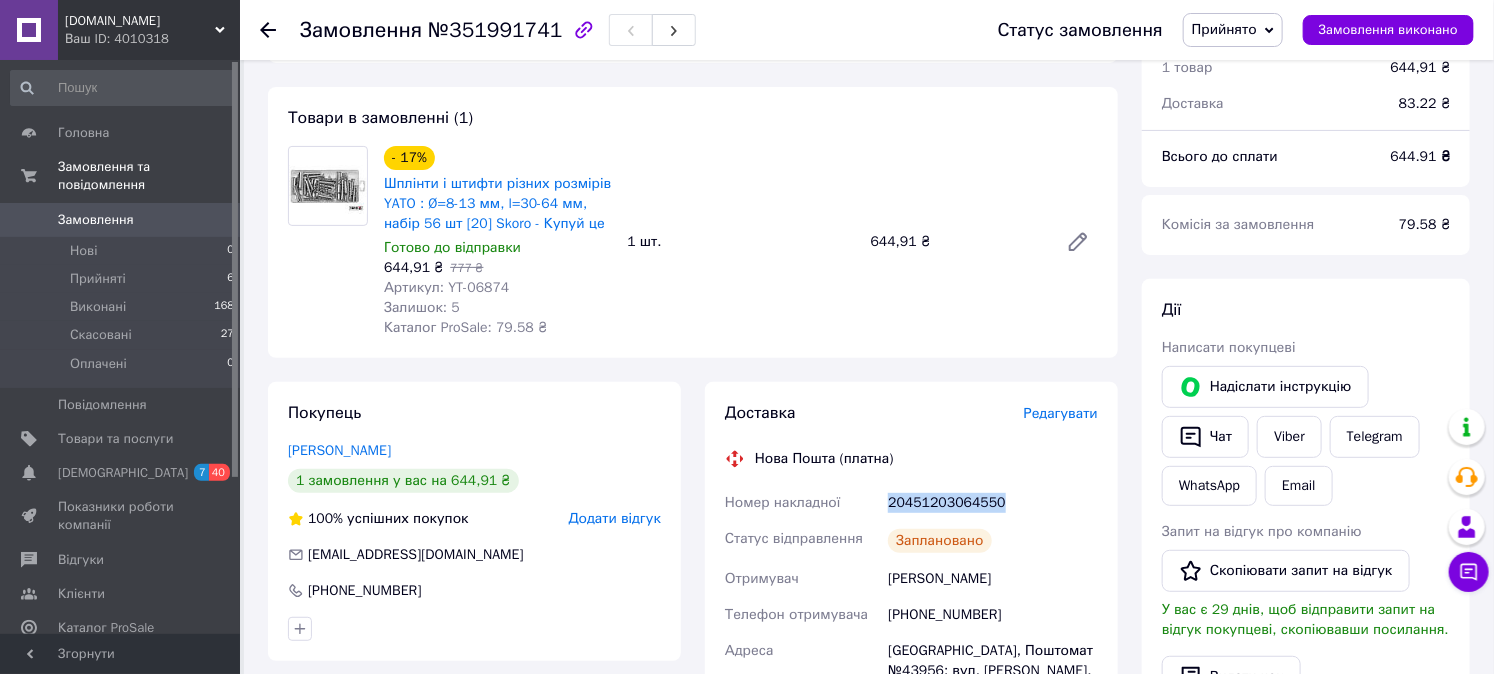 click on "20451203064550" at bounding box center [993, 503] 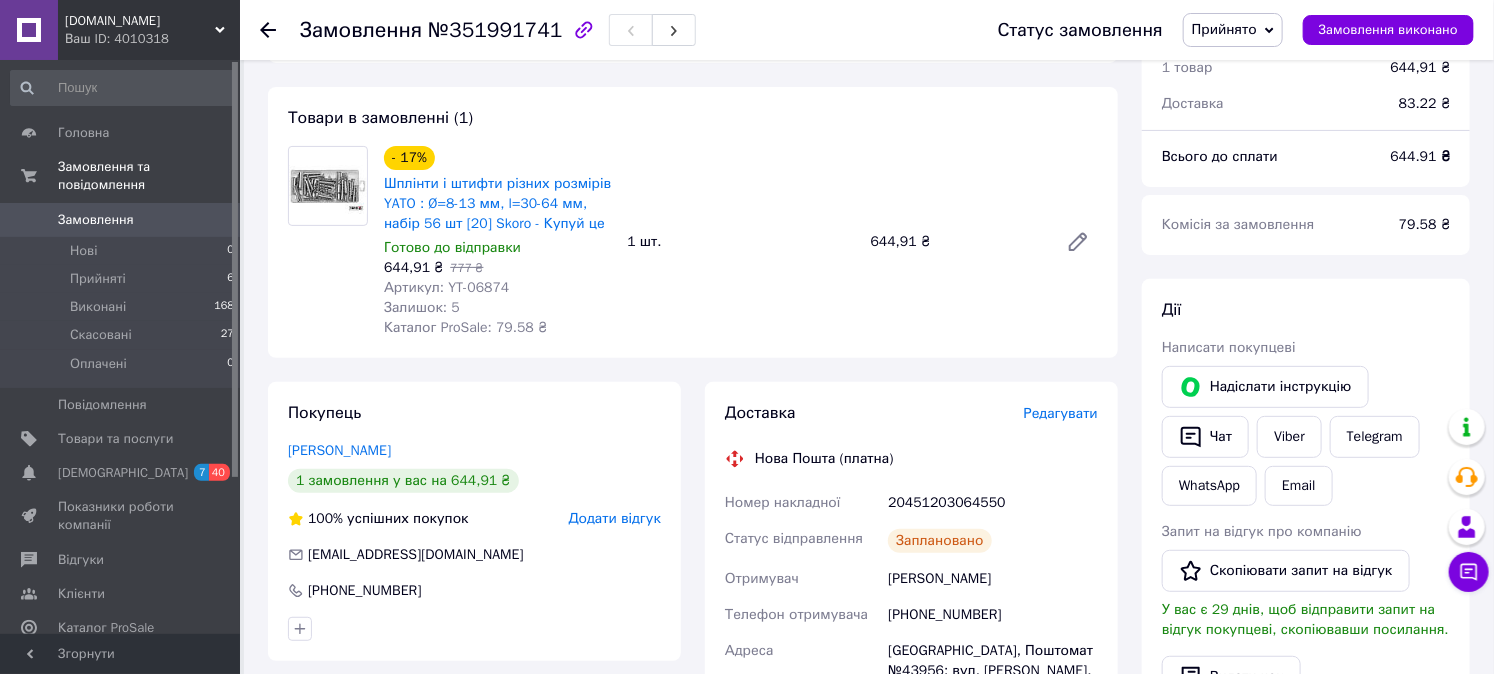 click on "skoro.trade Ваш ID: 4010318" at bounding box center [149, 30] 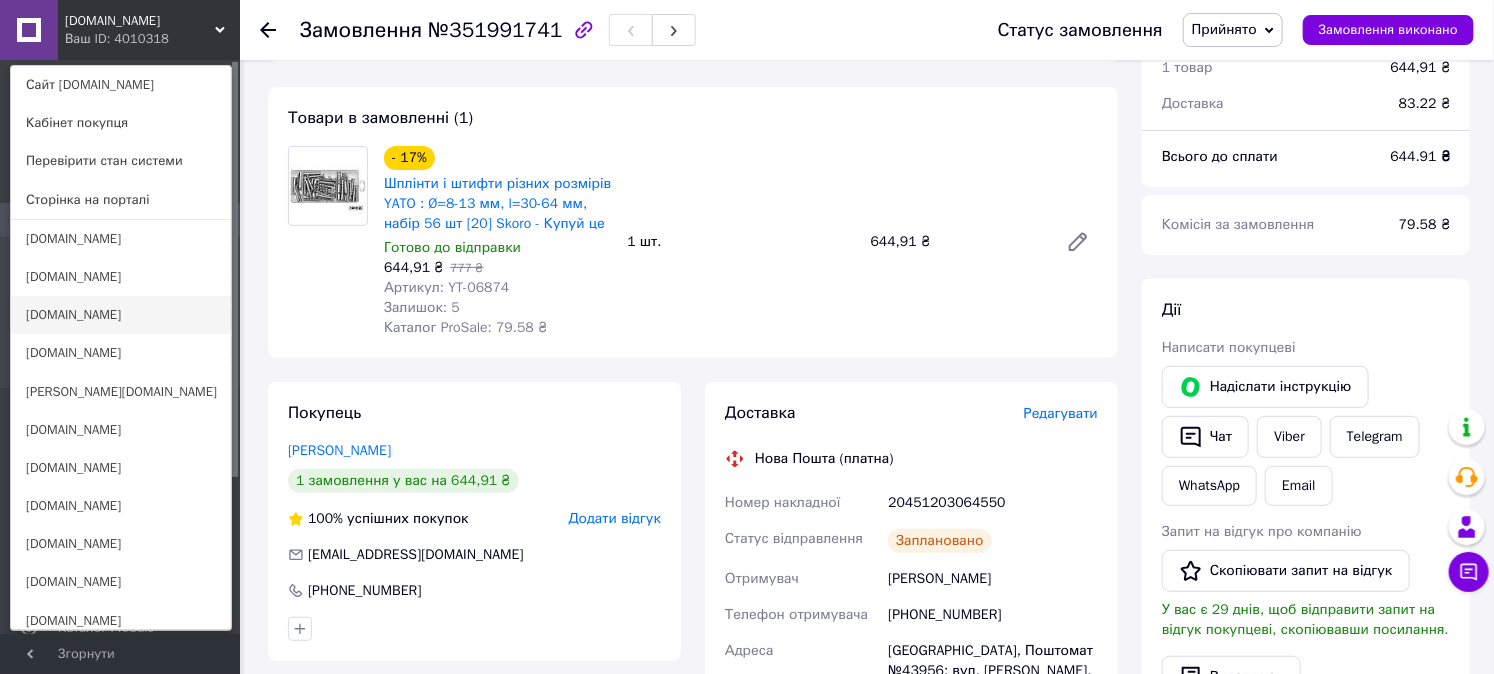 click on "[DOMAIN_NAME]" at bounding box center (121, 315) 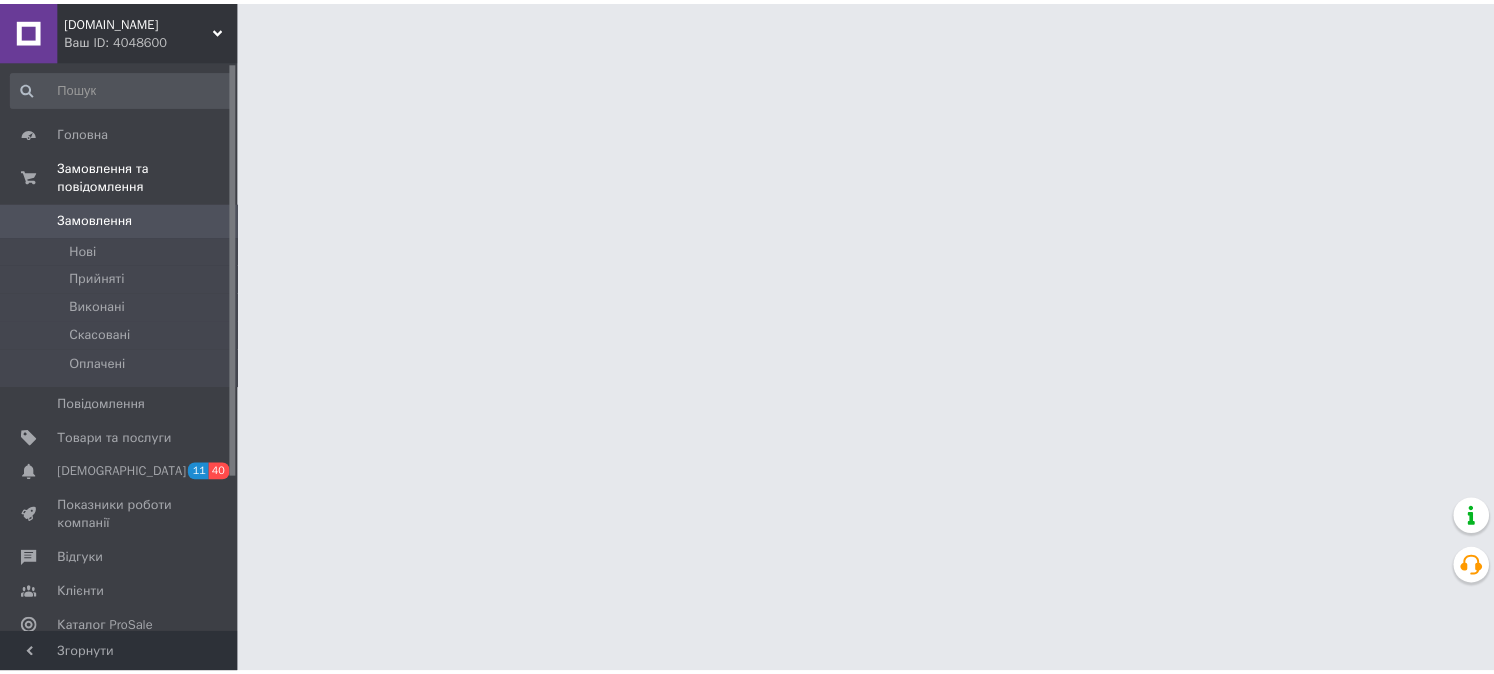 scroll, scrollTop: 0, scrollLeft: 0, axis: both 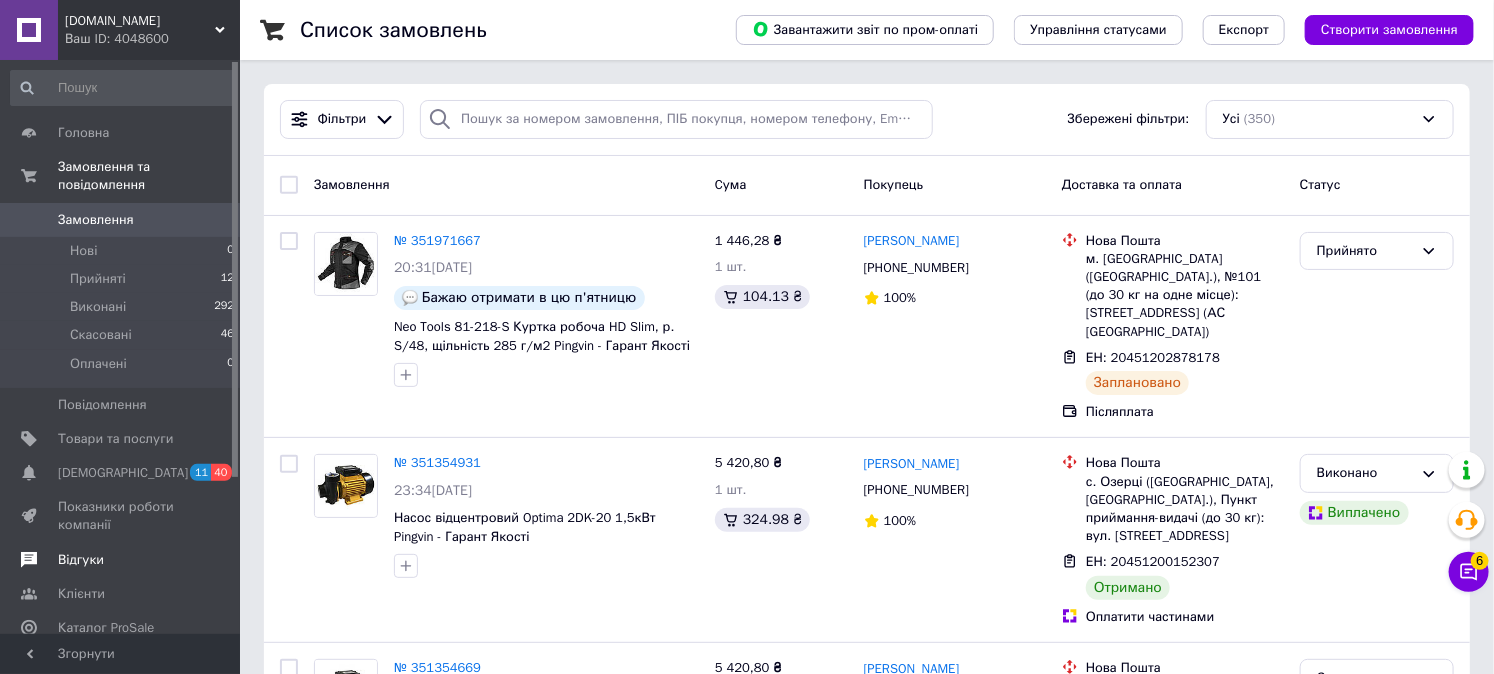 click on "Відгуки" at bounding box center (121, 560) 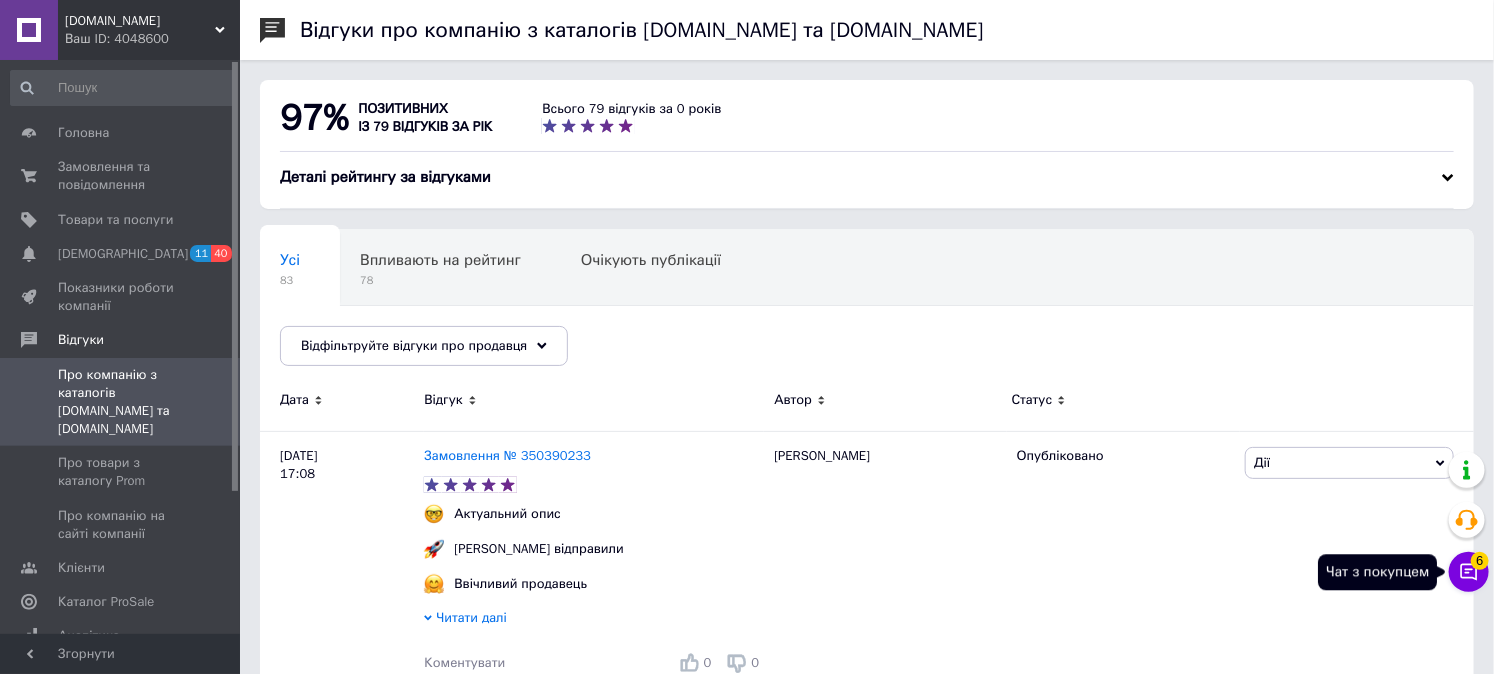 click 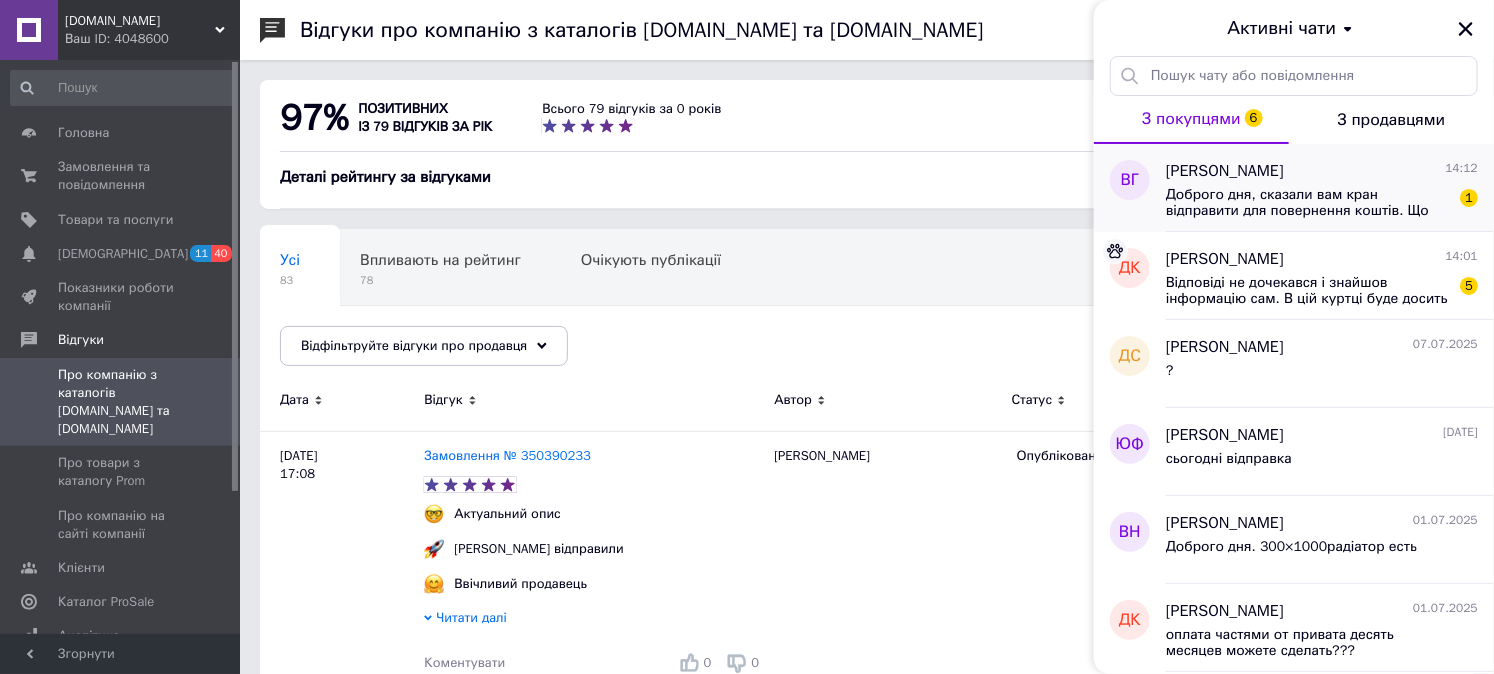 click on "Доброго дня, сказали вам кран відправити для повернення коштів. Що він вам щось там погодить." at bounding box center (1308, 203) 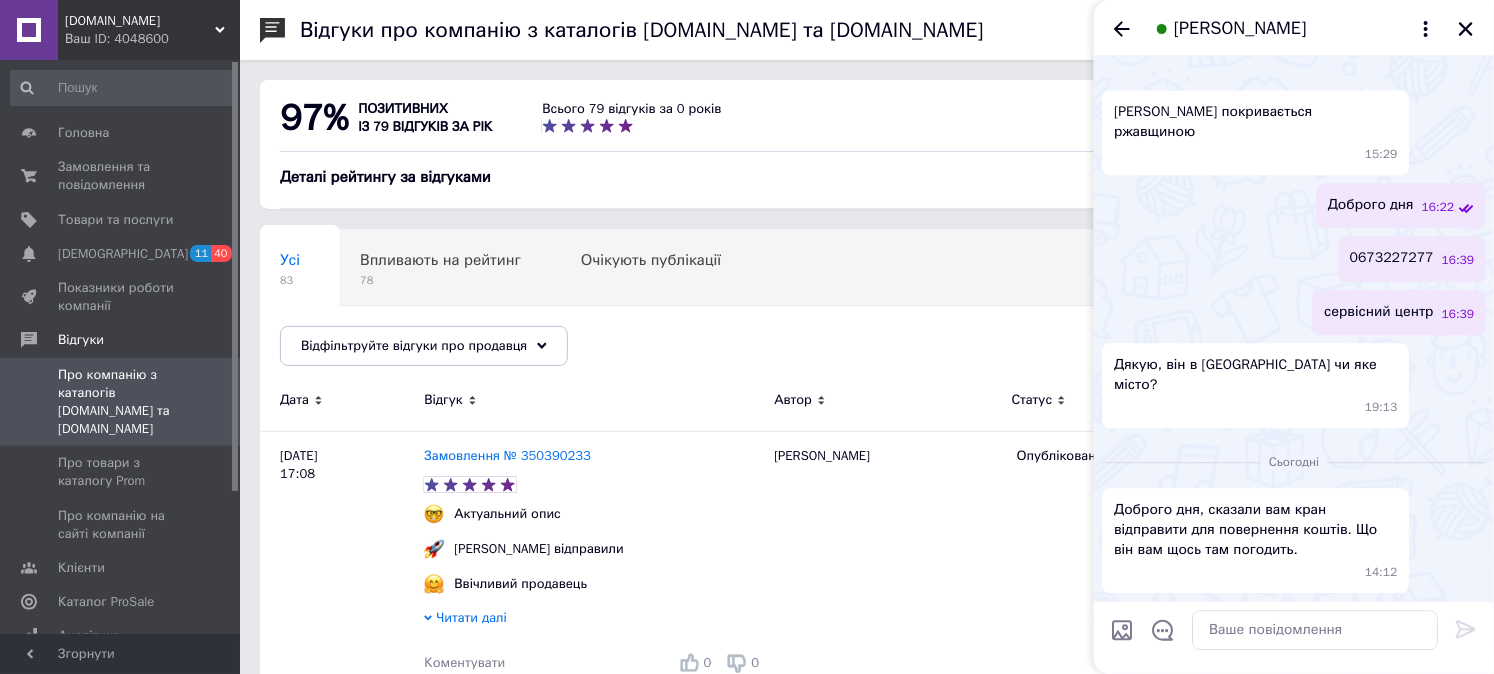 scroll, scrollTop: 2218, scrollLeft: 0, axis: vertical 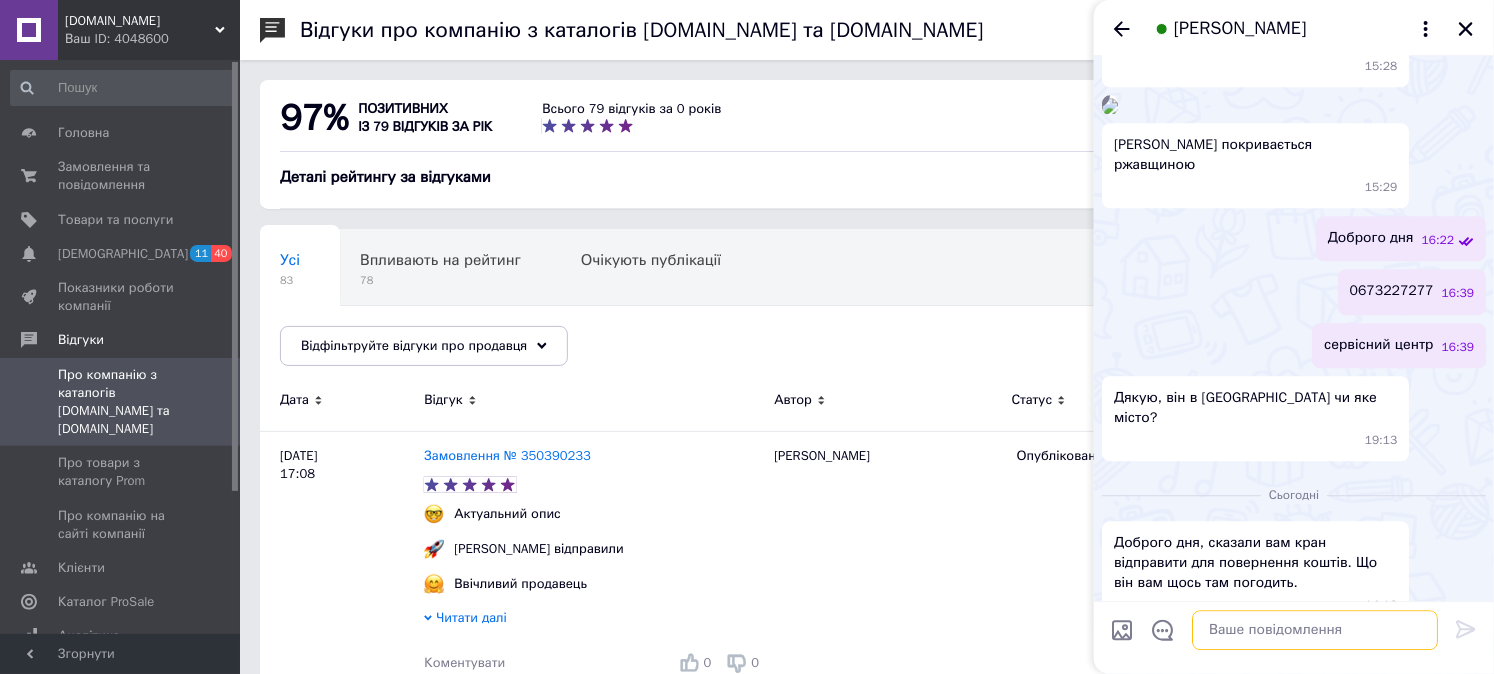 click at bounding box center (1315, 630) 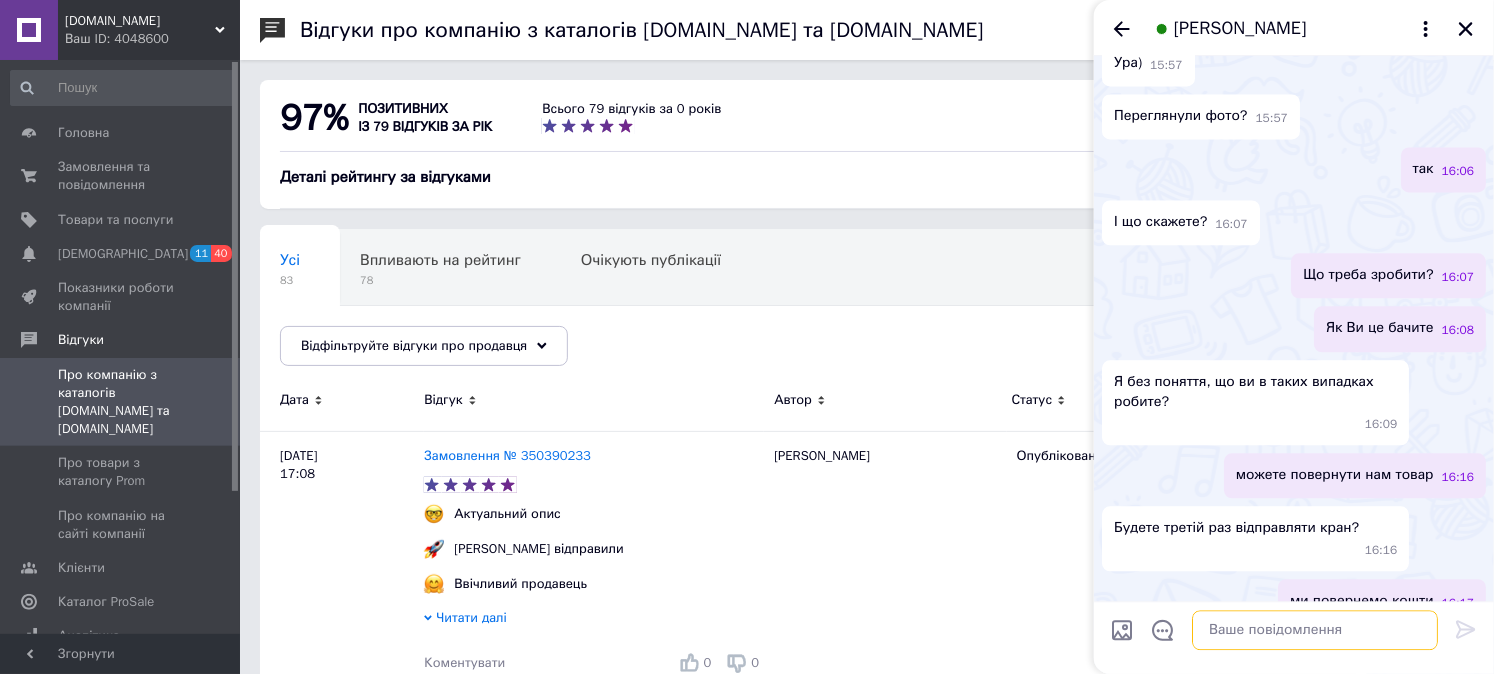 scroll, scrollTop: 1894, scrollLeft: 0, axis: vertical 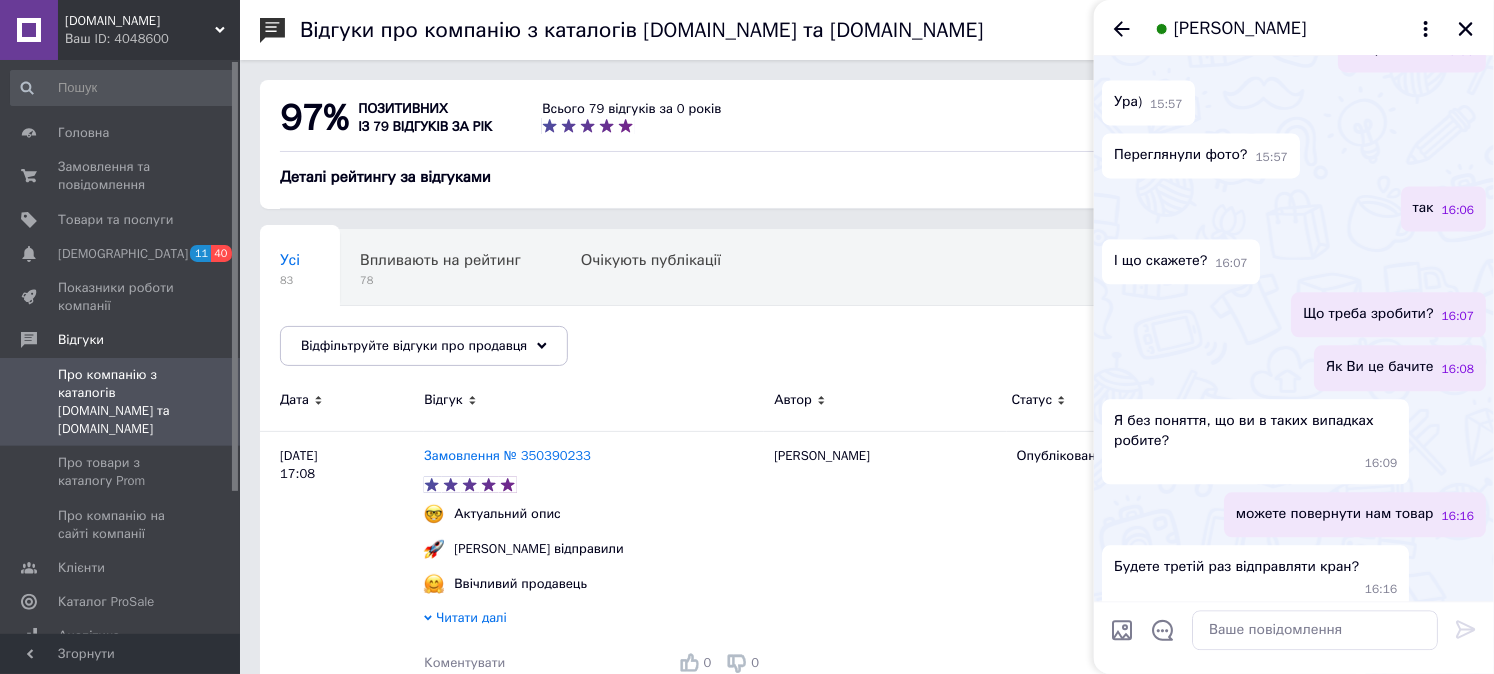 drag, startPoint x: 1333, startPoint y: 525, endPoint x: 1236, endPoint y: 531, distance: 97.18539 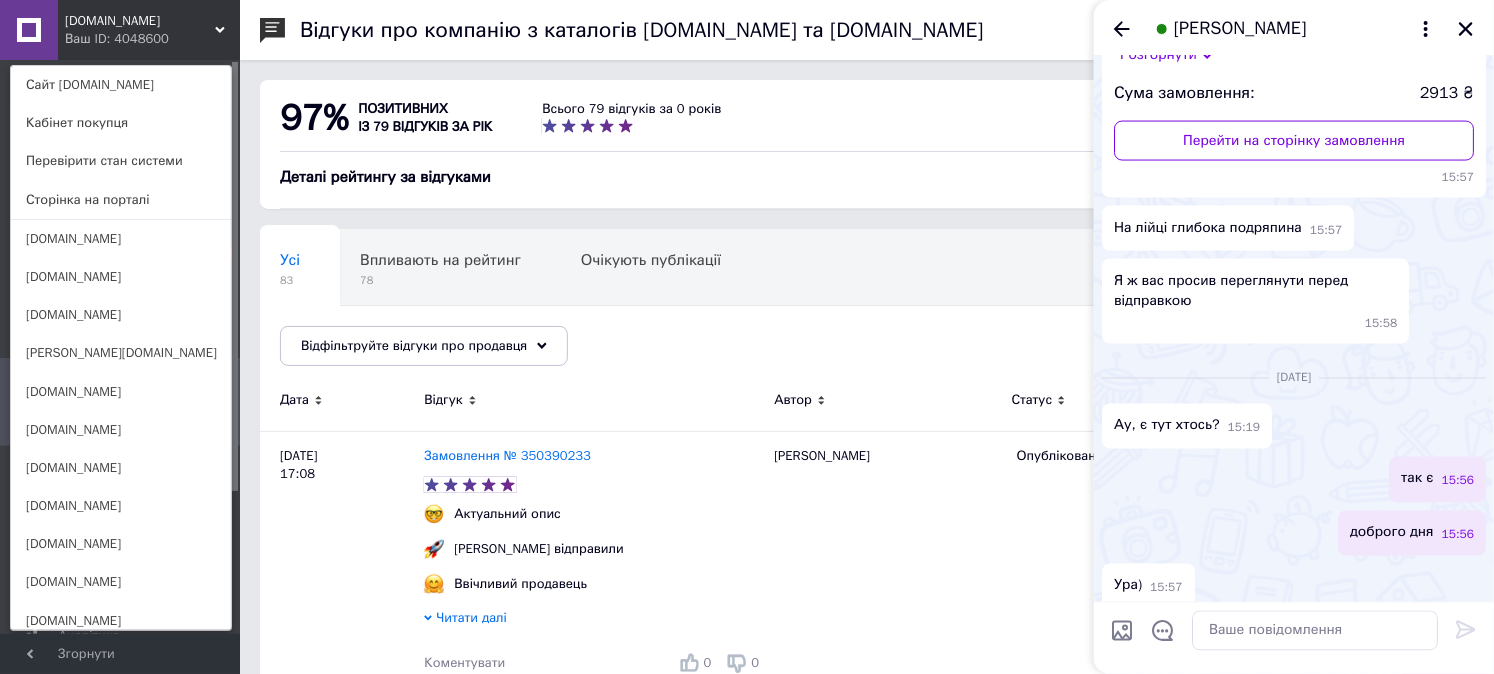 scroll, scrollTop: 1375, scrollLeft: 0, axis: vertical 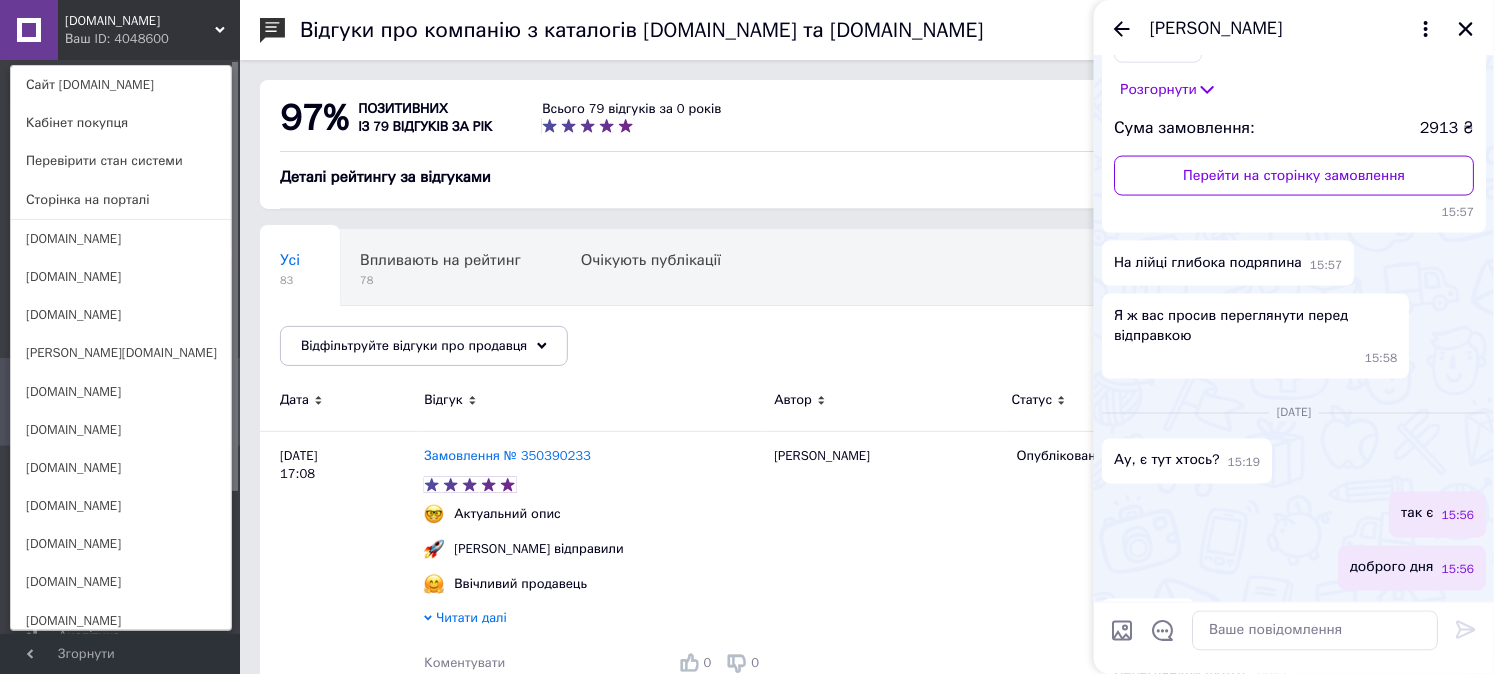 click on "pingvin.click Ваш ID: 4048600 Сайт pingvin.click Кабінет покупця Перевірити стан системи Сторінка на порталі soroka.trade enot.trade tochno.trade babak.trade vubir.trade kypa.trade bagato.trade veselka.trade skoro.trade baumar.company baumar.shop bober.trade baumarpro.shop baumar.top baumar.group baumar.online baumar.trade baumar.technology baumar.click baumar.kiev.ua baumar.uno baumar.store strimko.shop hutko.shop chinazes.trade bautools.shop - Интернет магазин электро... tochka.trade e-vce.shop povna-torba.shop galopom.shop technohub.kiev.ua - Интернет магазин эле... krash.top zruchno.shop chinazes.com.ua obana.shop shvidko.shop zirka.shop vdalo.shop techno-torba.shop vchasno.shop sontse.shop prydbaj.shop krapka.shop ekonomno.shop bdzhola.shop tyta.shop hatka.shop MIXPOWER vce-e.shop tvoe.shop Довідка Вийти" at bounding box center [120, 30] 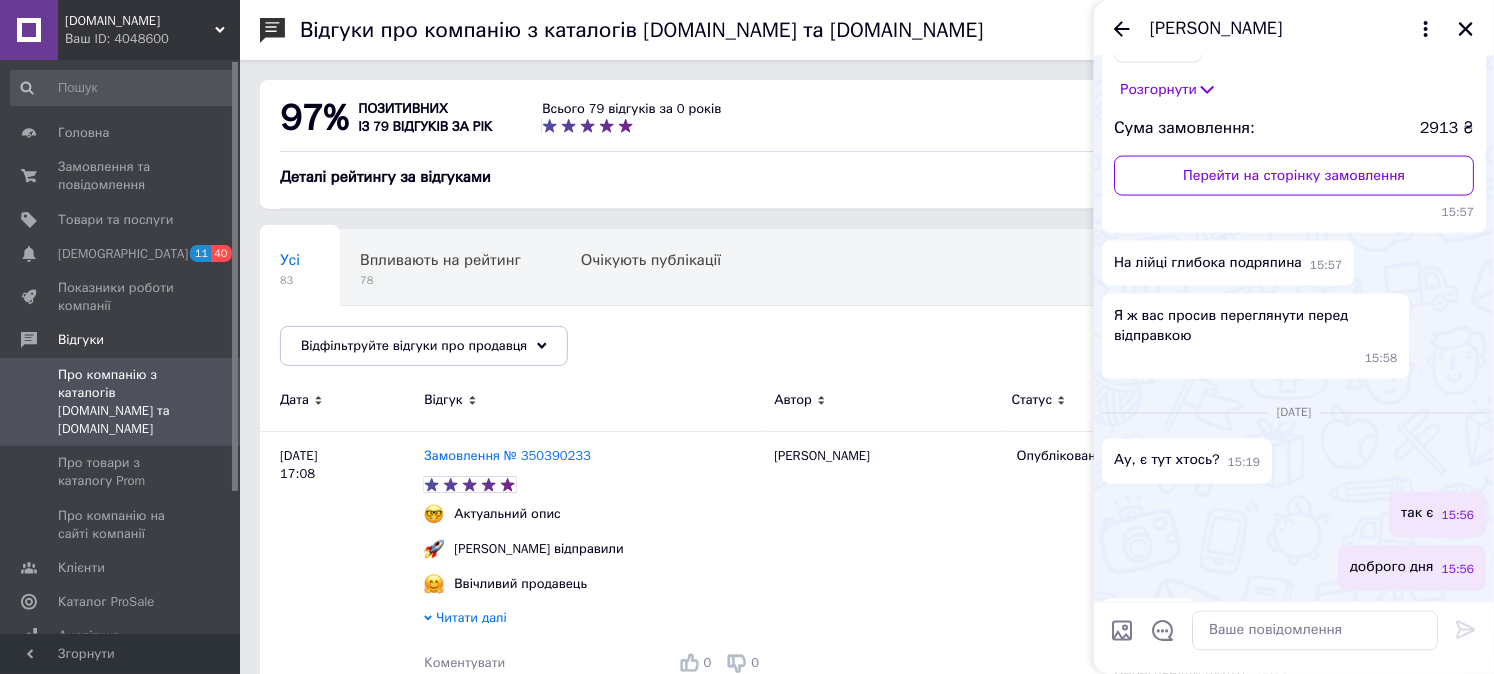 click on "Ваш ID: 4048600" at bounding box center (152, 39) 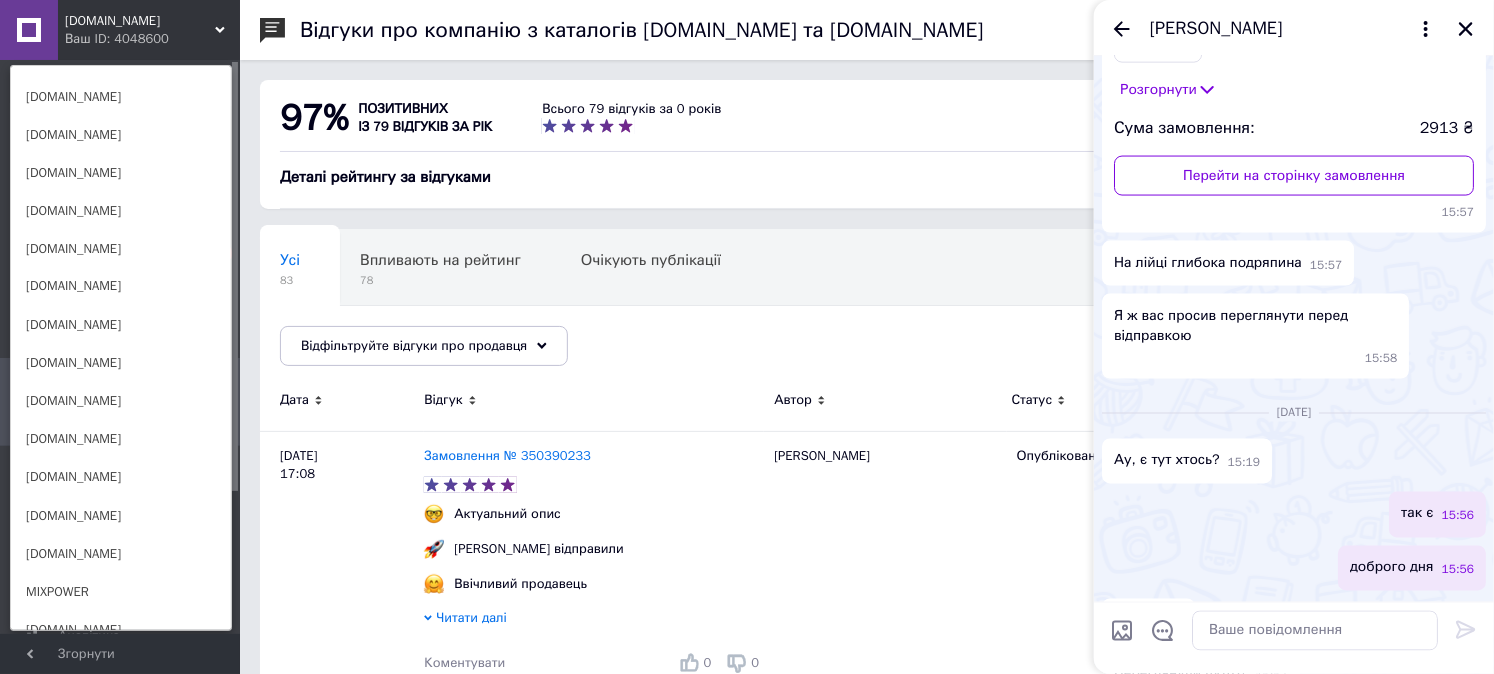 scroll, scrollTop: 1481, scrollLeft: 0, axis: vertical 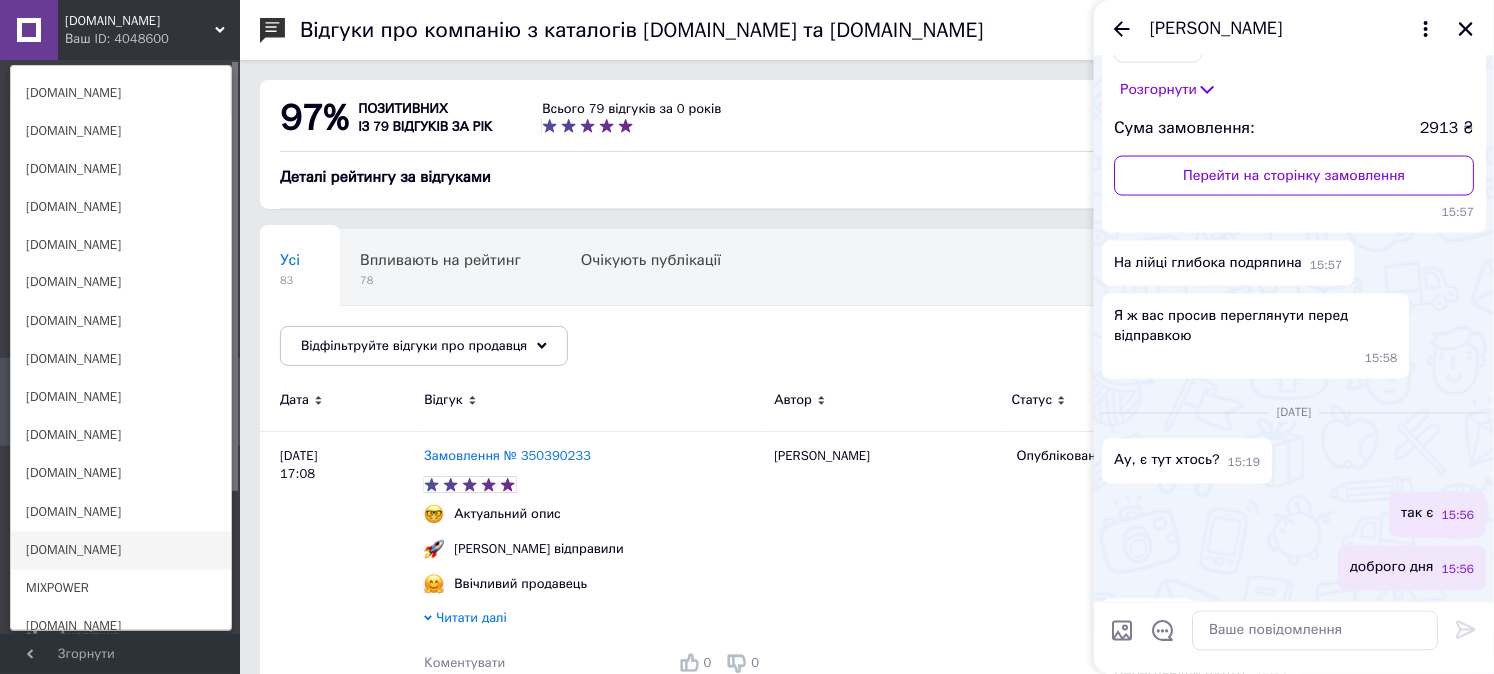 click on "[DOMAIN_NAME]" at bounding box center (121, 551) 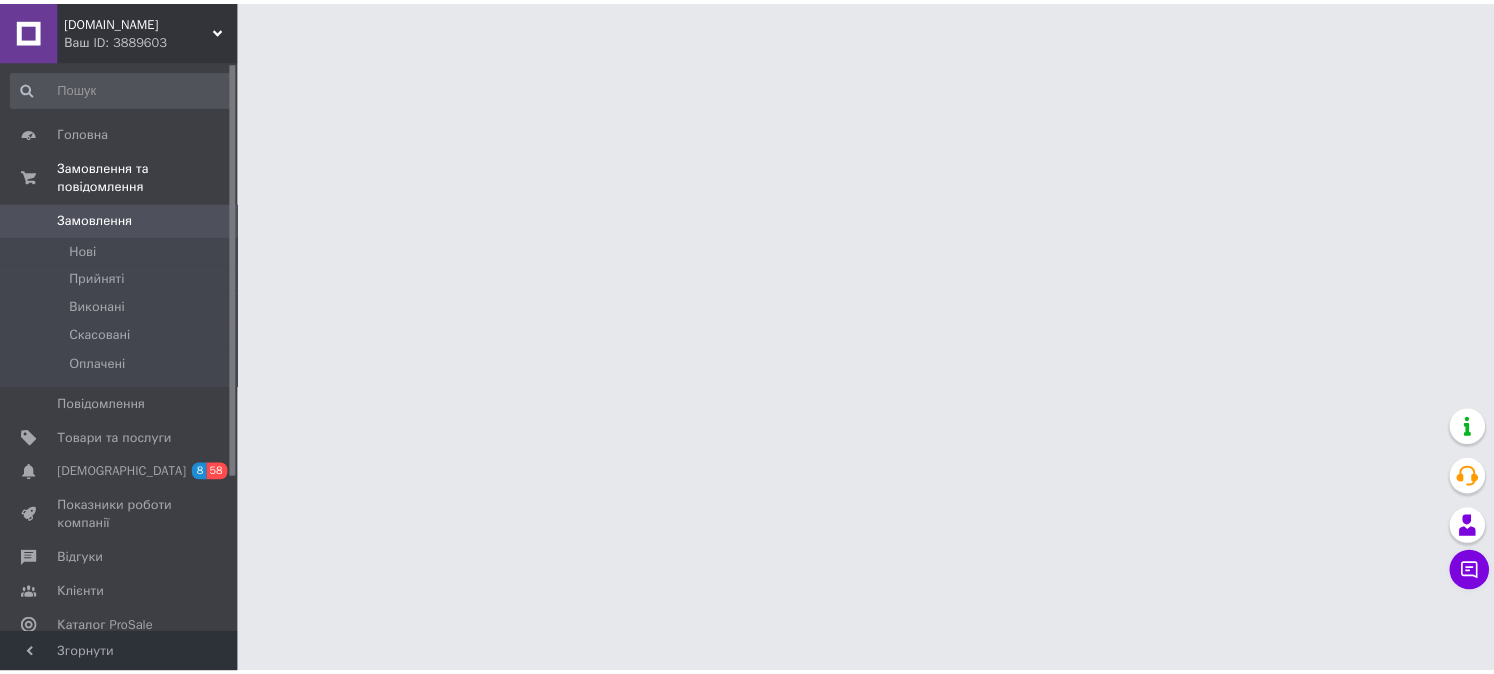 scroll, scrollTop: 0, scrollLeft: 0, axis: both 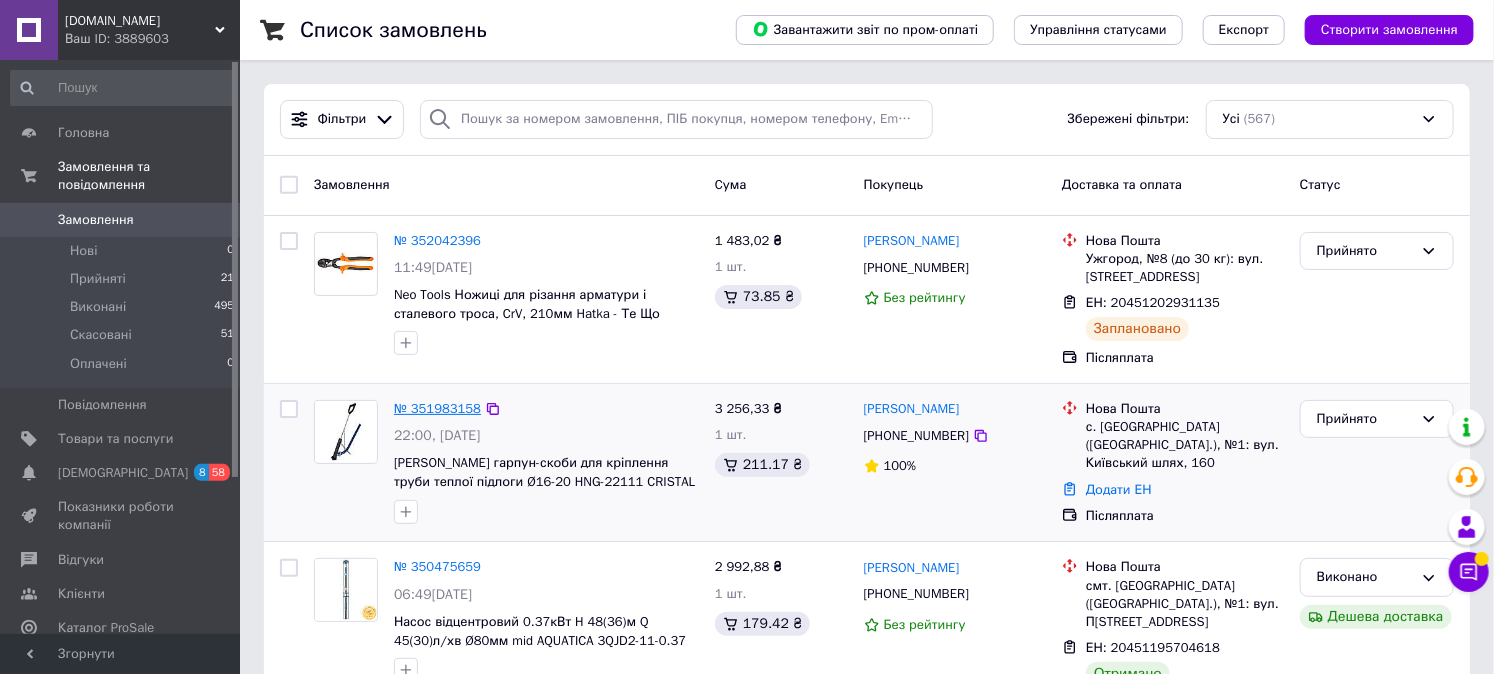 click on "№ 351983158" at bounding box center (437, 408) 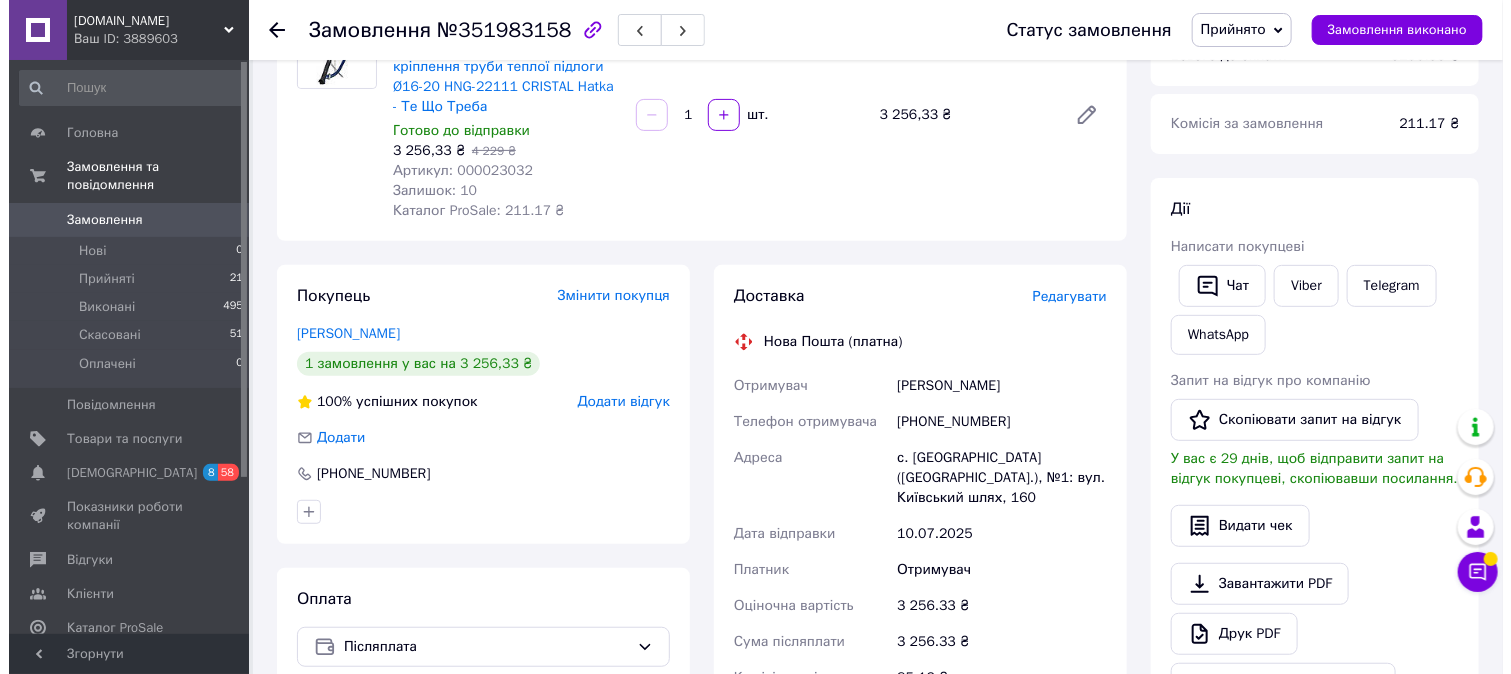 scroll, scrollTop: 74, scrollLeft: 0, axis: vertical 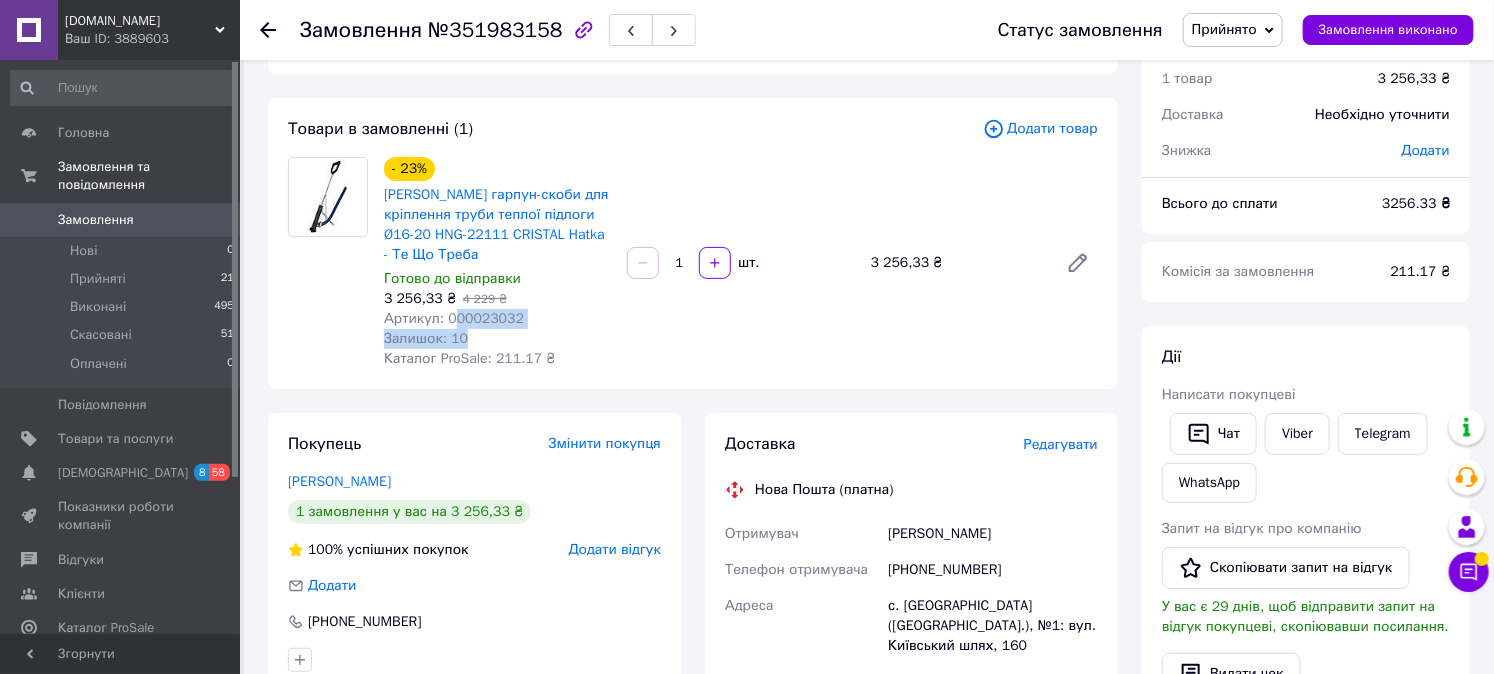 drag, startPoint x: 521, startPoint y: 307, endPoint x: 448, endPoint y: 300, distance: 73.33485 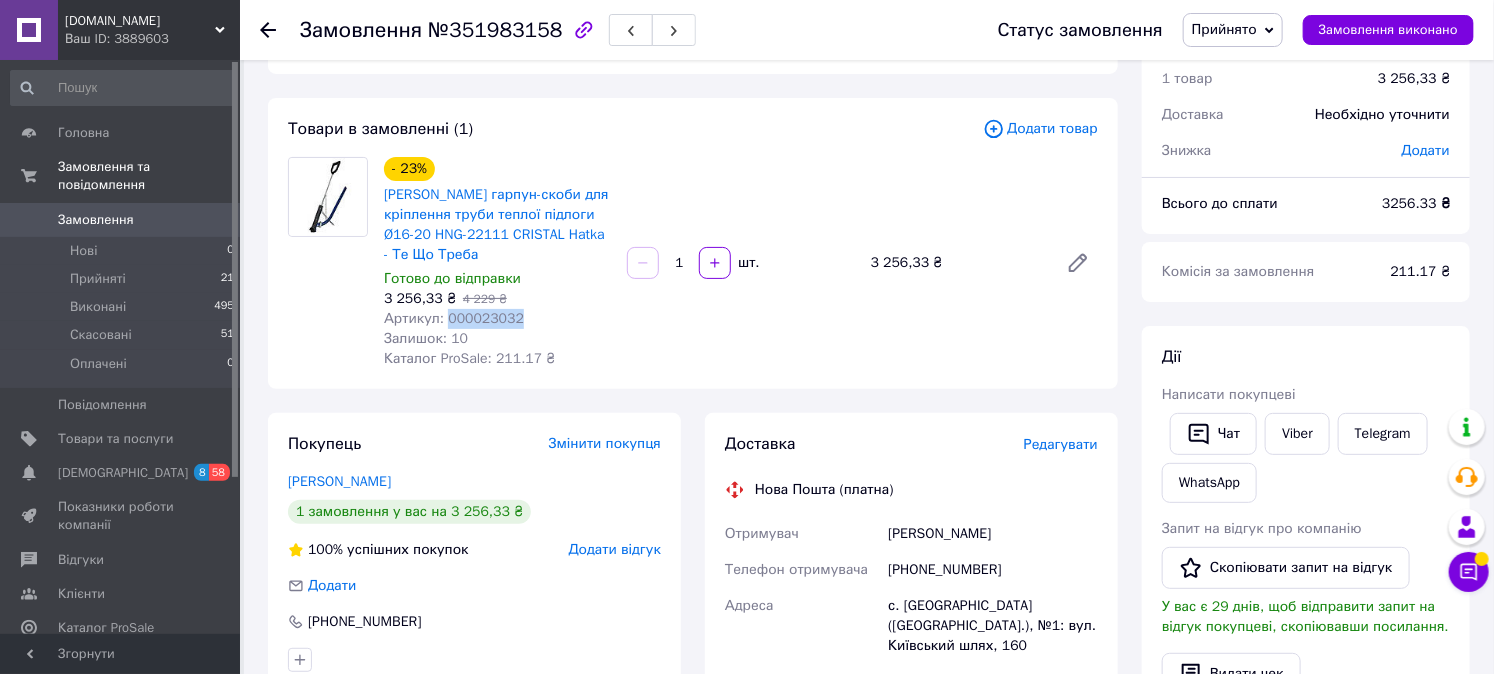 drag, startPoint x: 444, startPoint y: 298, endPoint x: 510, endPoint y: 294, distance: 66.1211 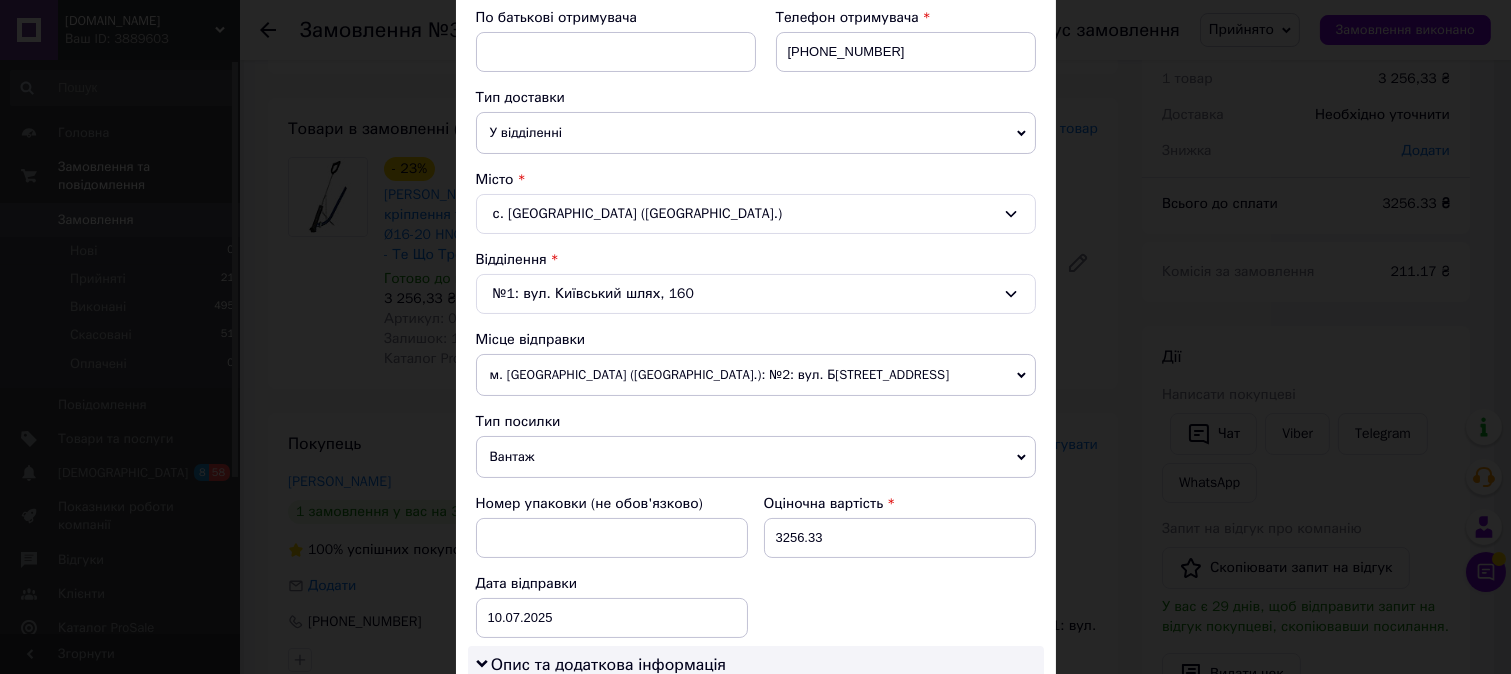 scroll, scrollTop: 370, scrollLeft: 0, axis: vertical 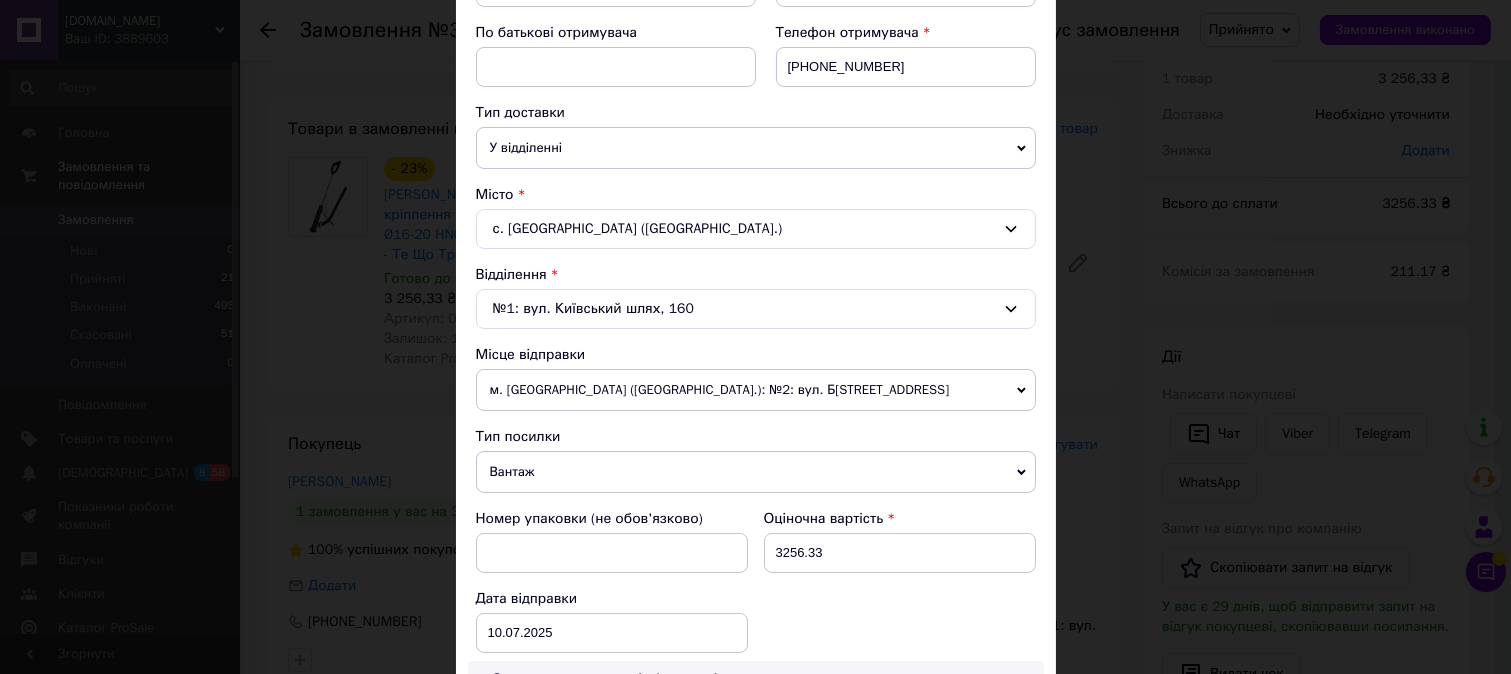 click on "м. [GEOGRAPHIC_DATA] ([GEOGRAPHIC_DATA].): №2: вул. Б[STREET_ADDRESS]" at bounding box center (756, 390) 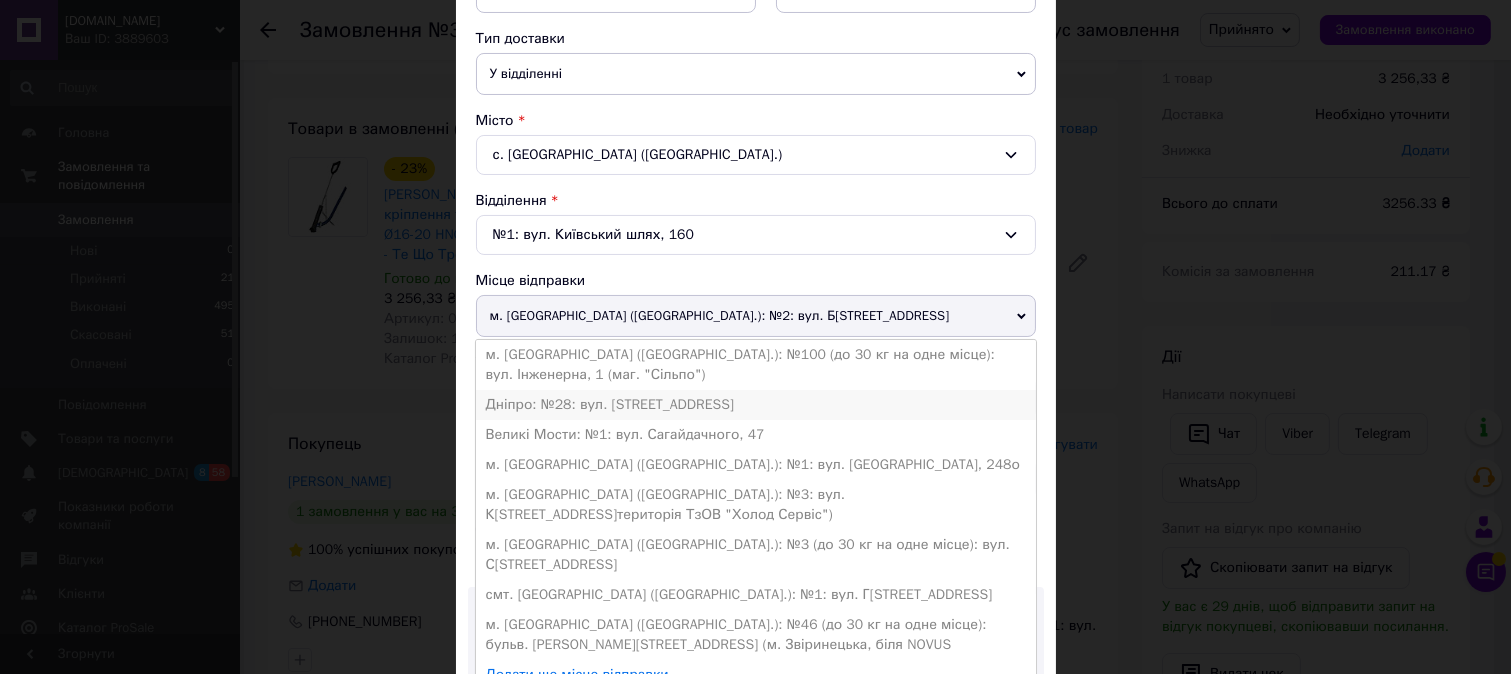 scroll, scrollTop: 518, scrollLeft: 0, axis: vertical 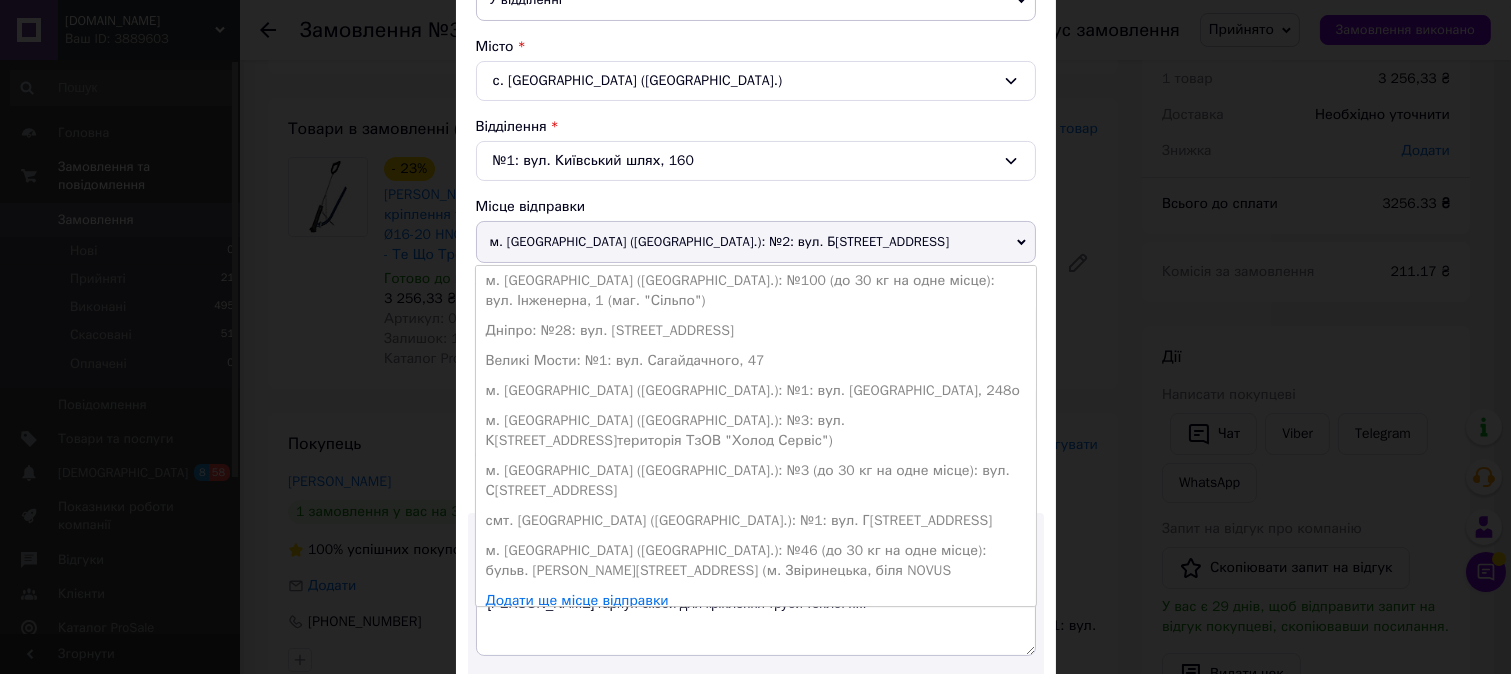 click on "Платник Отримувач Відправник Прізвище отримувача [PERSON_NAME] Ім'я отримувача [PERSON_NAME] батькові отримувача Телефон отримувача [PHONE_NUMBER] Тип доставки У відділенні Кур'єром В поштоматі Місто с. [GEOGRAPHIC_DATA] ([GEOGRAPHIC_DATA].) Відділення №1: вул. Київський шлях, 160 Місце відправки м. [GEOGRAPHIC_DATA] ([GEOGRAPHIC_DATA].): №2: вул. Богатирська, 11 м. [GEOGRAPHIC_DATA] ([GEOGRAPHIC_DATA].): №100 (до 30 кг на одне місце): вул. Інженерна, 1 (маг. "Сільпо") Дніпро: №28: вул. Б[STREET_ADDRESS]�еликі Мости: №1: вул. Сагайдачного, 47 м. [GEOGRAPHIC_DATA] ([GEOGRAPHIC_DATA].): №1: вул. [GEOGRAPHIC_DATA], 248о Додати ще місце відправки Тип посилки 3256.33" at bounding box center [756, 407] 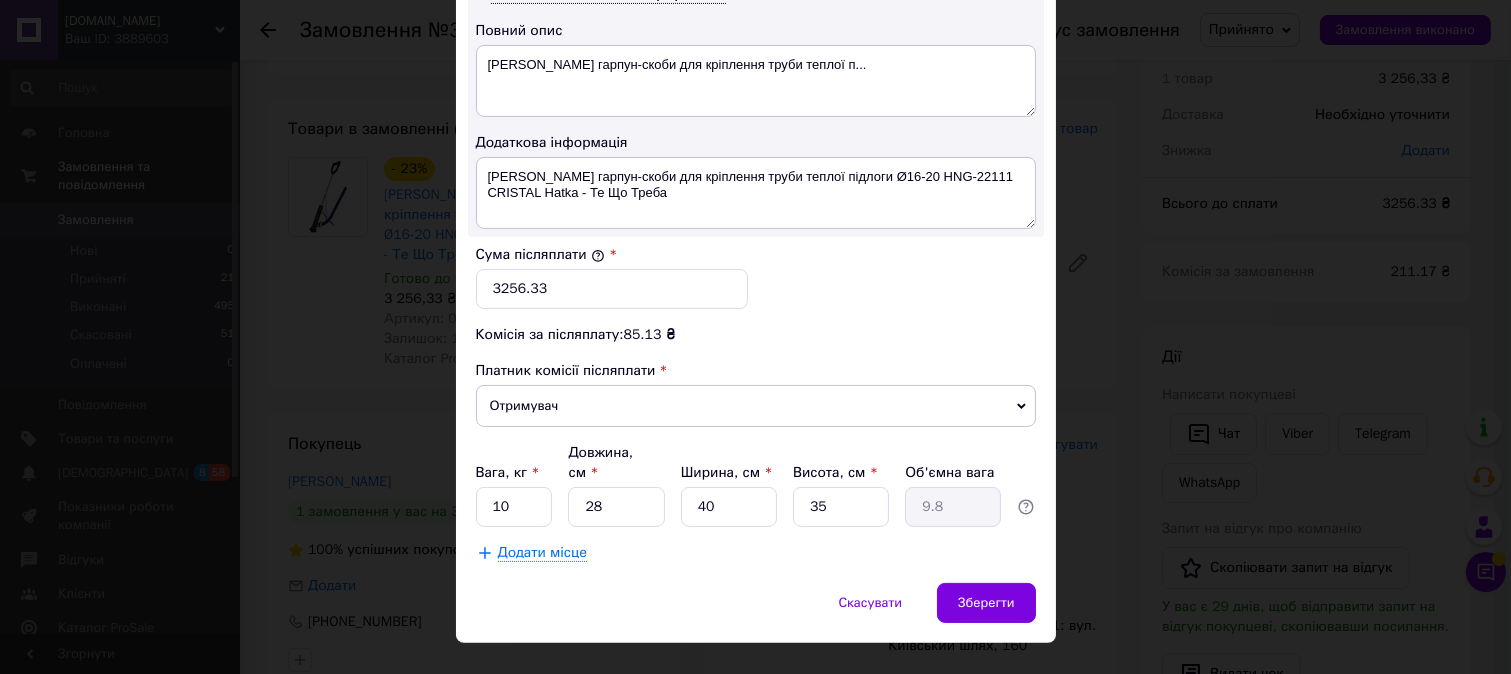 scroll, scrollTop: 1078, scrollLeft: 0, axis: vertical 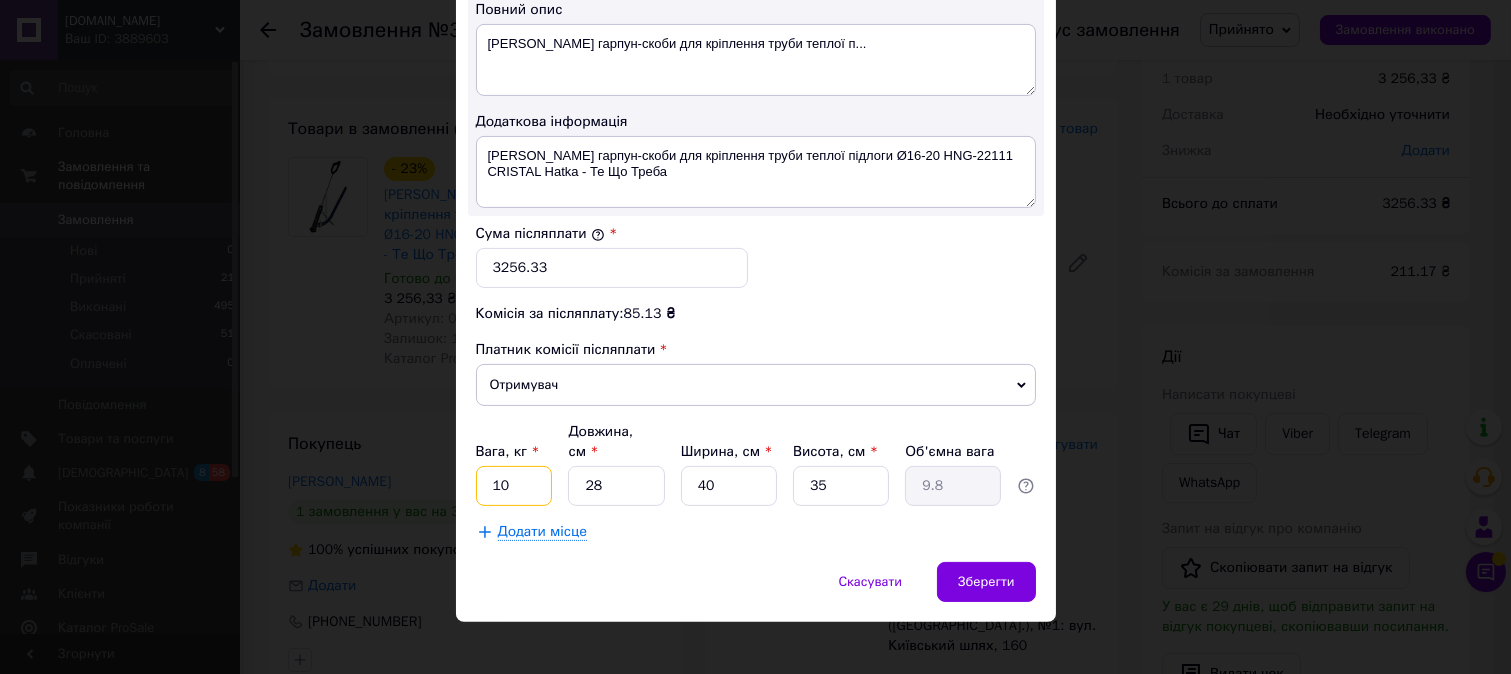 drag, startPoint x: 498, startPoint y: 458, endPoint x: 483, endPoint y: 458, distance: 15 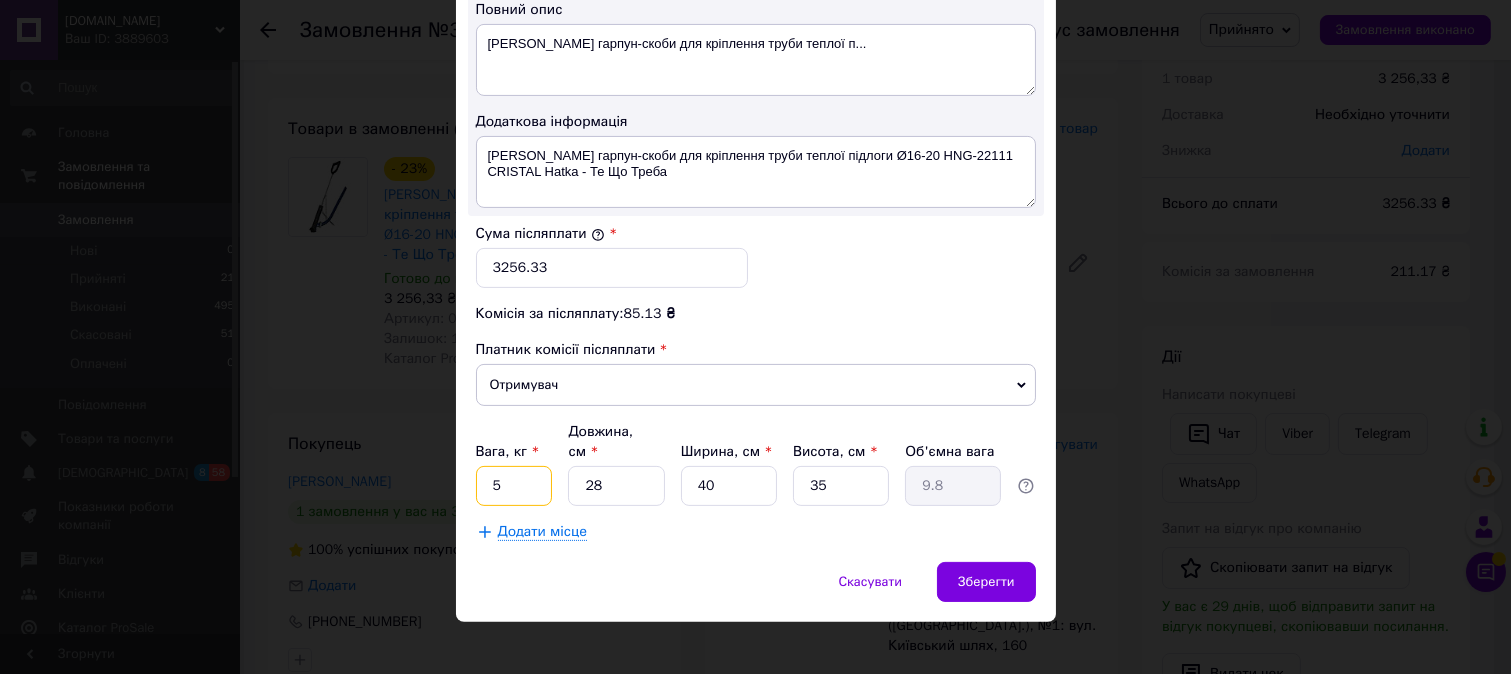 type on "5" 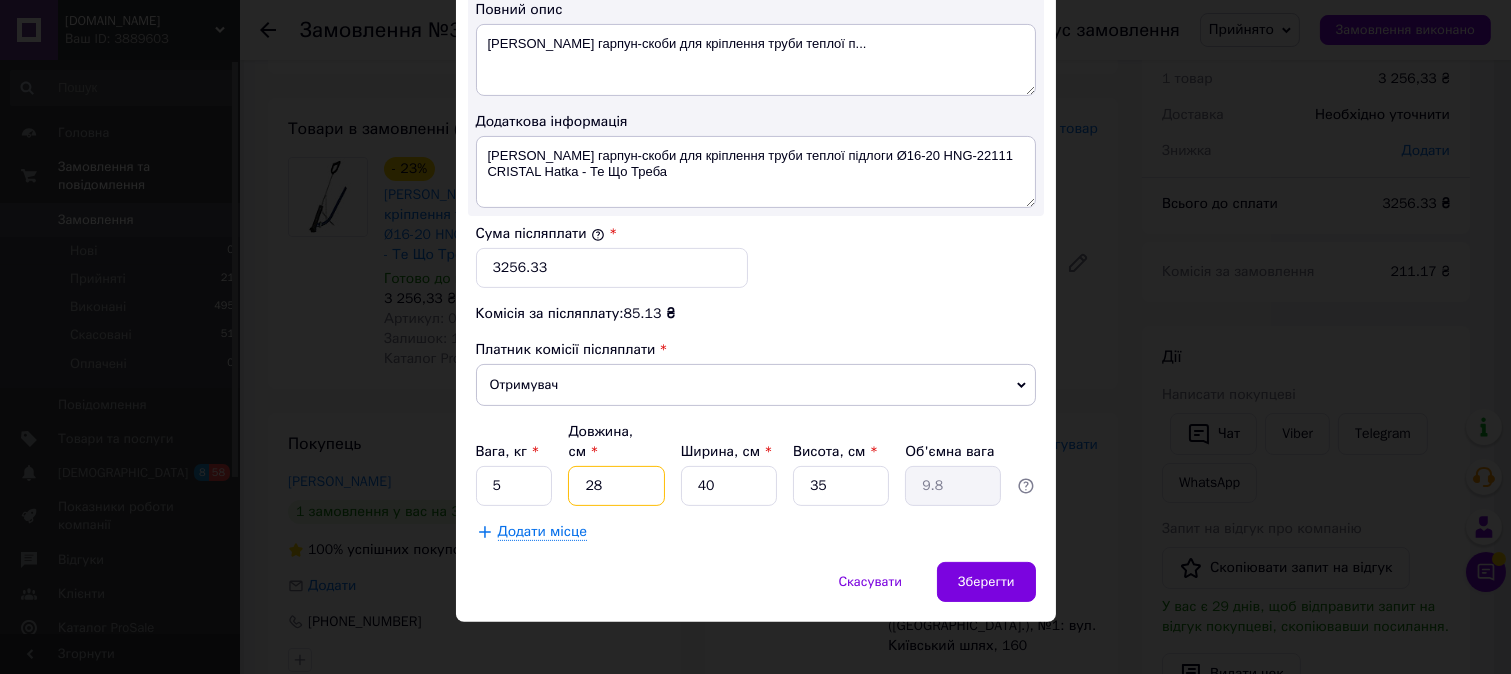 drag, startPoint x: 595, startPoint y: 465, endPoint x: 566, endPoint y: 463, distance: 29.068884 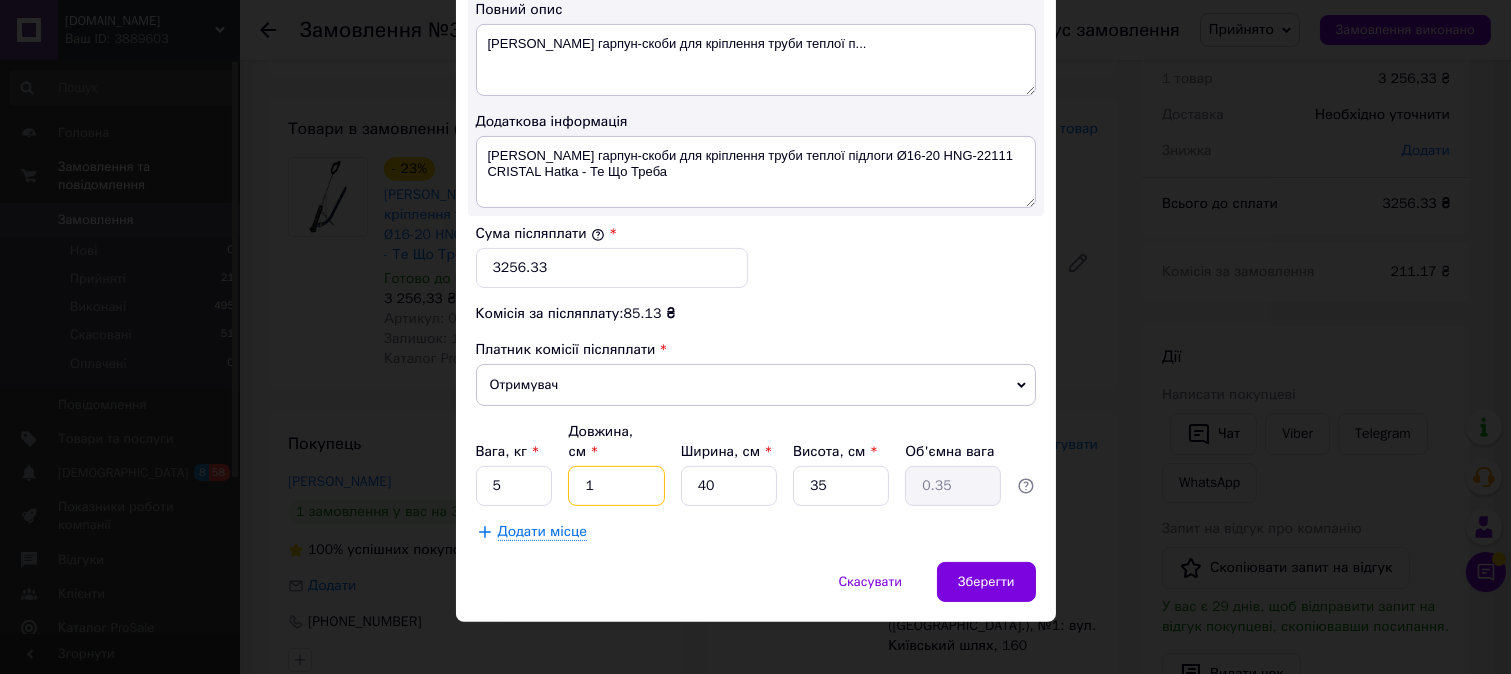 type on "15" 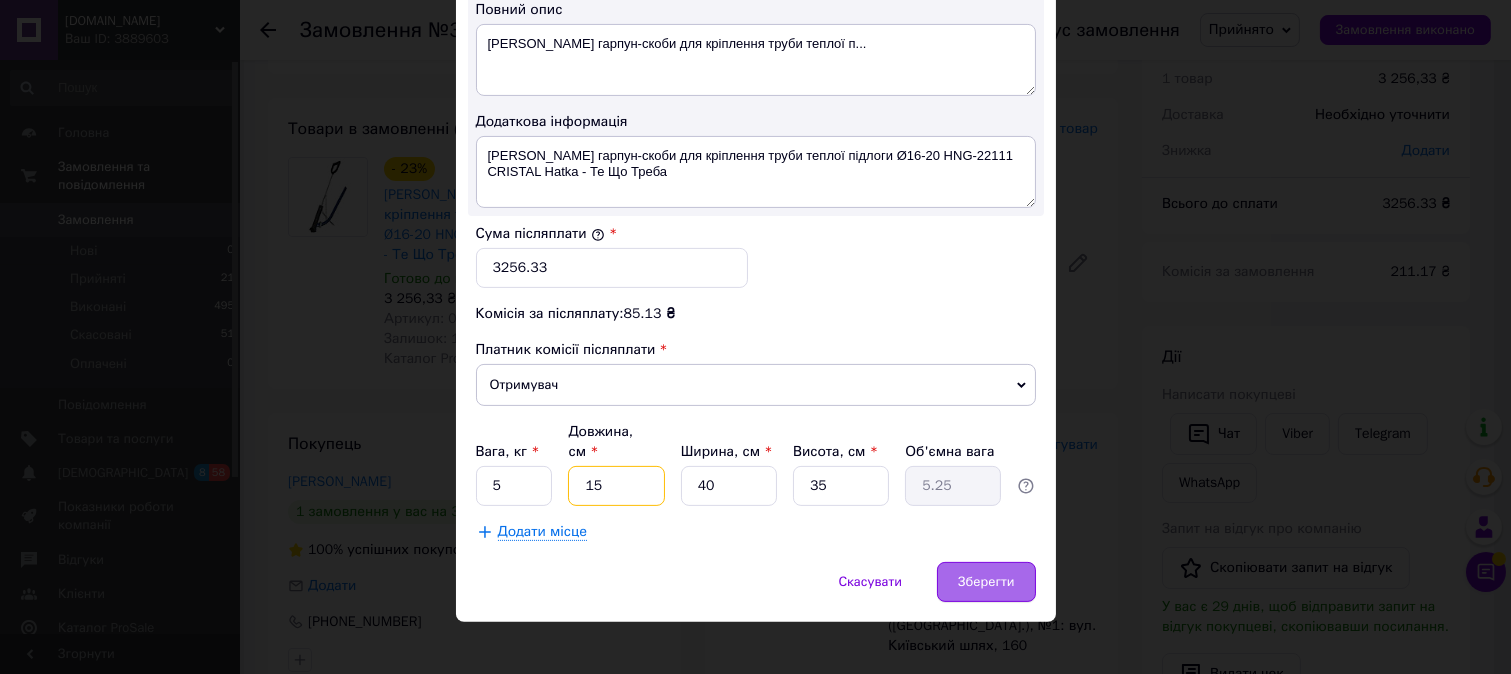 type on "15" 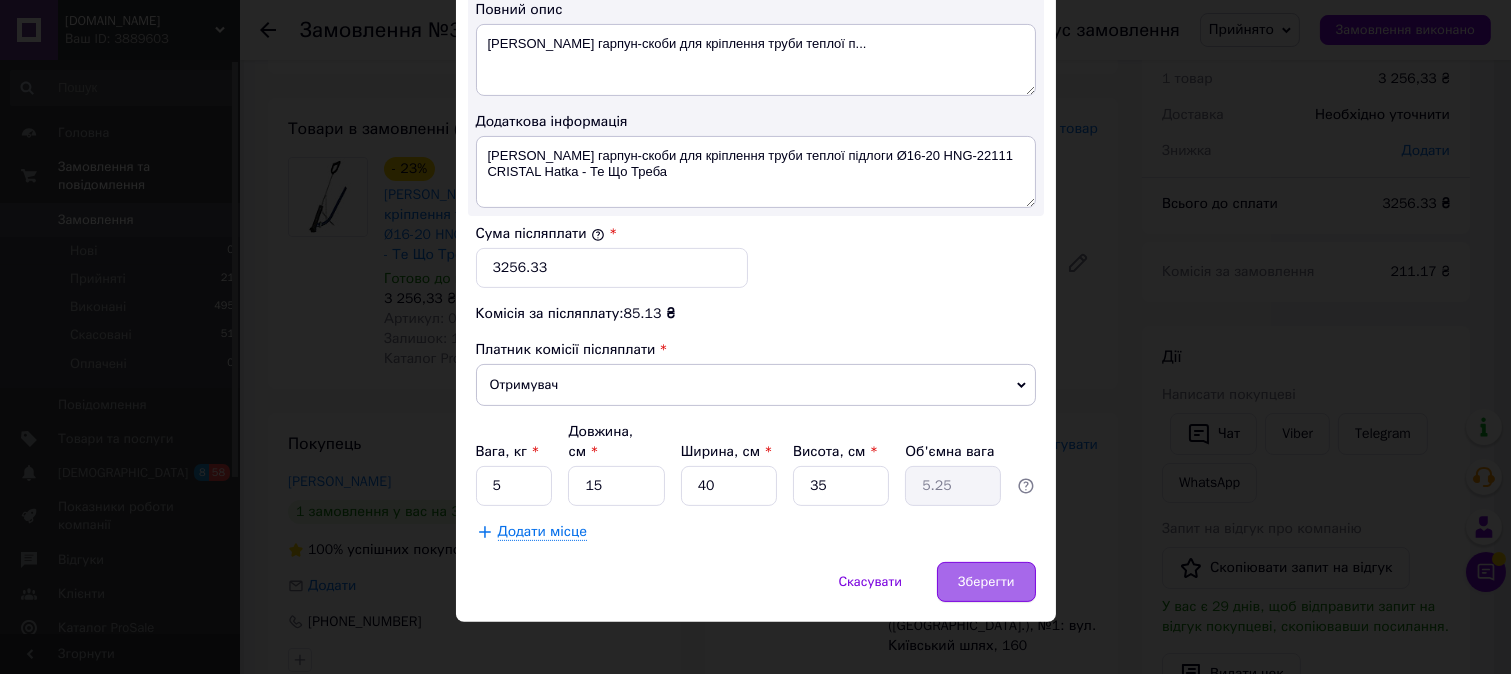 click on "Зберегти" at bounding box center [986, 582] 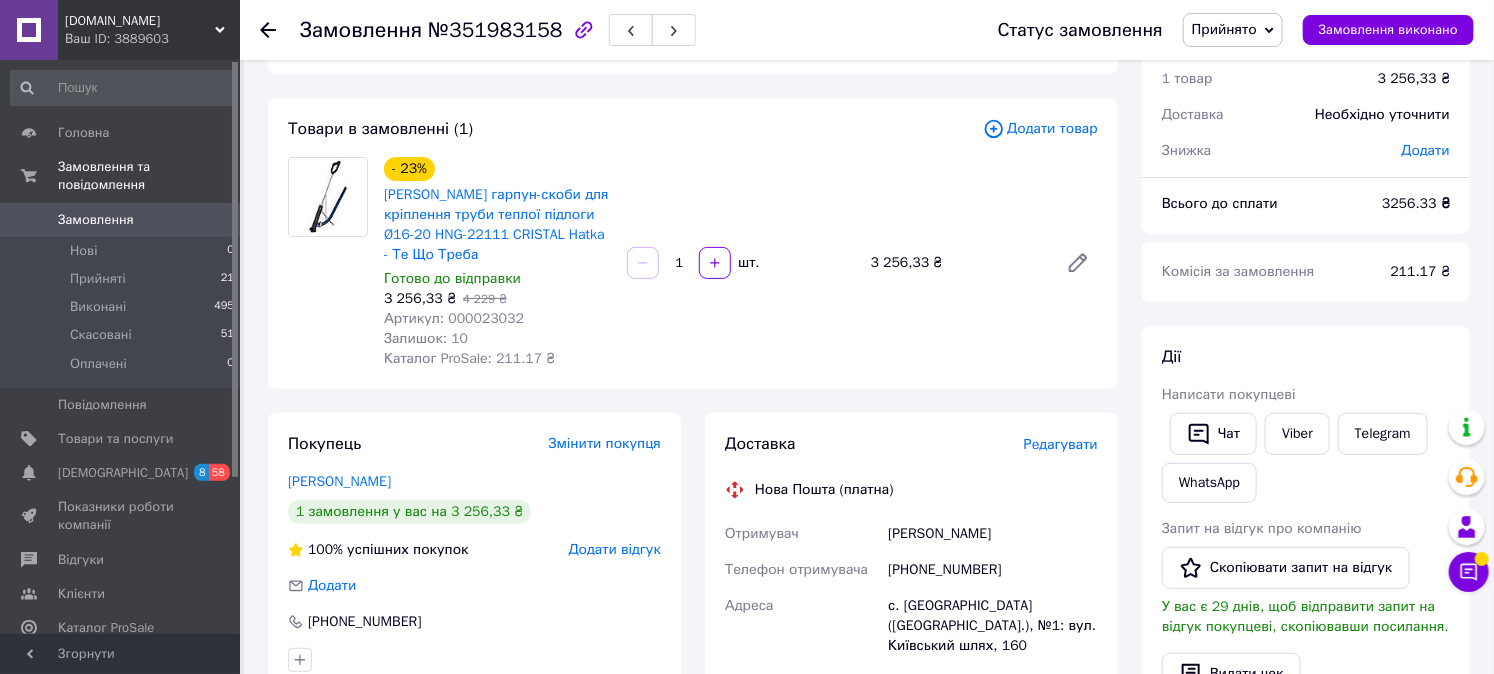 click on "Додати товар" at bounding box center (1040, 129) 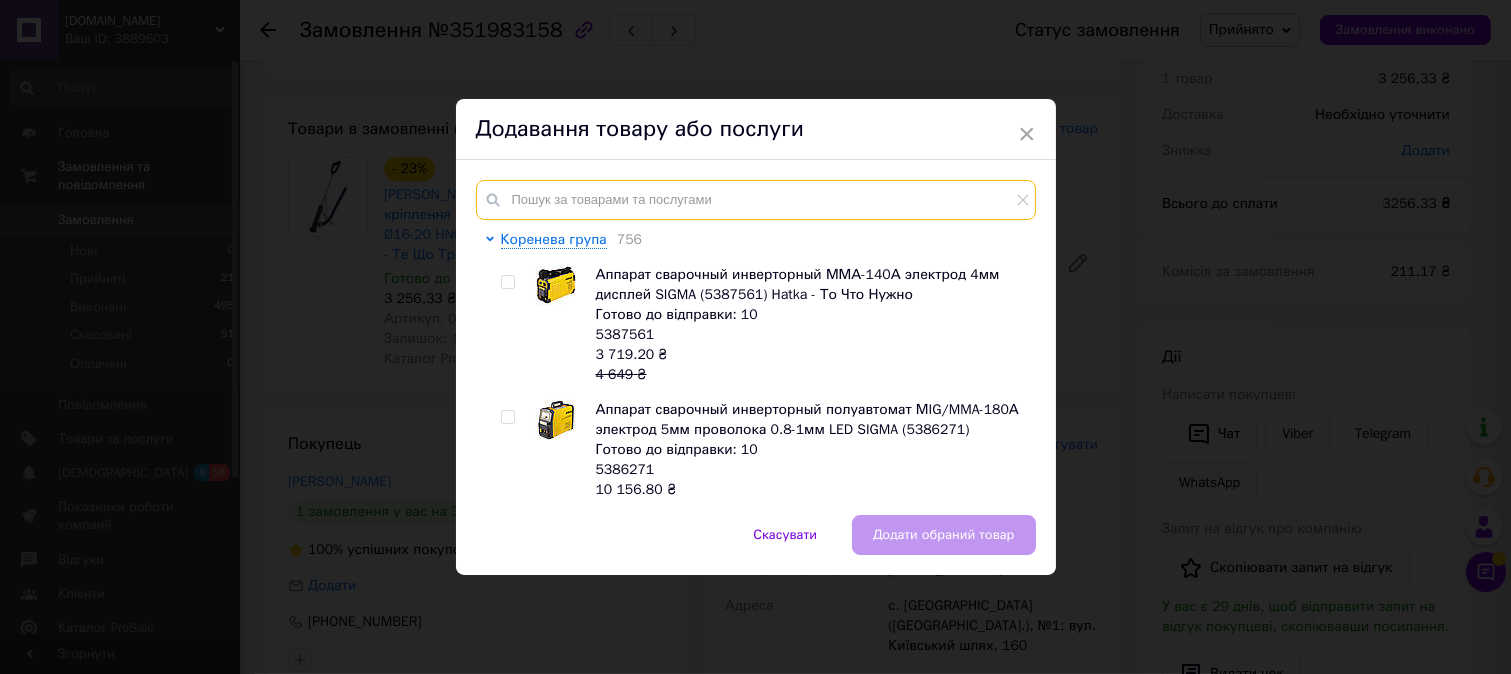 click at bounding box center [756, 200] 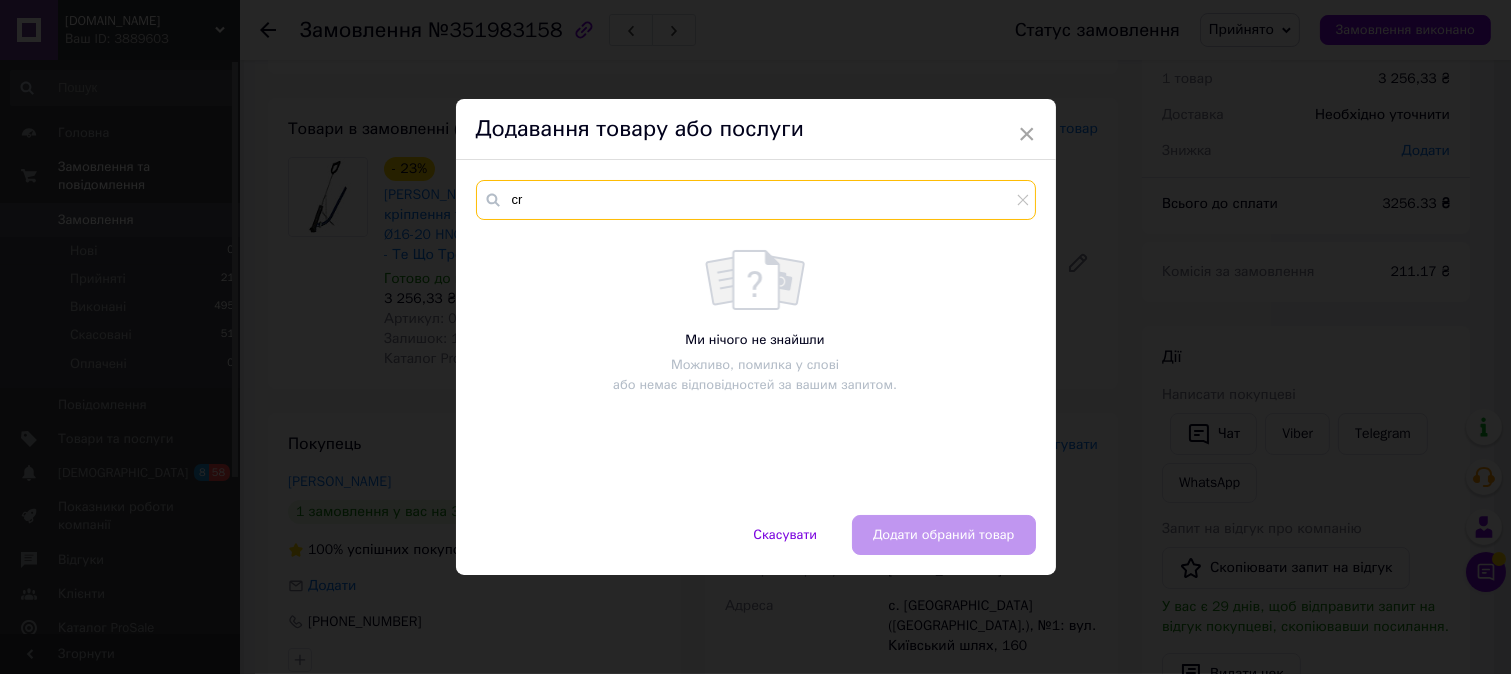 type on "c" 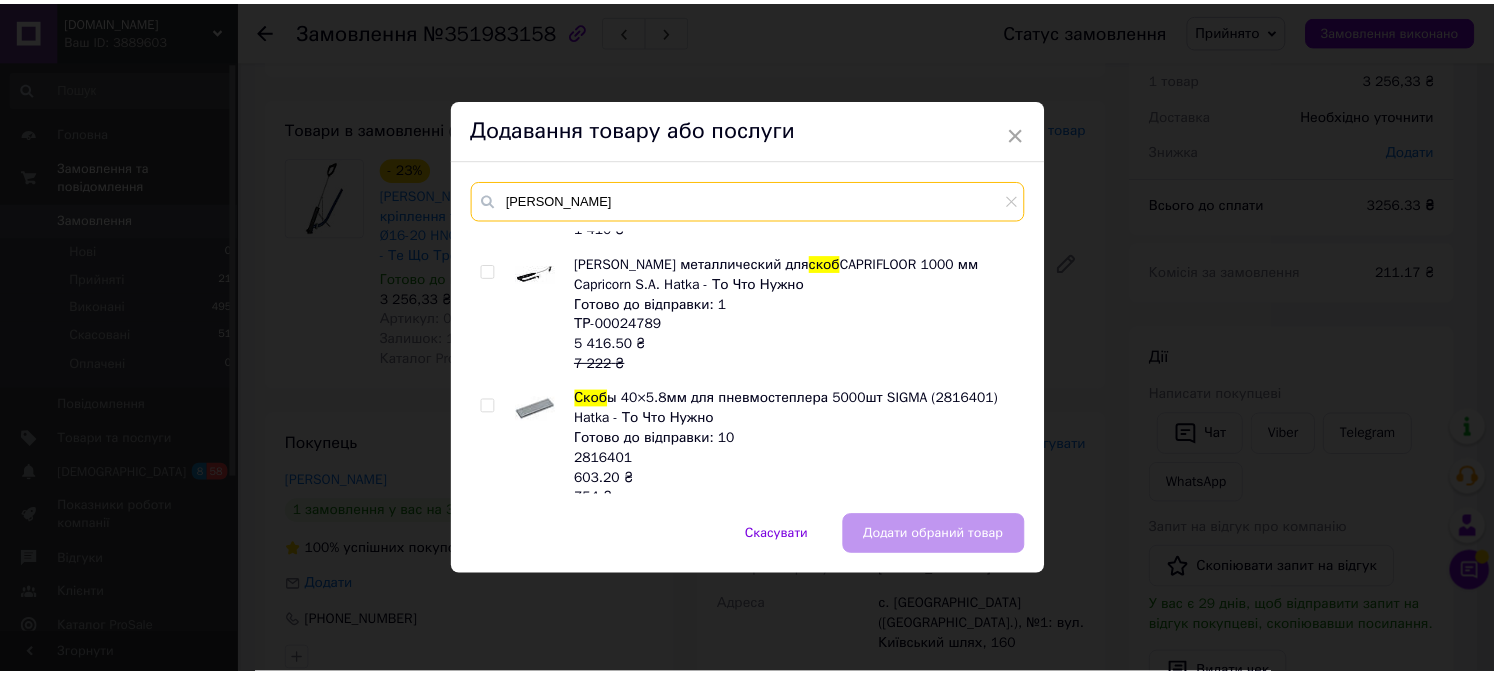 scroll, scrollTop: 0, scrollLeft: 0, axis: both 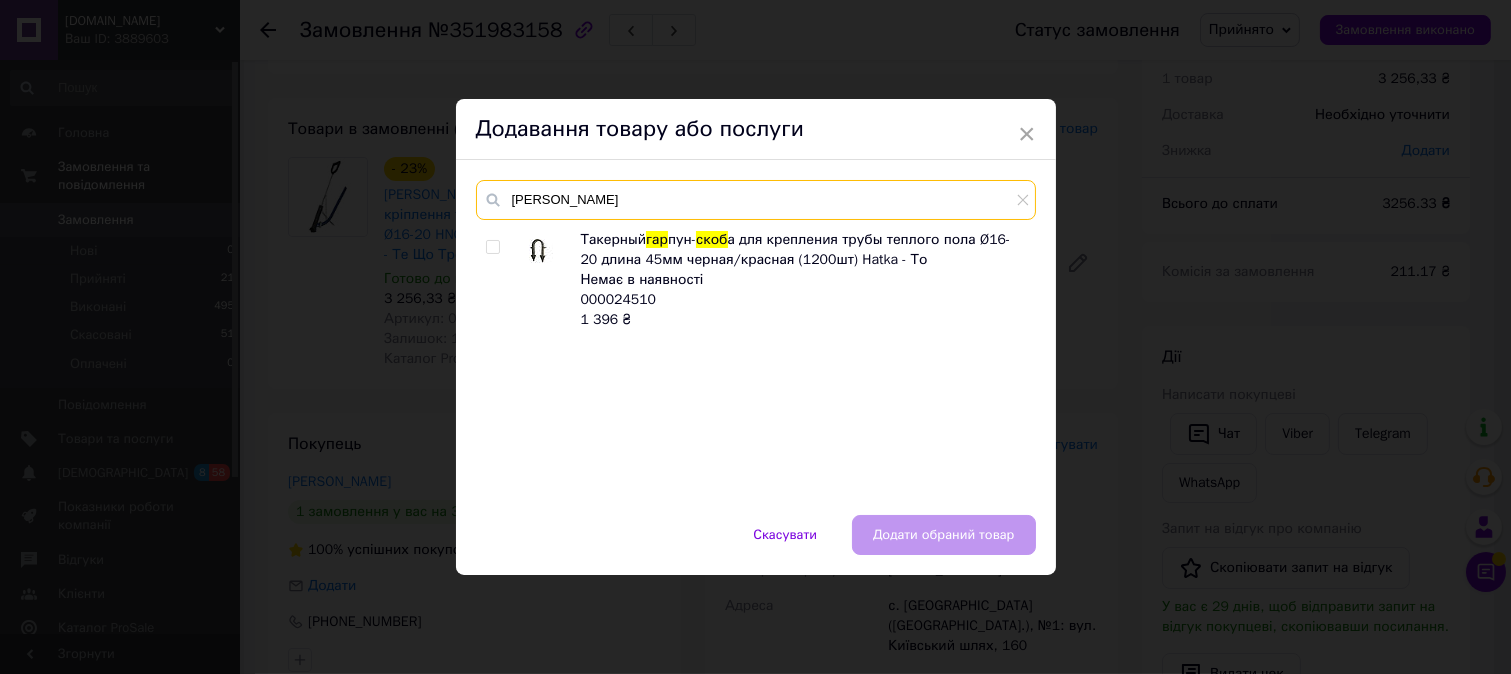 type on "[PERSON_NAME]" 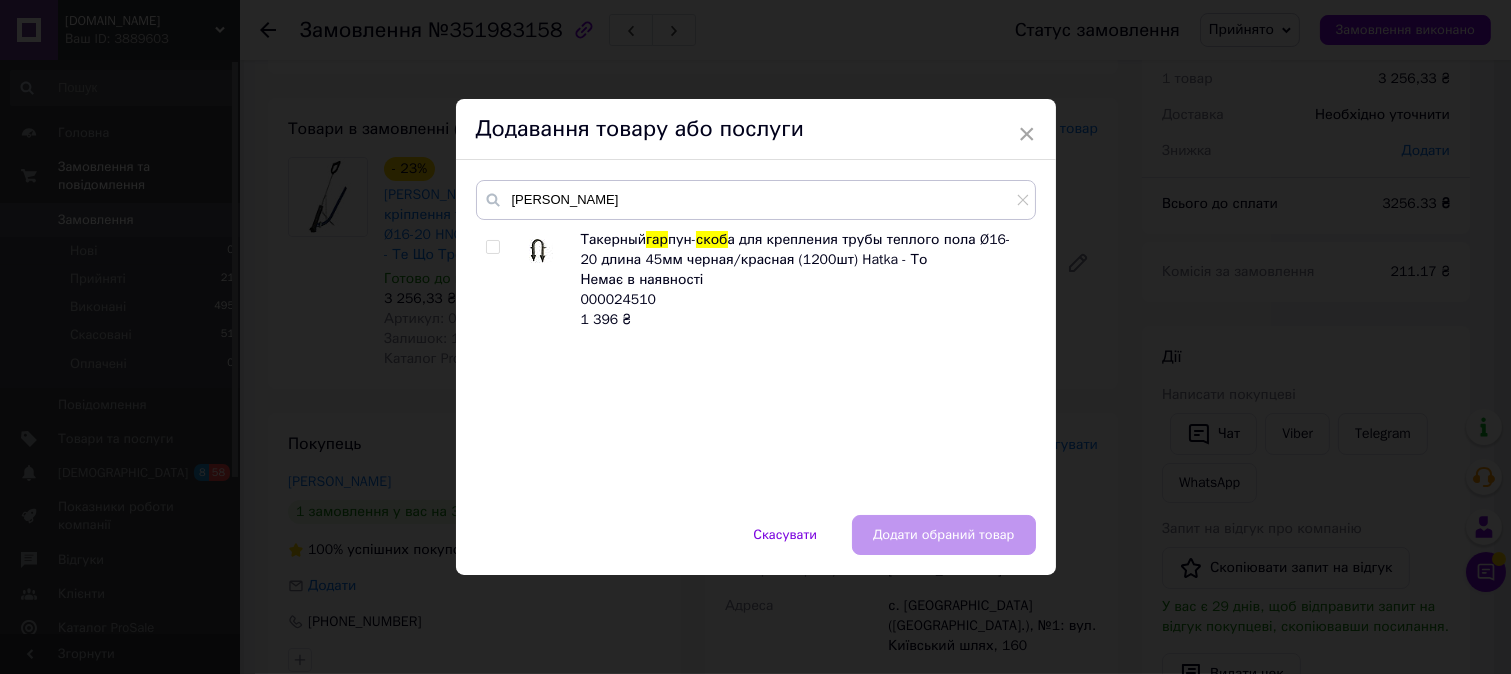 click at bounding box center (492, 247) 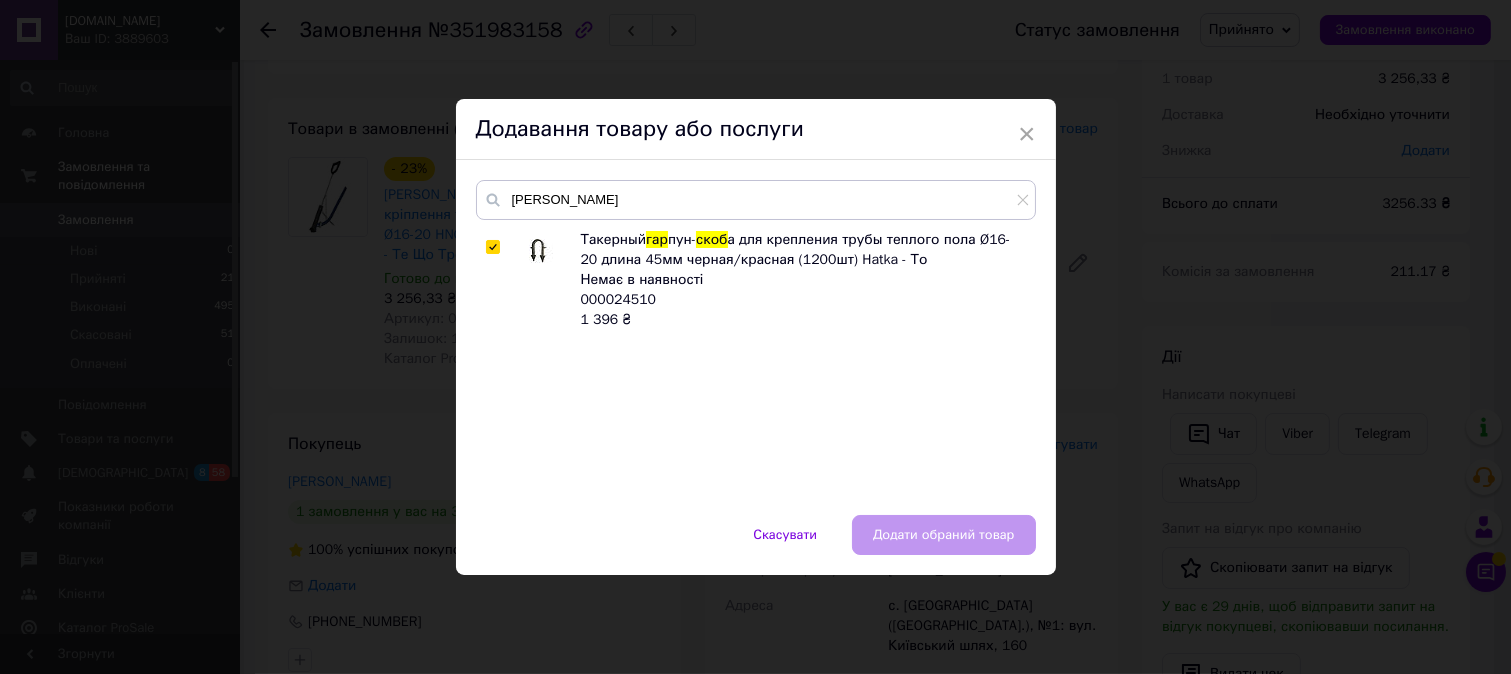 checkbox on "true" 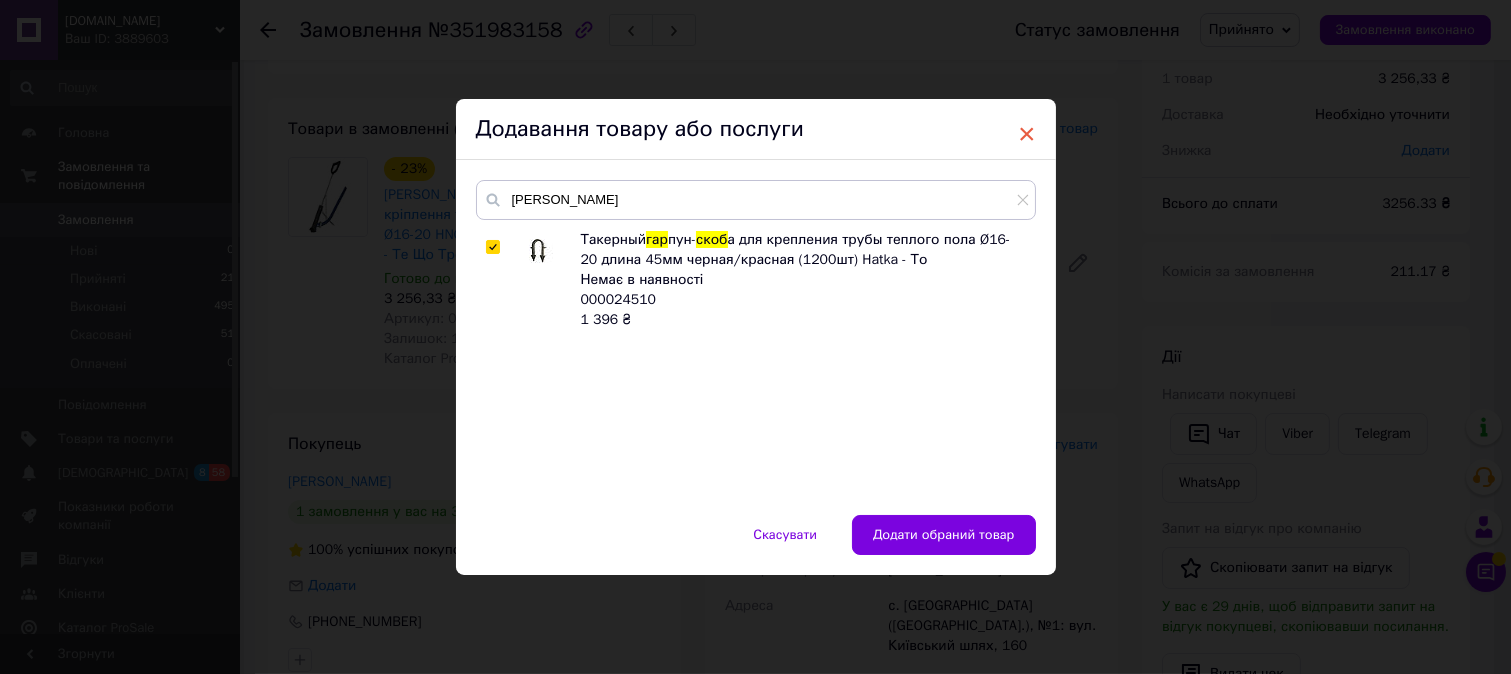 click on "×" at bounding box center (1027, 134) 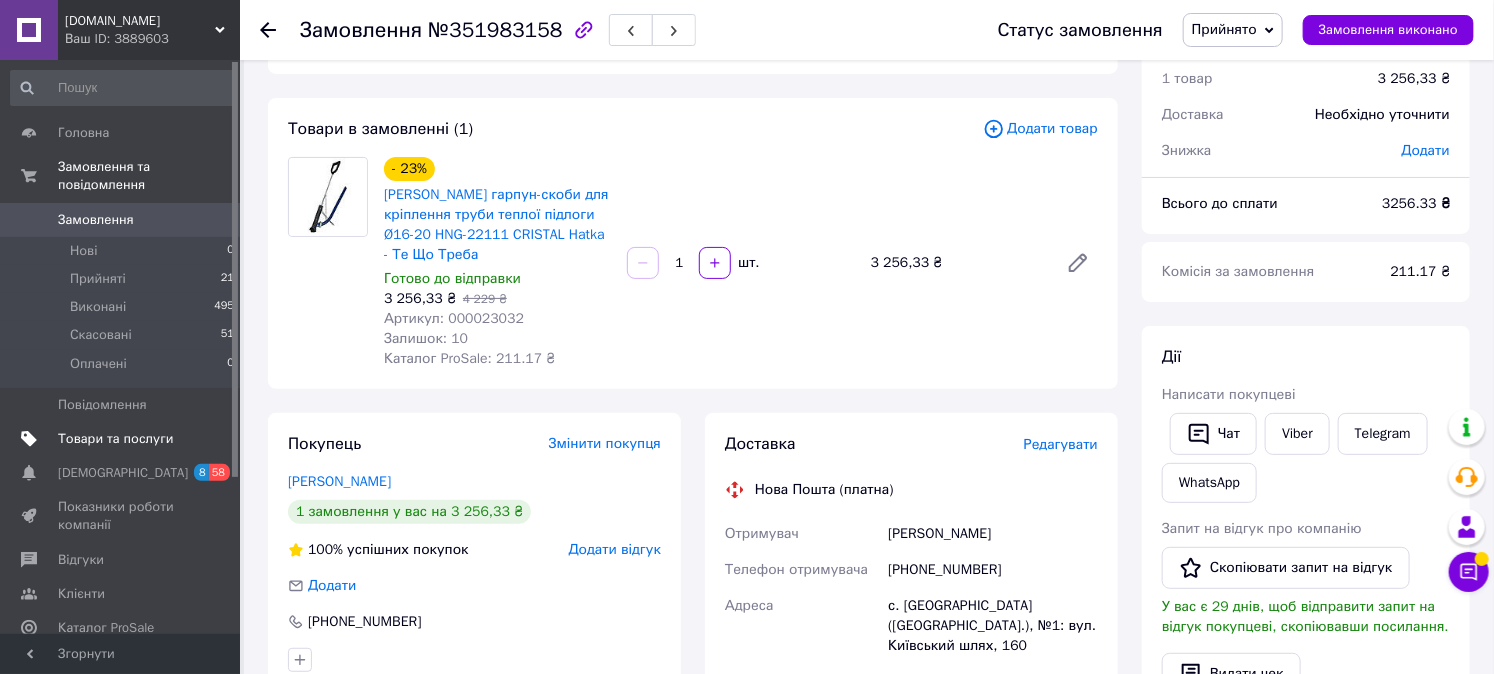 click on "Товари та послуги" at bounding box center (123, 439) 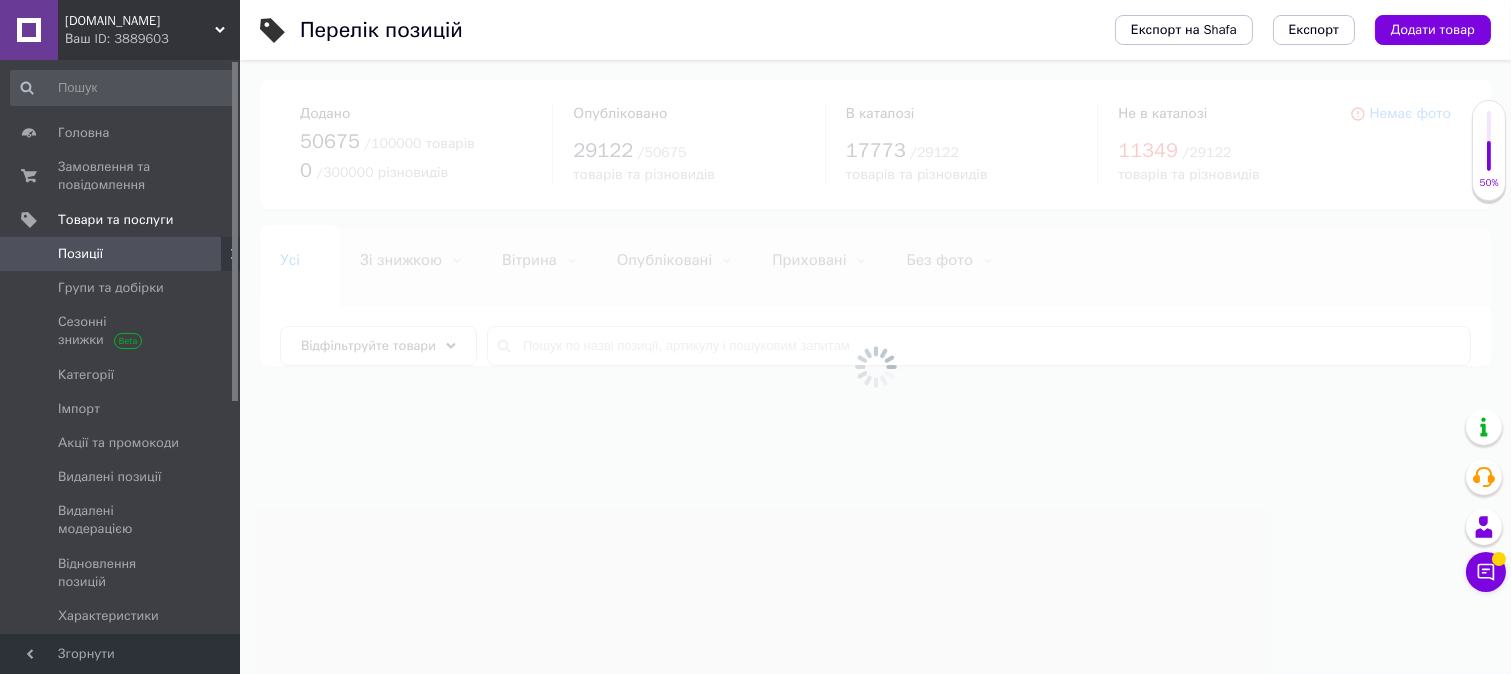 click at bounding box center (875, 367) 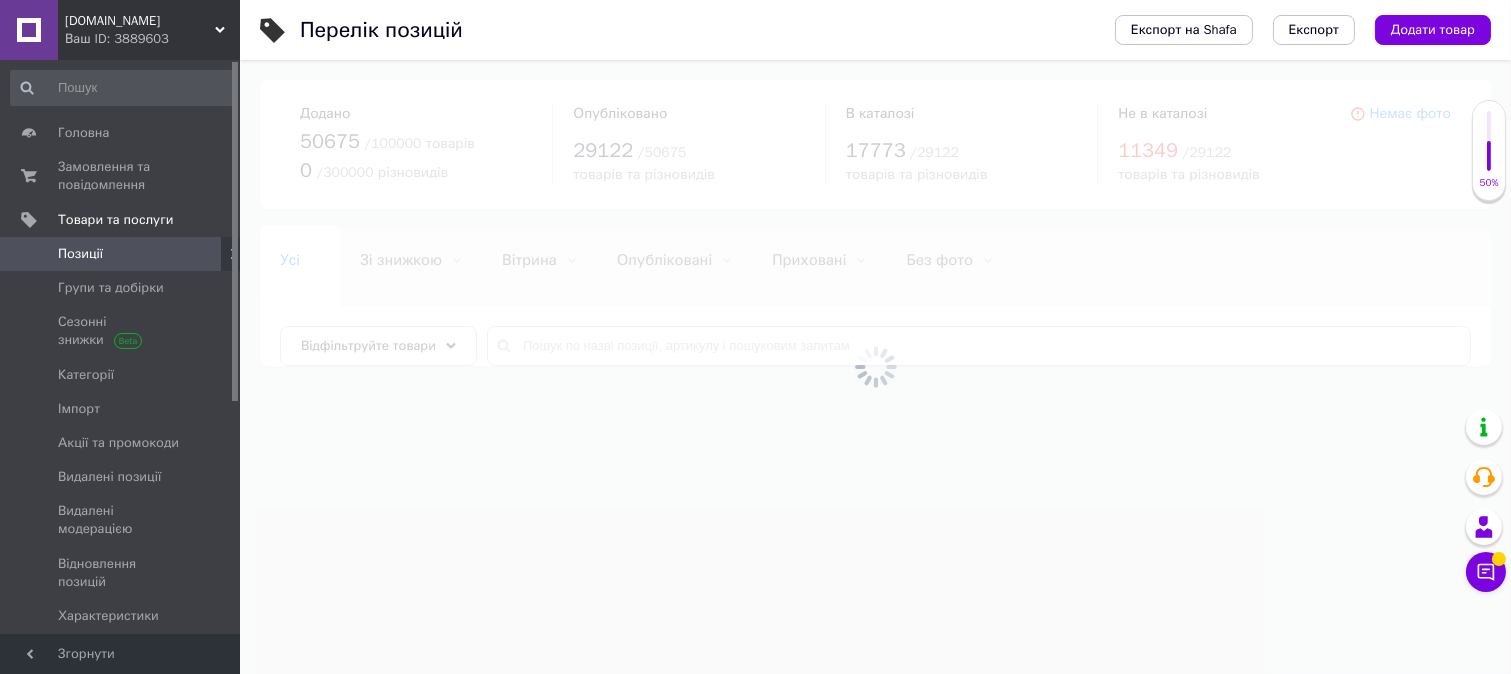 click at bounding box center [875, 367] 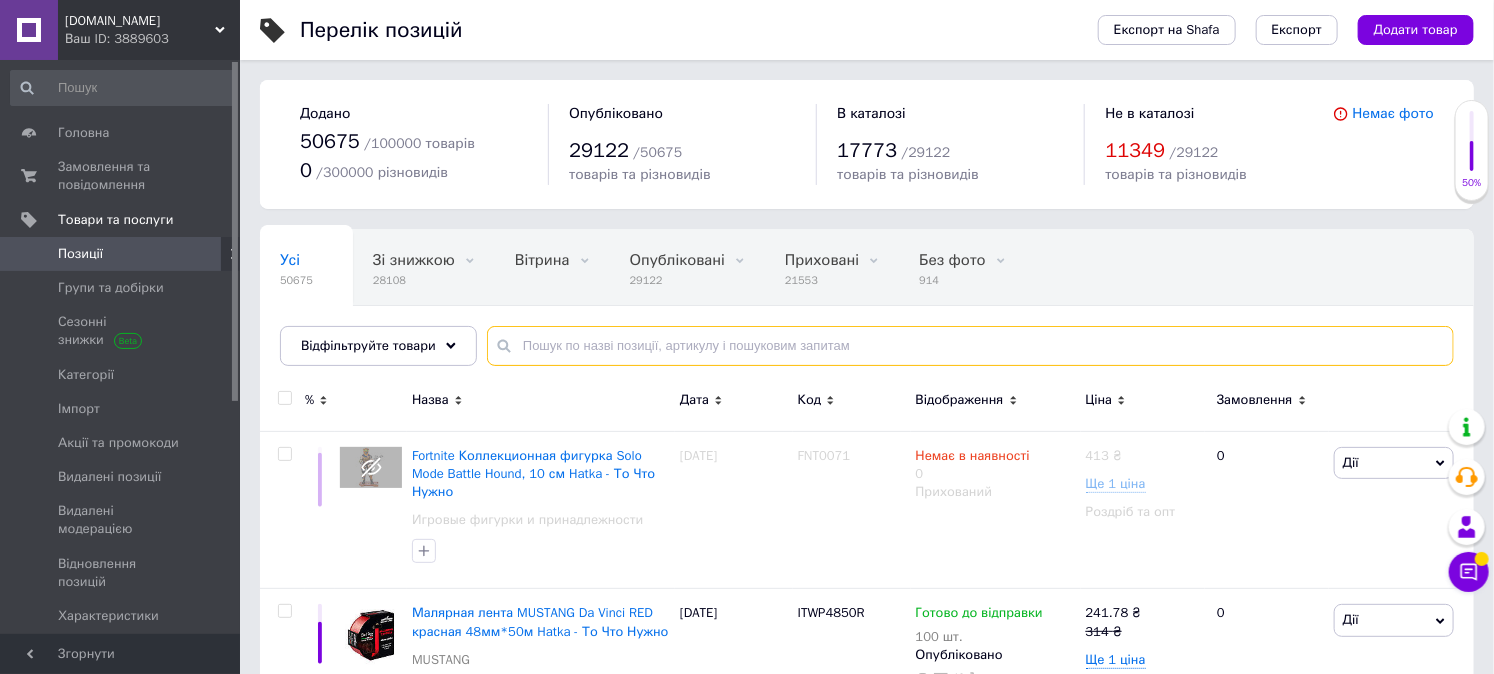 click at bounding box center (970, 346) 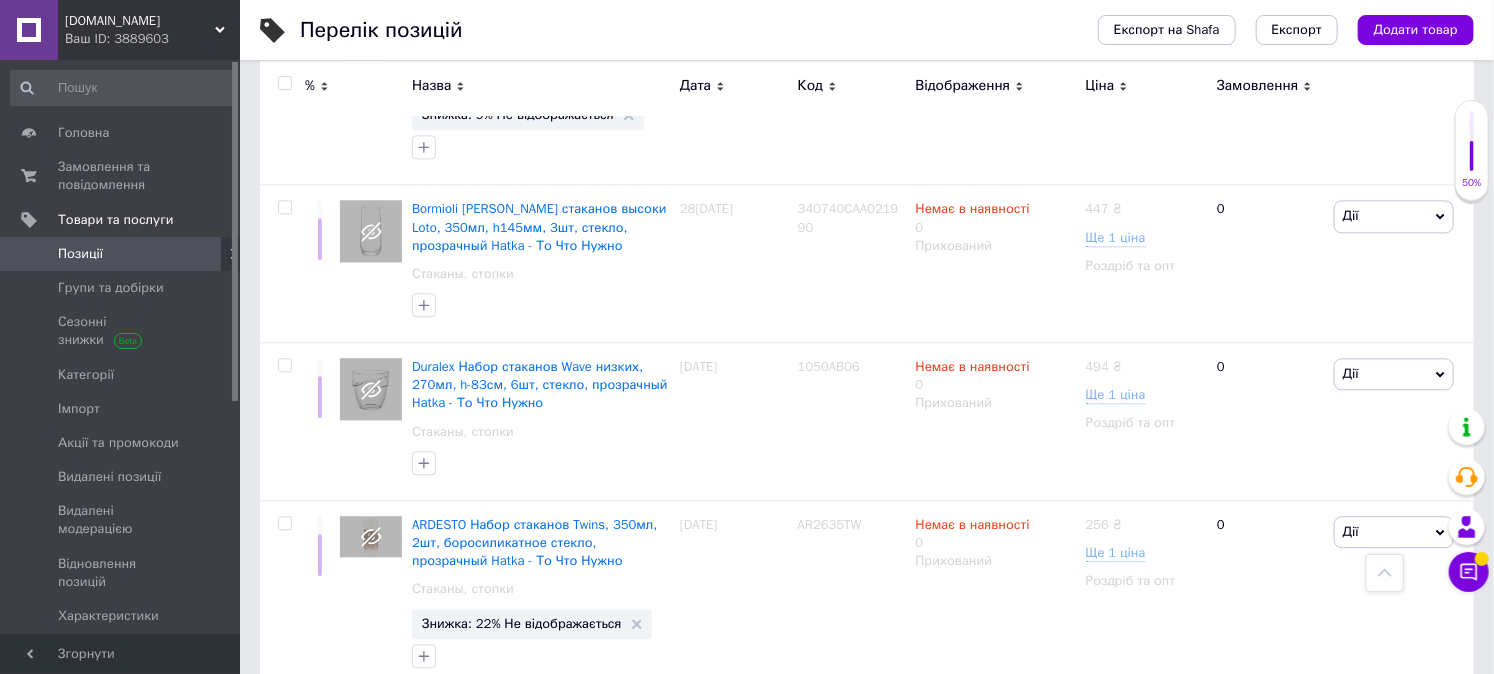 scroll, scrollTop: 5407, scrollLeft: 0, axis: vertical 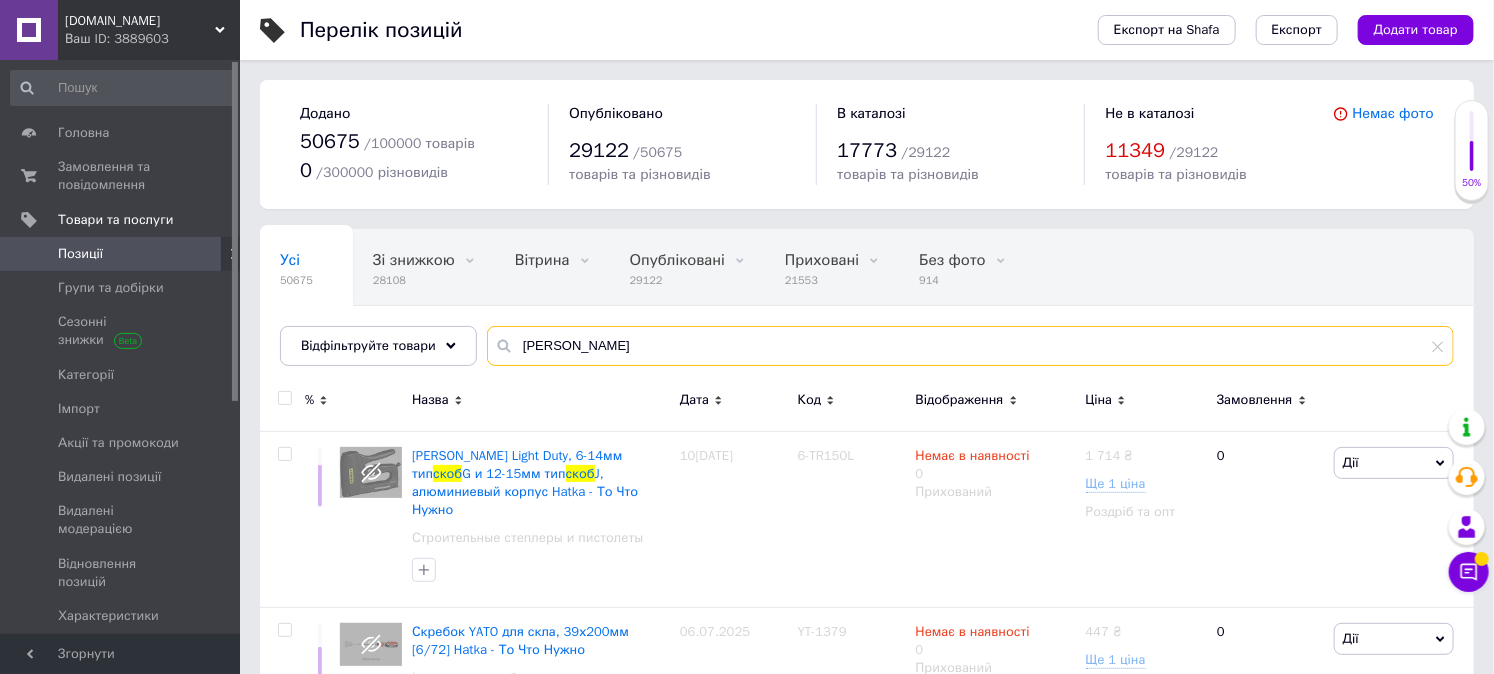 click on "скоб гарп" at bounding box center [970, 346] 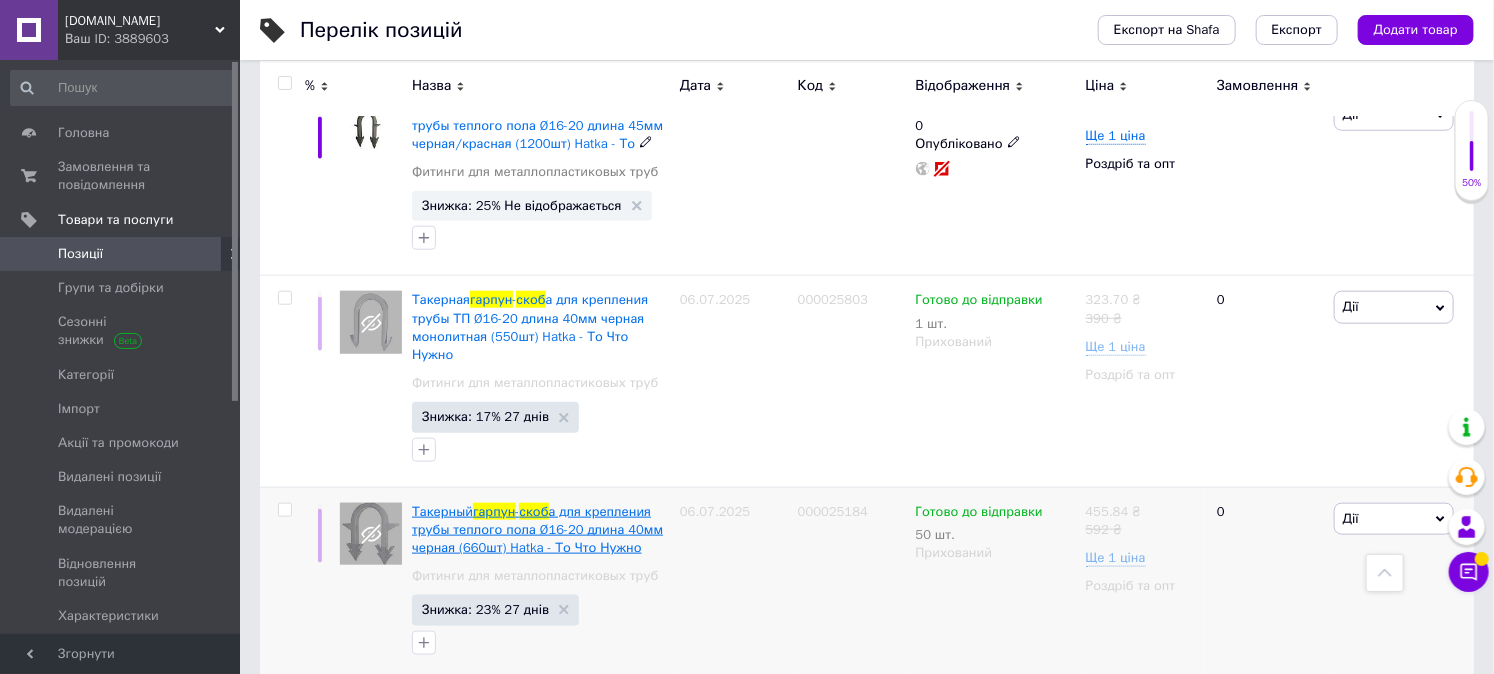 scroll, scrollTop: 742, scrollLeft: 0, axis: vertical 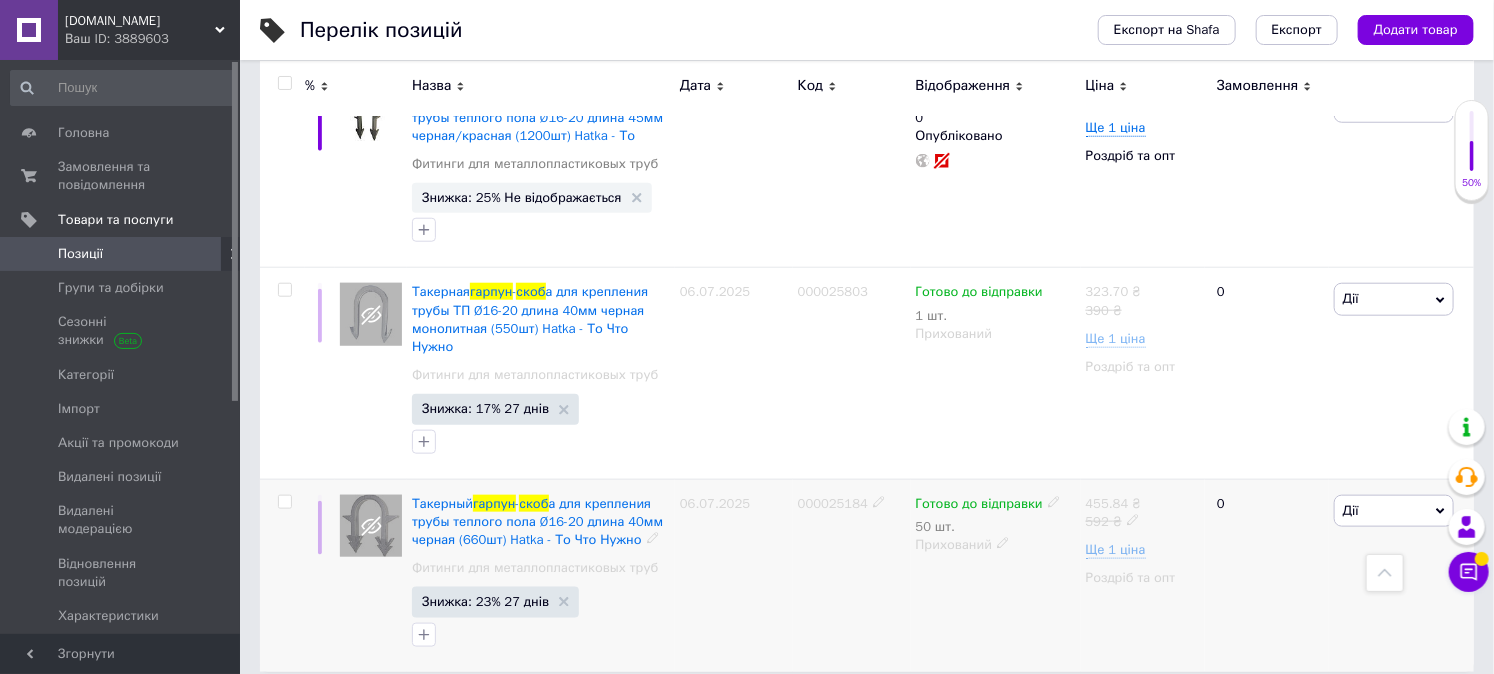 type on "скоб гарпун" 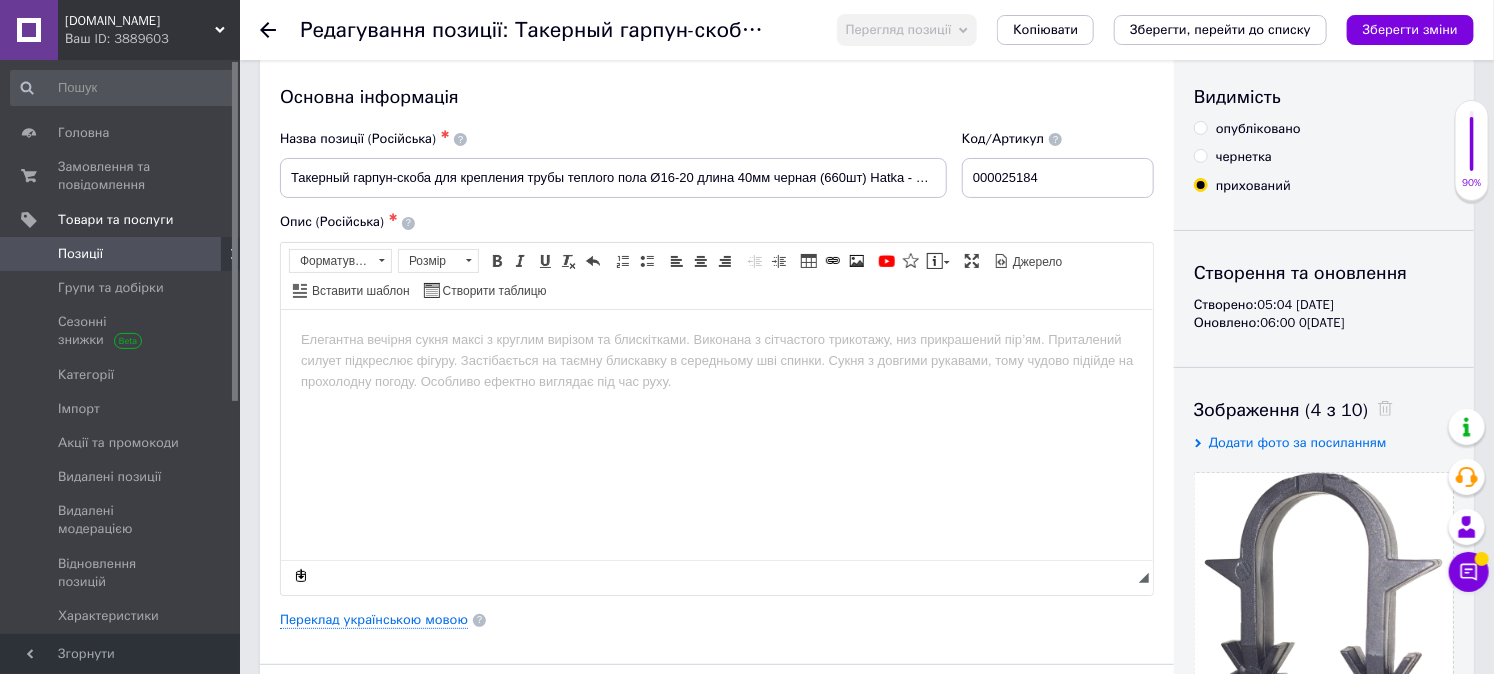 scroll, scrollTop: 0, scrollLeft: 0, axis: both 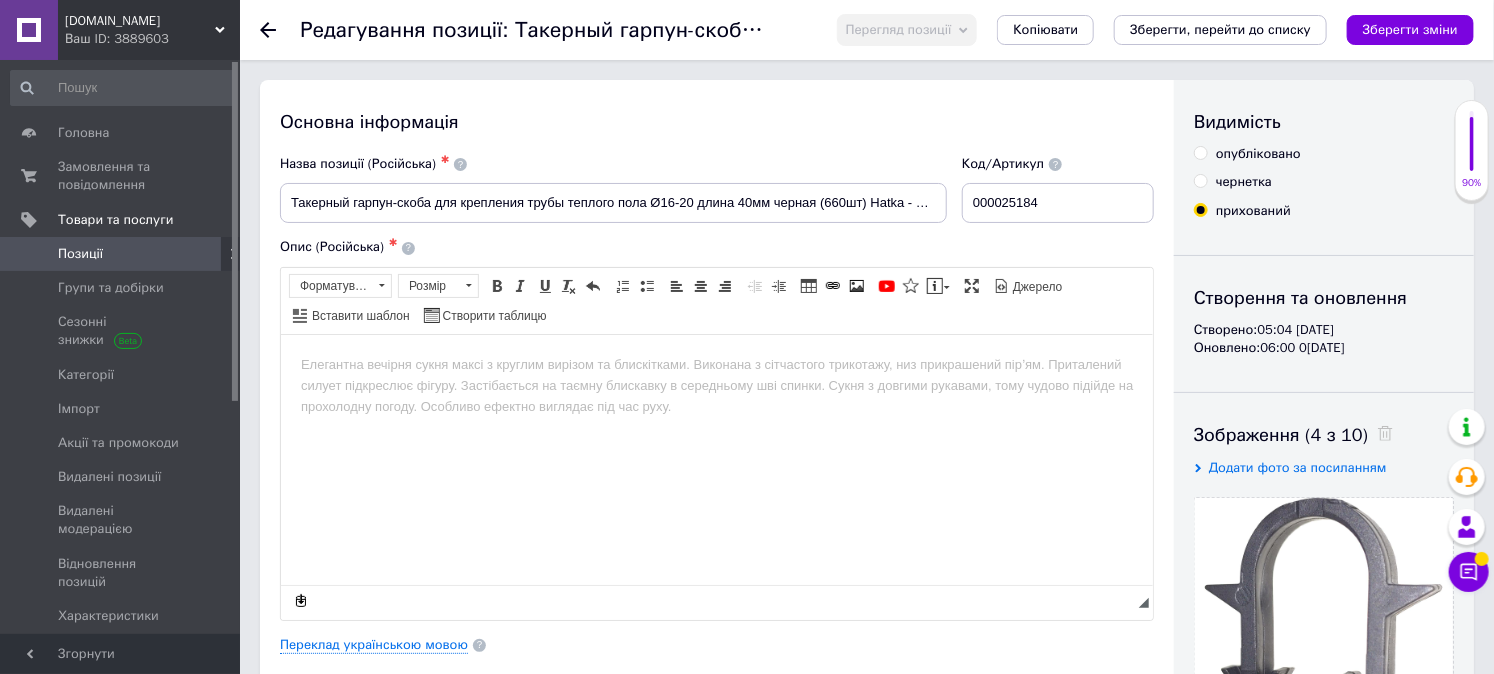 click on "опубліковано" at bounding box center [1247, 154] 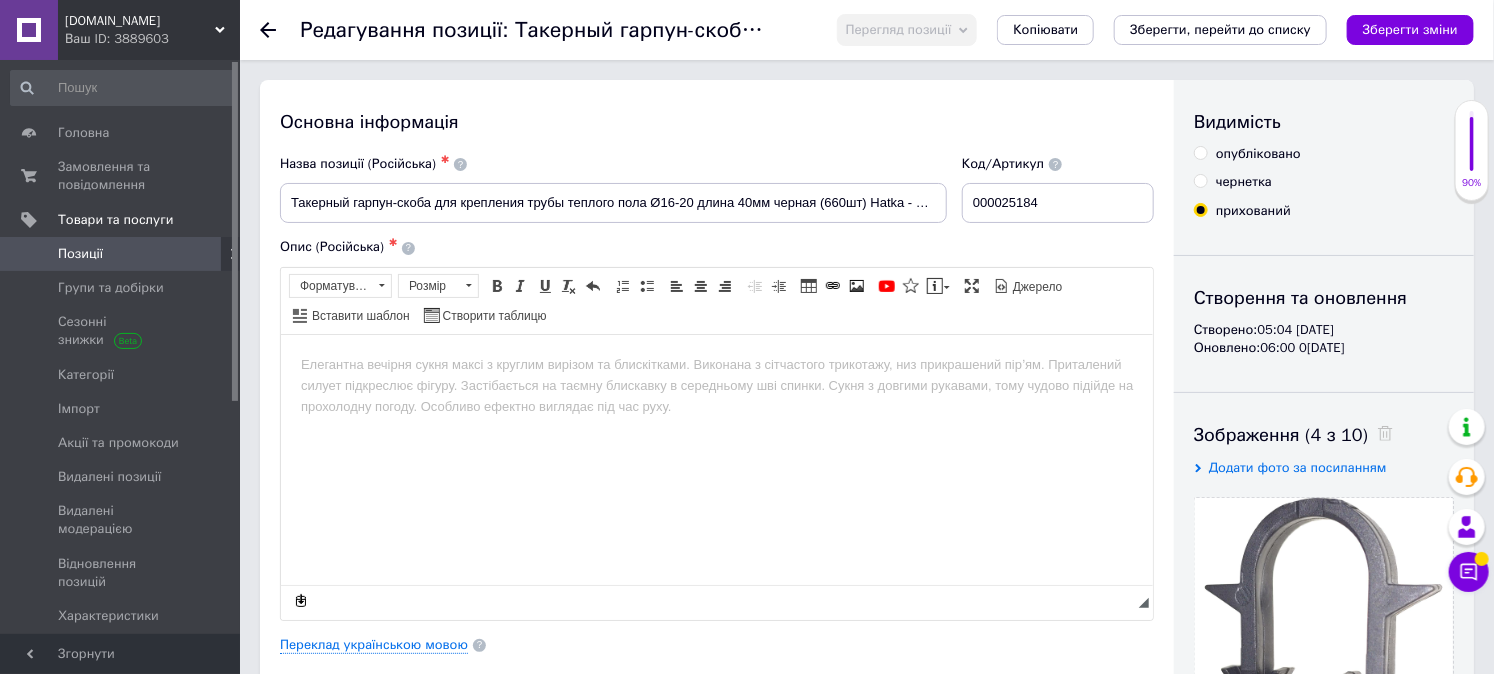 radio on "true" 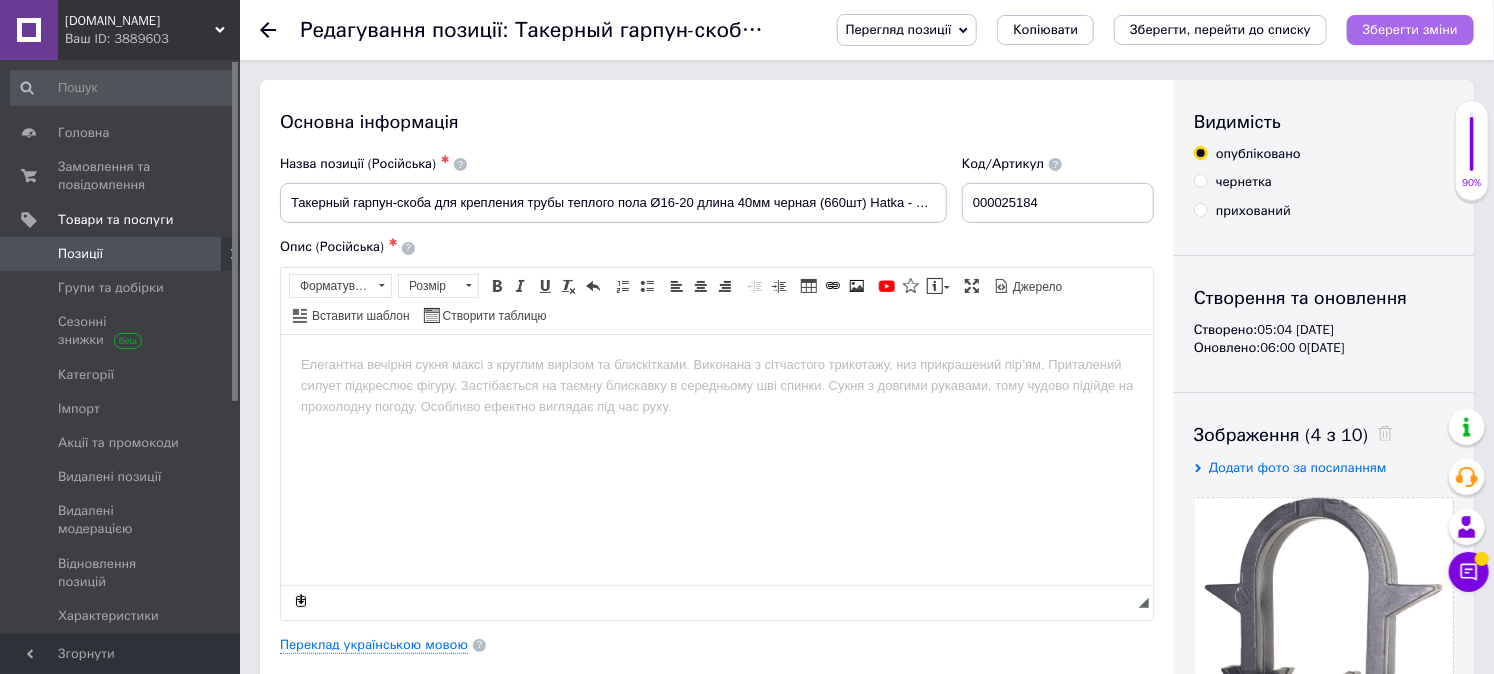 click on "Зберегти зміни" at bounding box center (1410, 29) 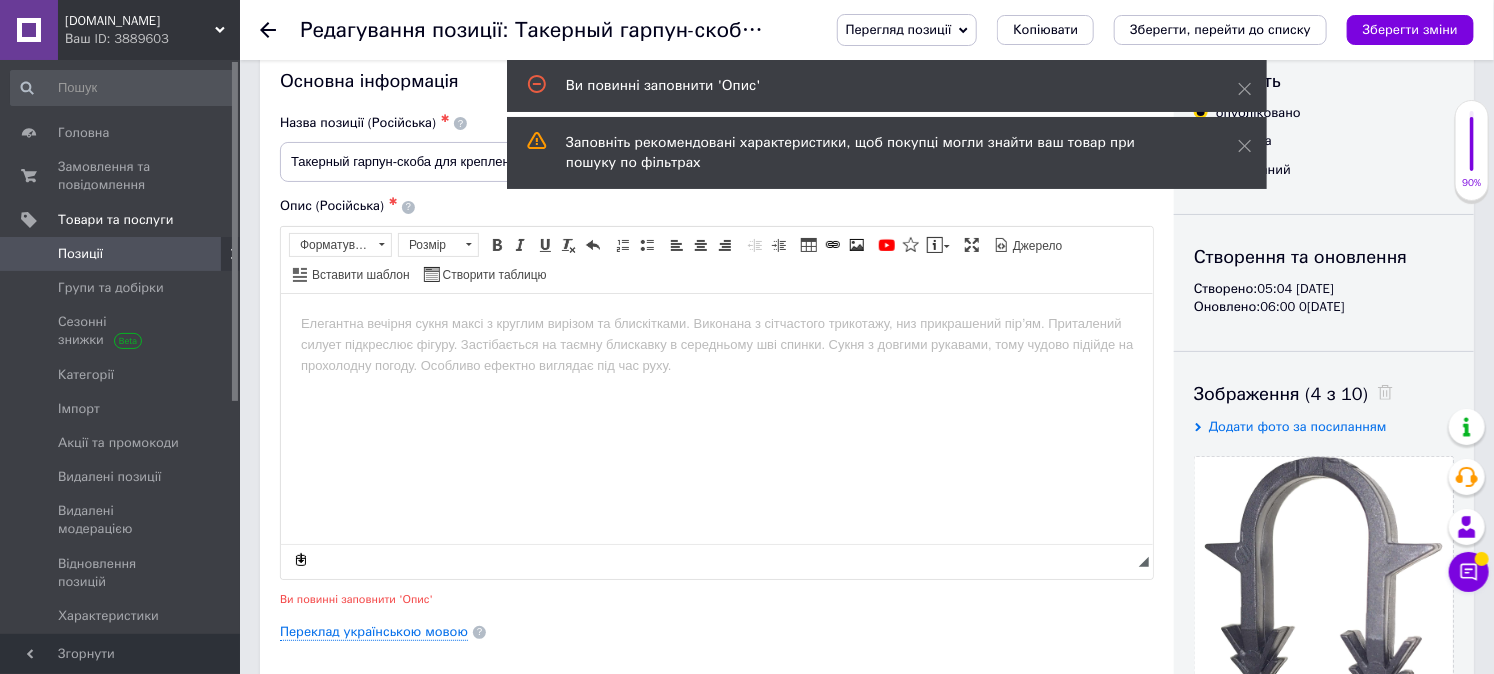 scroll, scrollTop: 7, scrollLeft: 0, axis: vertical 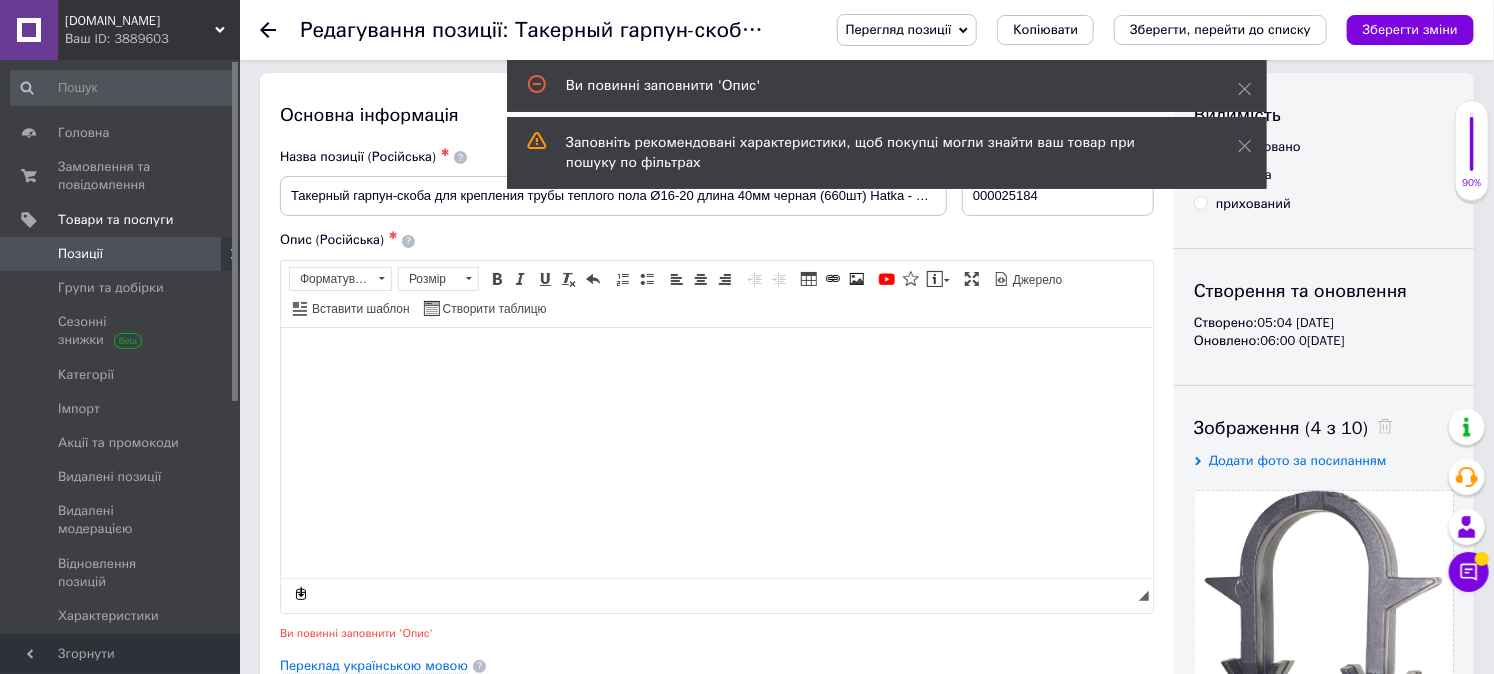 drag, startPoint x: 471, startPoint y: 440, endPoint x: 424, endPoint y: 423, distance: 49.979996 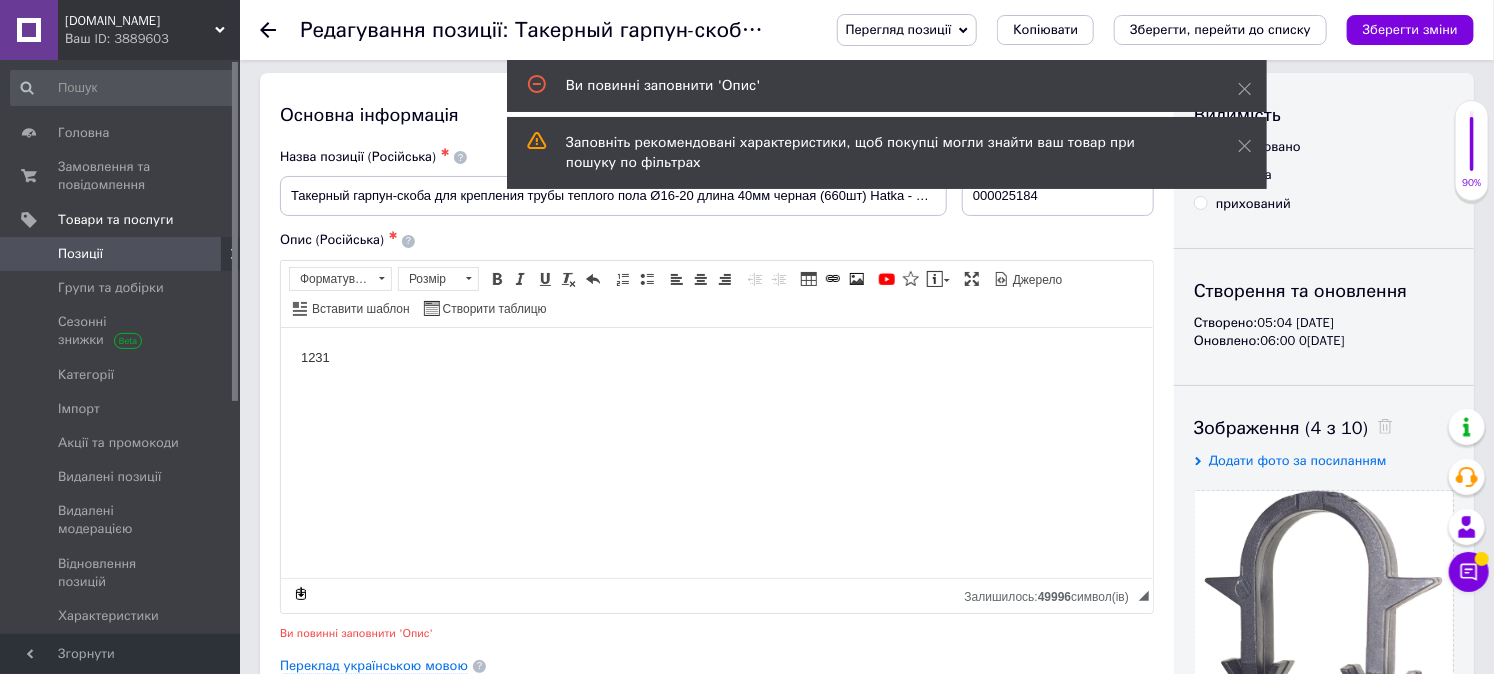 click on "Зберегти зміни" at bounding box center (1410, 29) 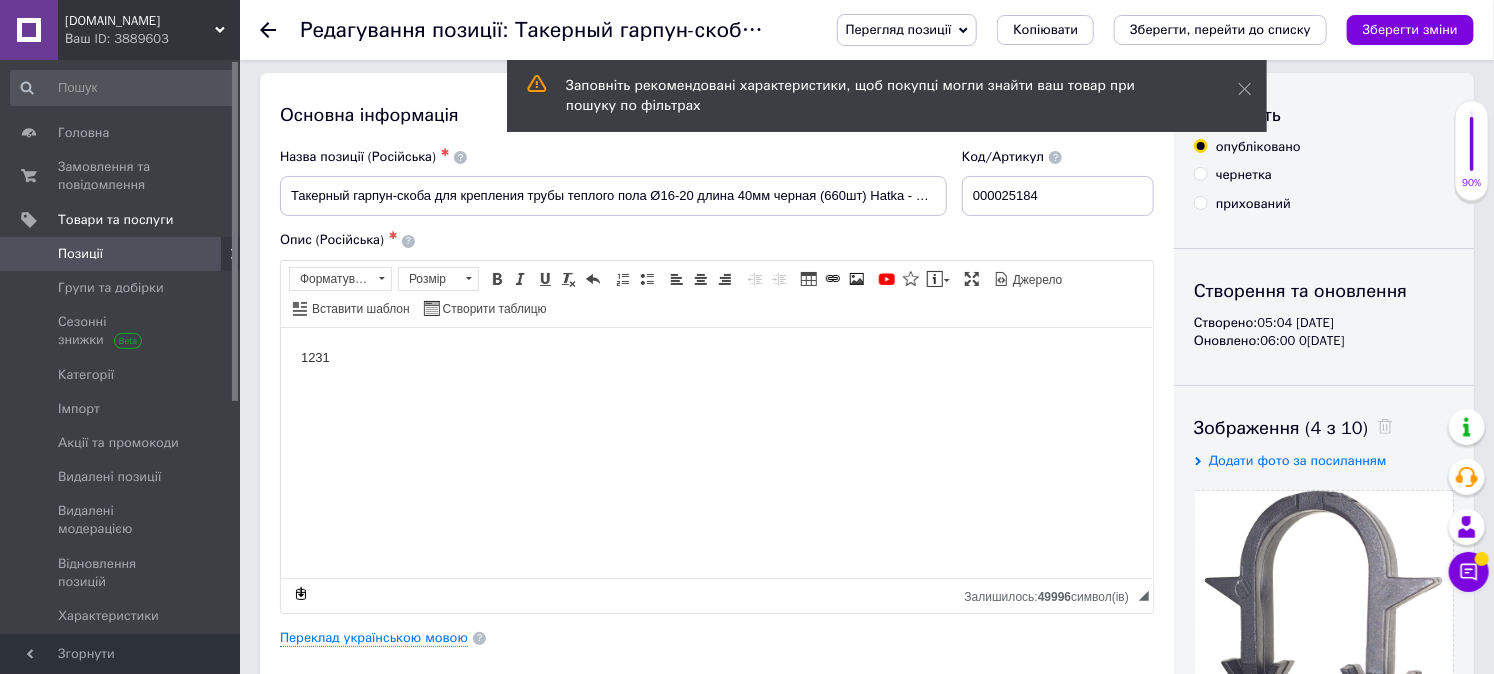 click on "Позиції" at bounding box center [121, 254] 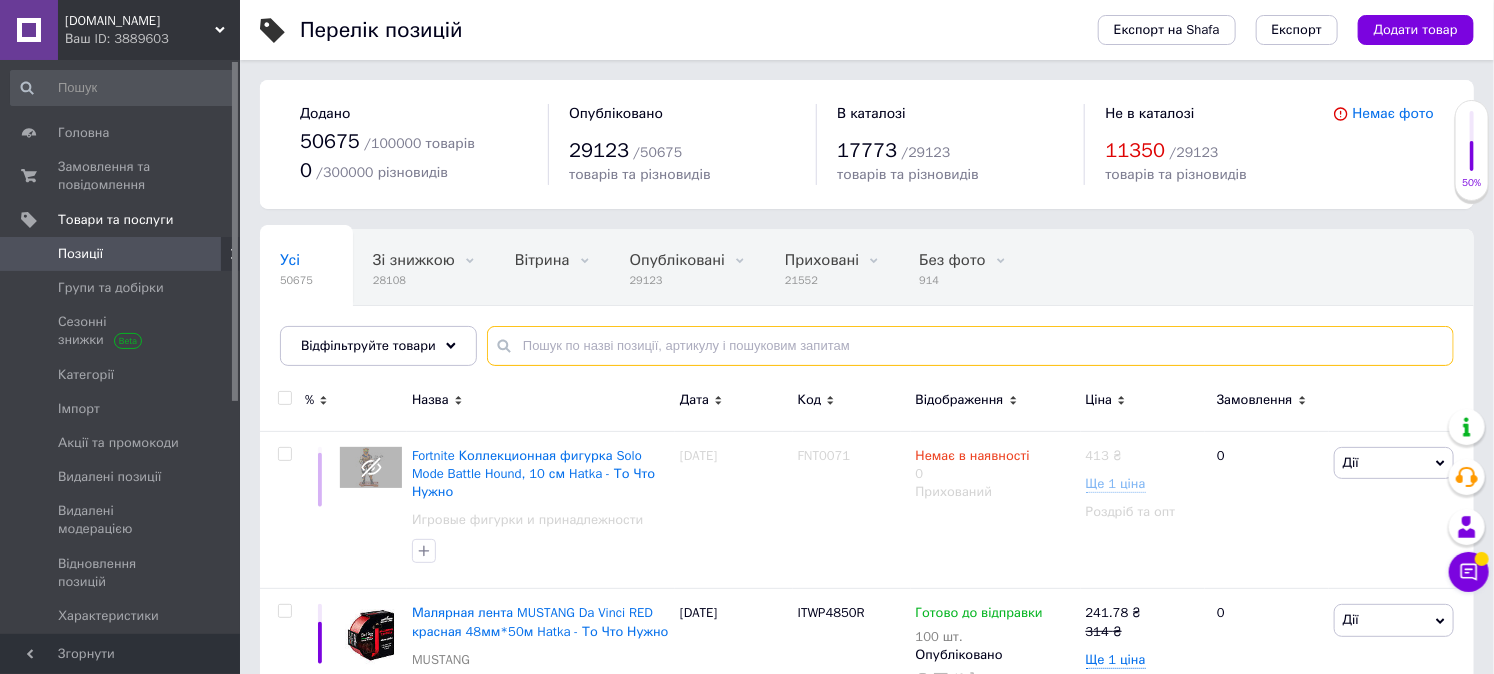 click at bounding box center [970, 346] 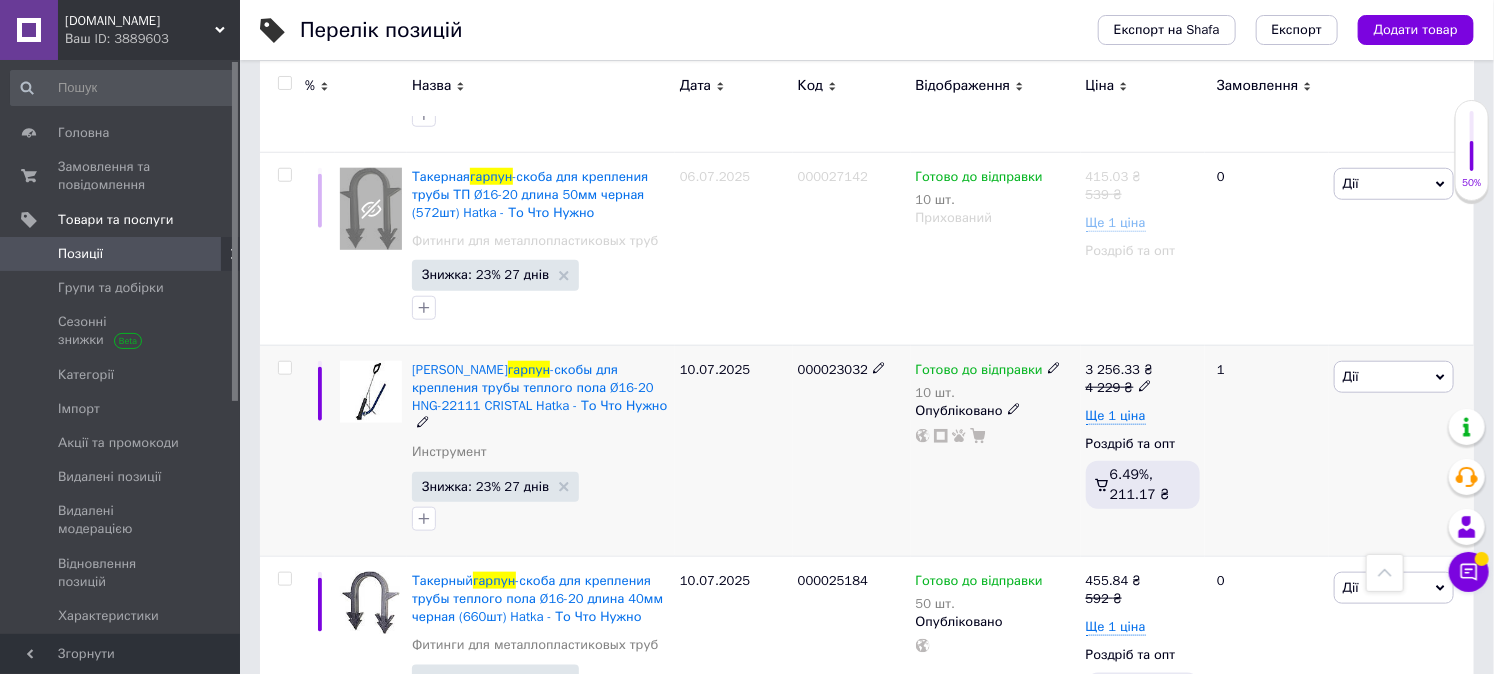 scroll, scrollTop: 594, scrollLeft: 0, axis: vertical 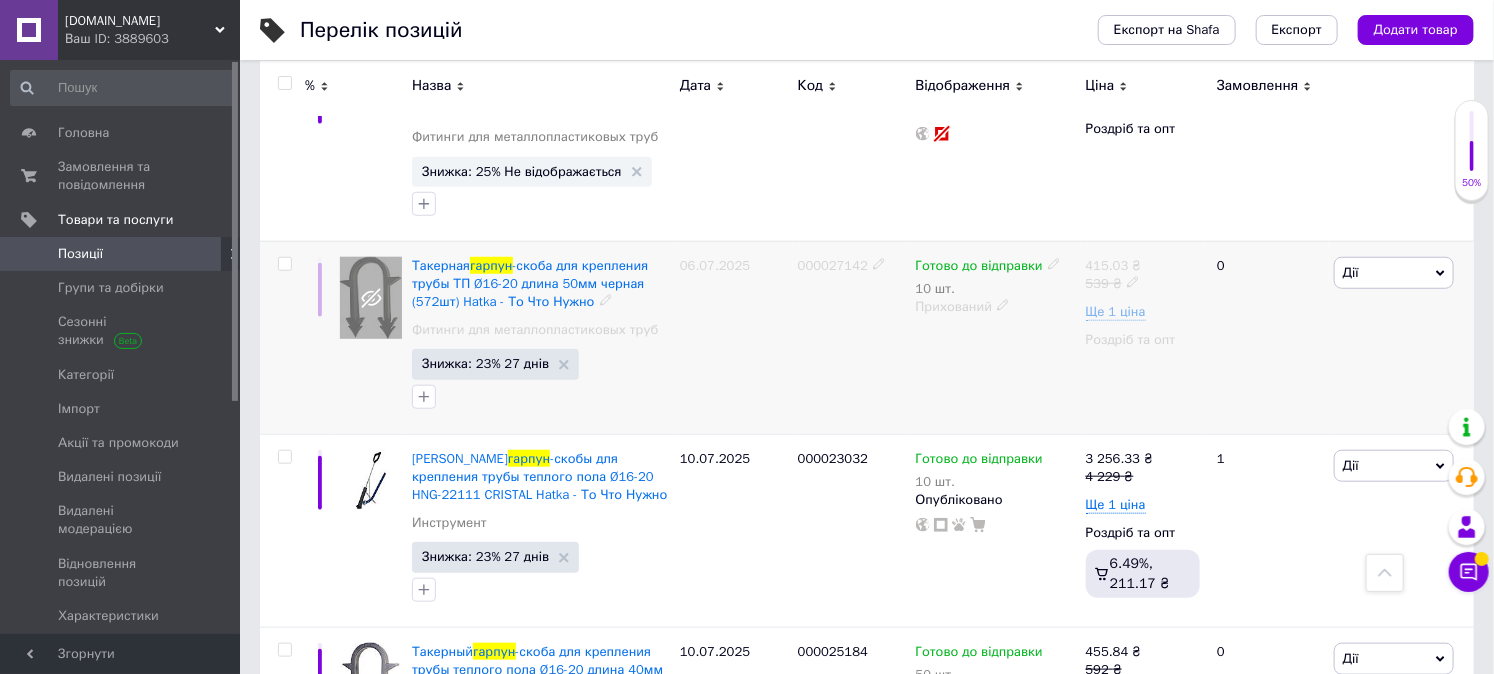 type on "гарпун" 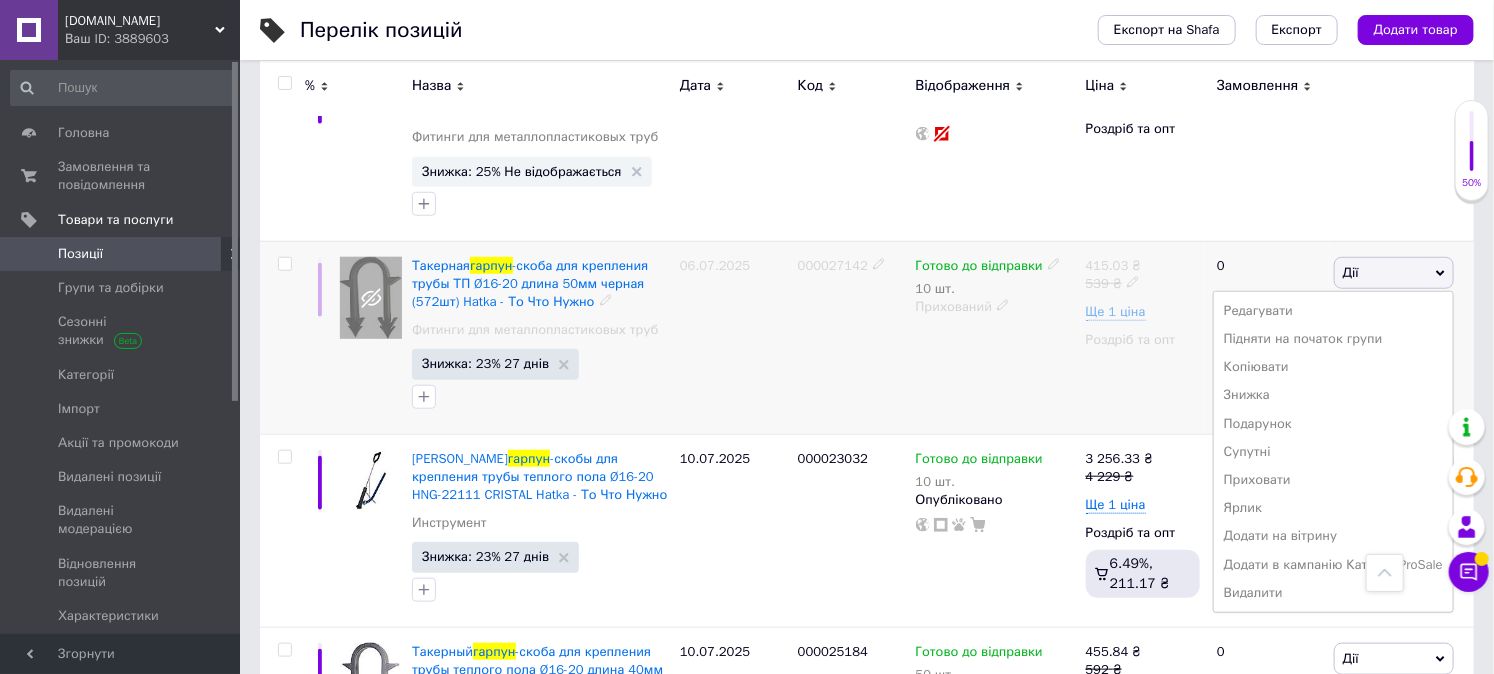 click on "Готово до відправки 10 шт. Прихований" at bounding box center (996, 337) 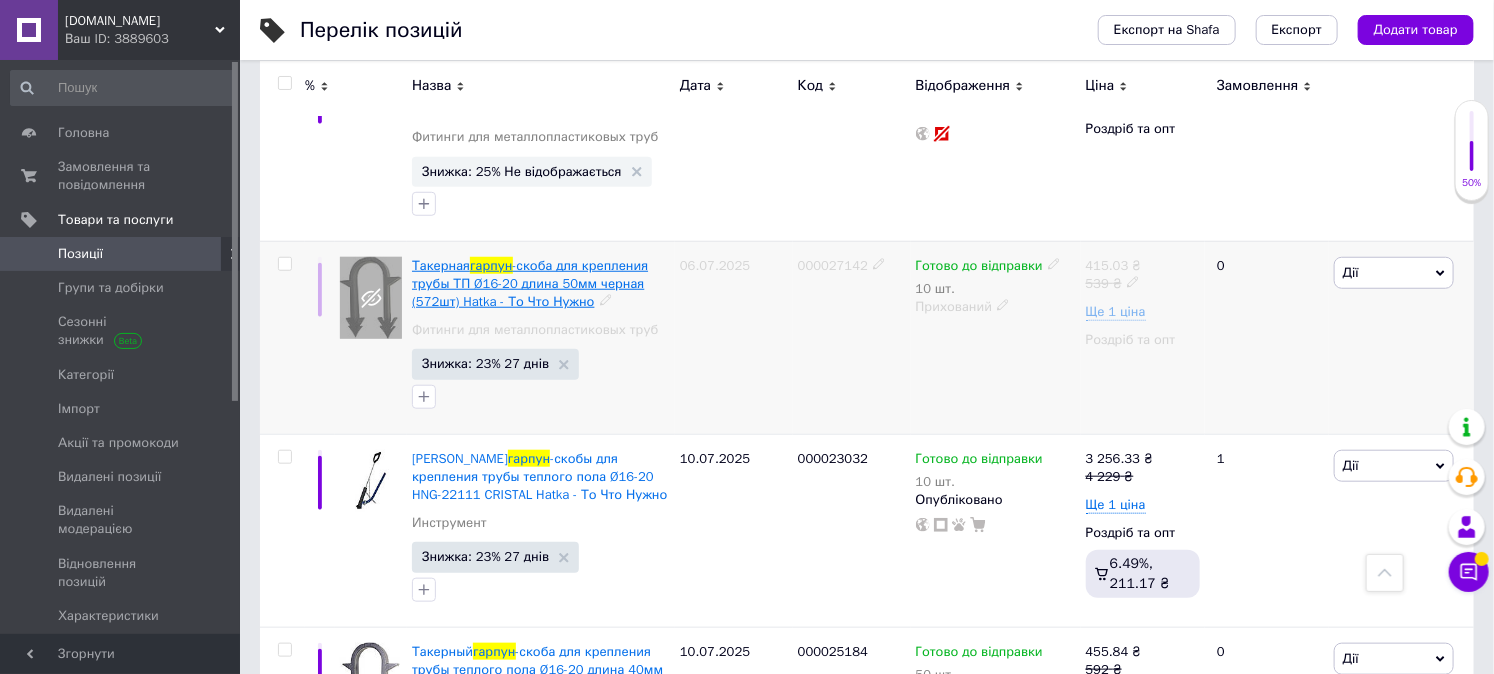 click on "-скоба для крепления трубы ТП Ø16-20 длина 50мм черная (572шт) Hatka - То Что Нужно" at bounding box center (530, 283) 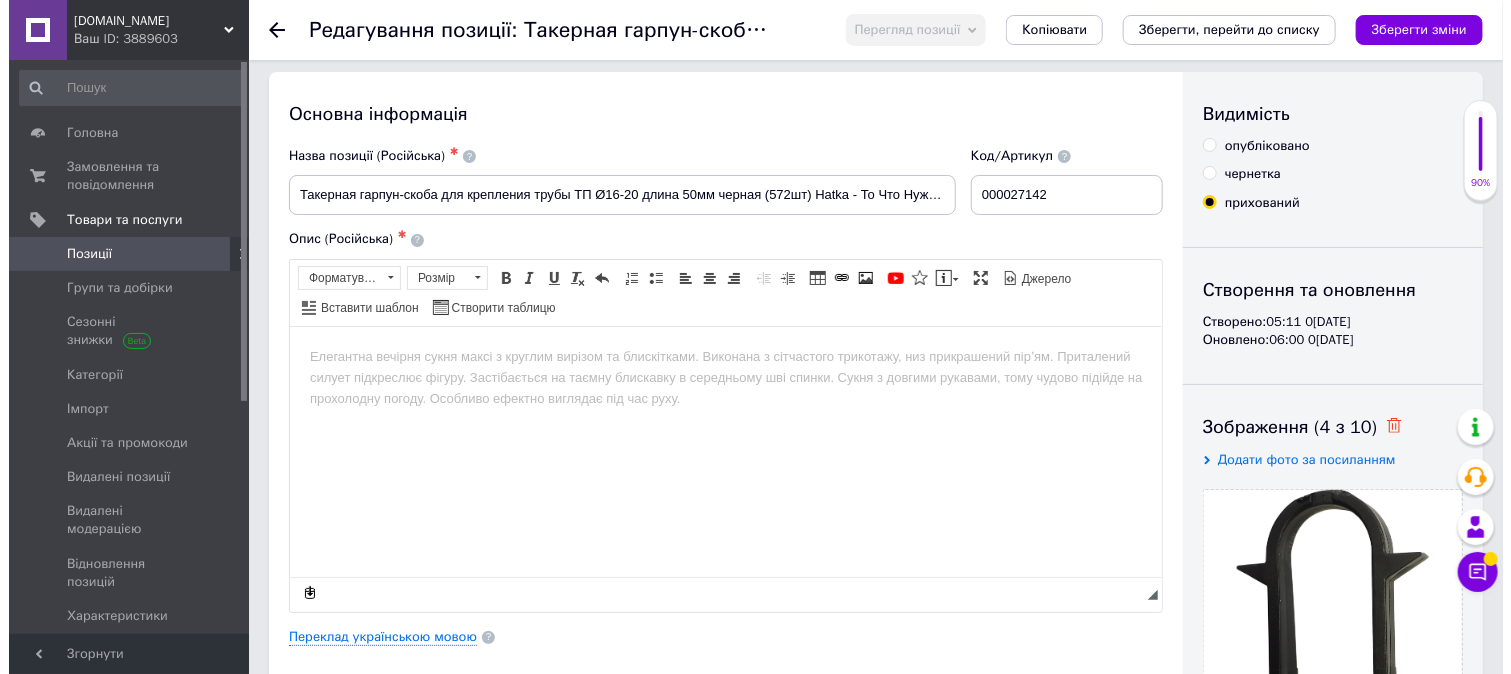 scroll, scrollTop: 0, scrollLeft: 0, axis: both 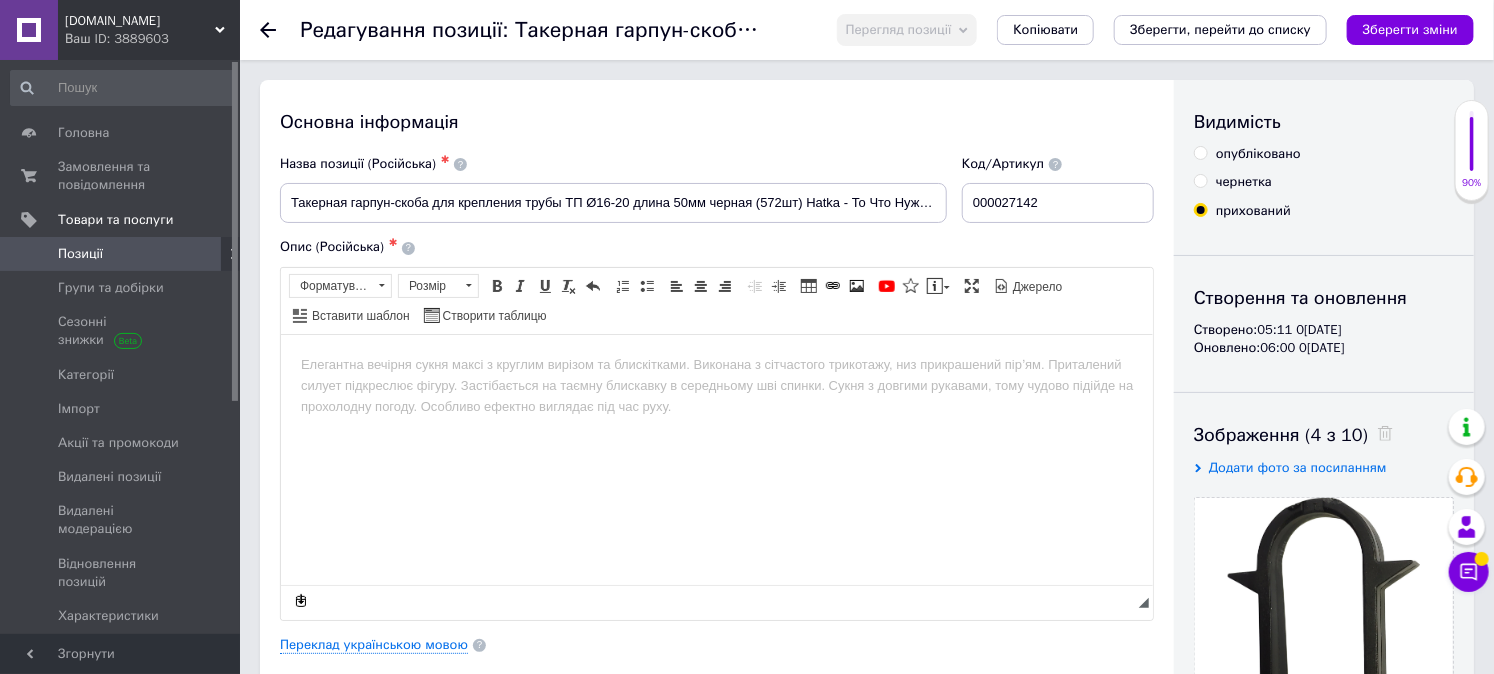 click on "опубліковано" at bounding box center (1258, 154) 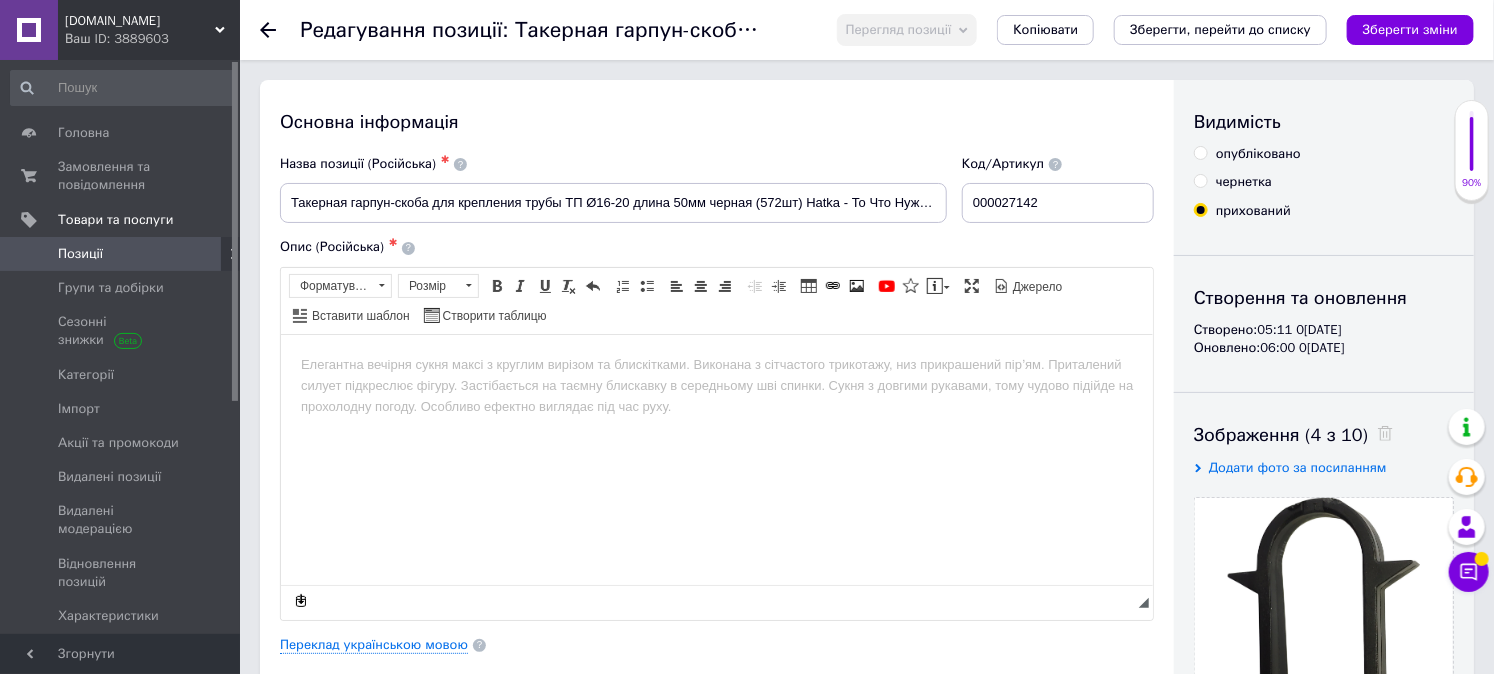 radio on "true" 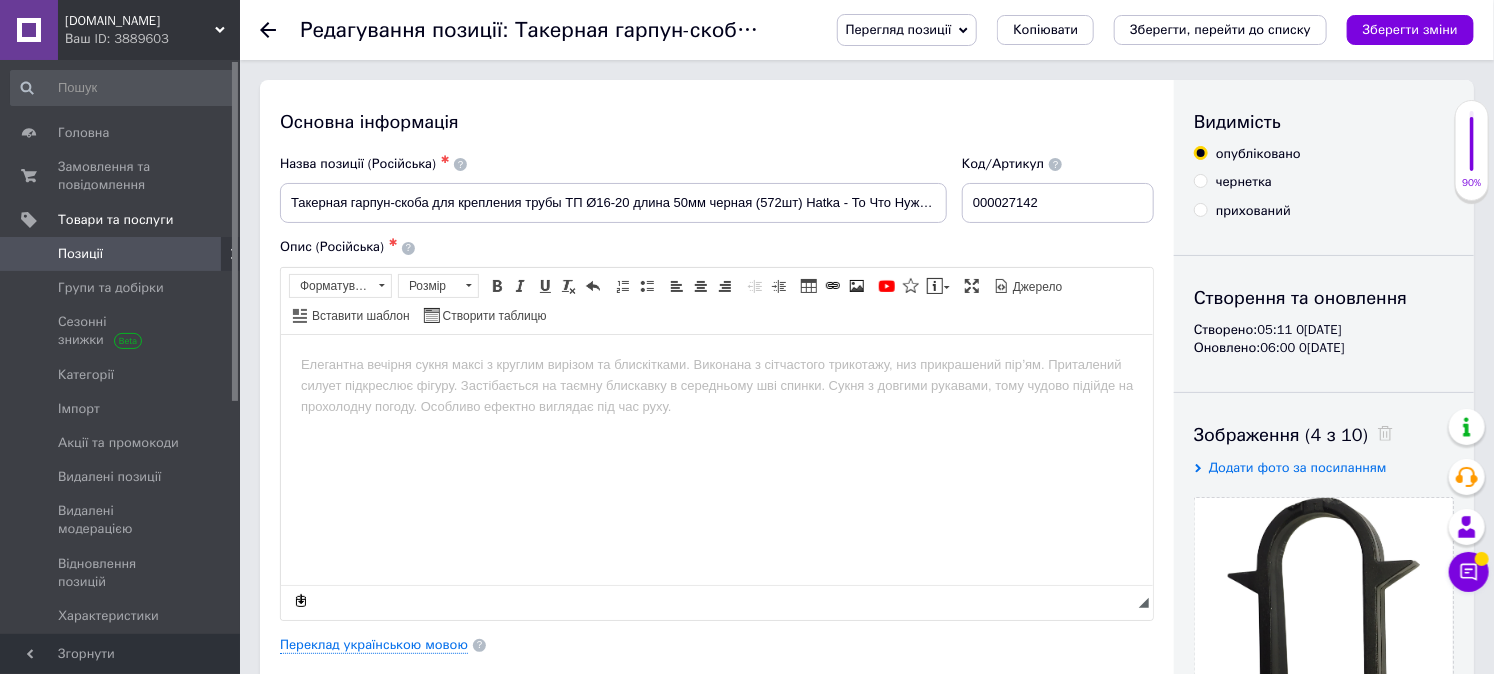 click on "опубліковано" at bounding box center [1258, 154] 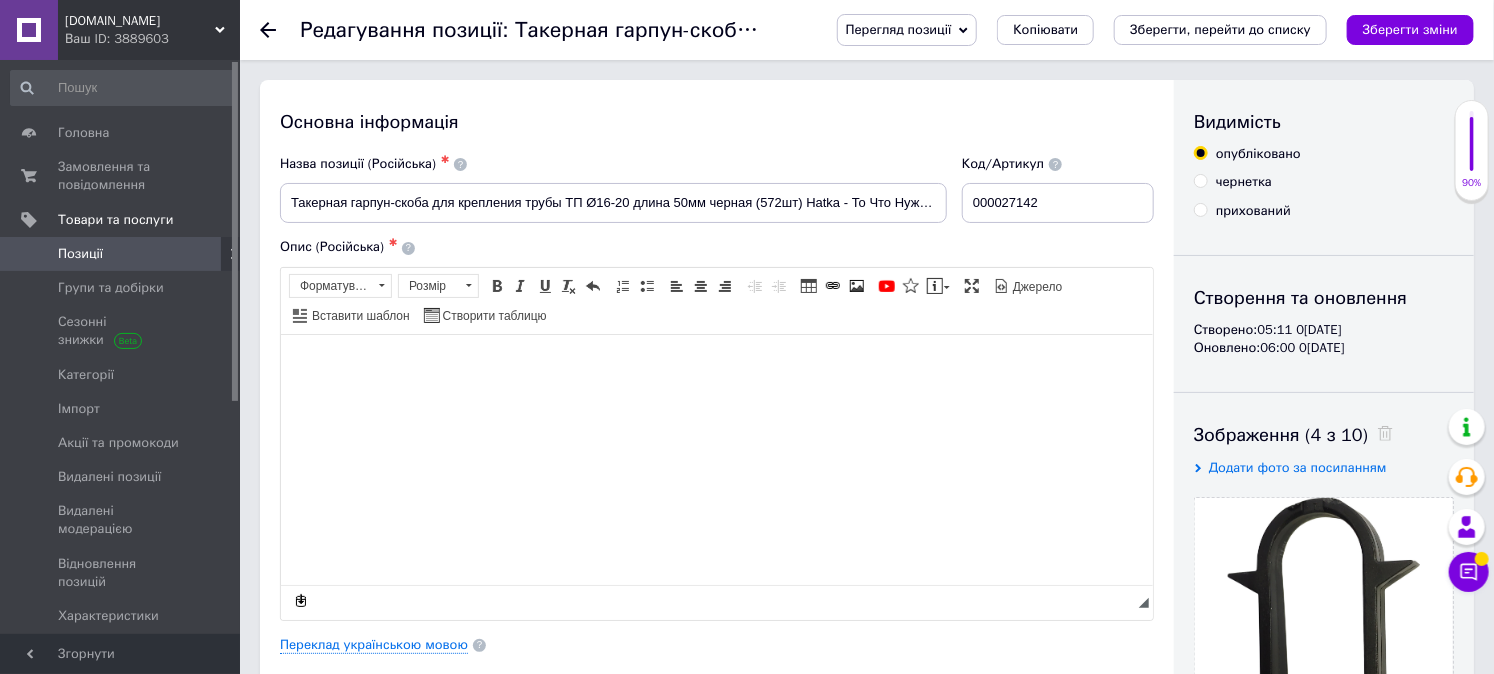type 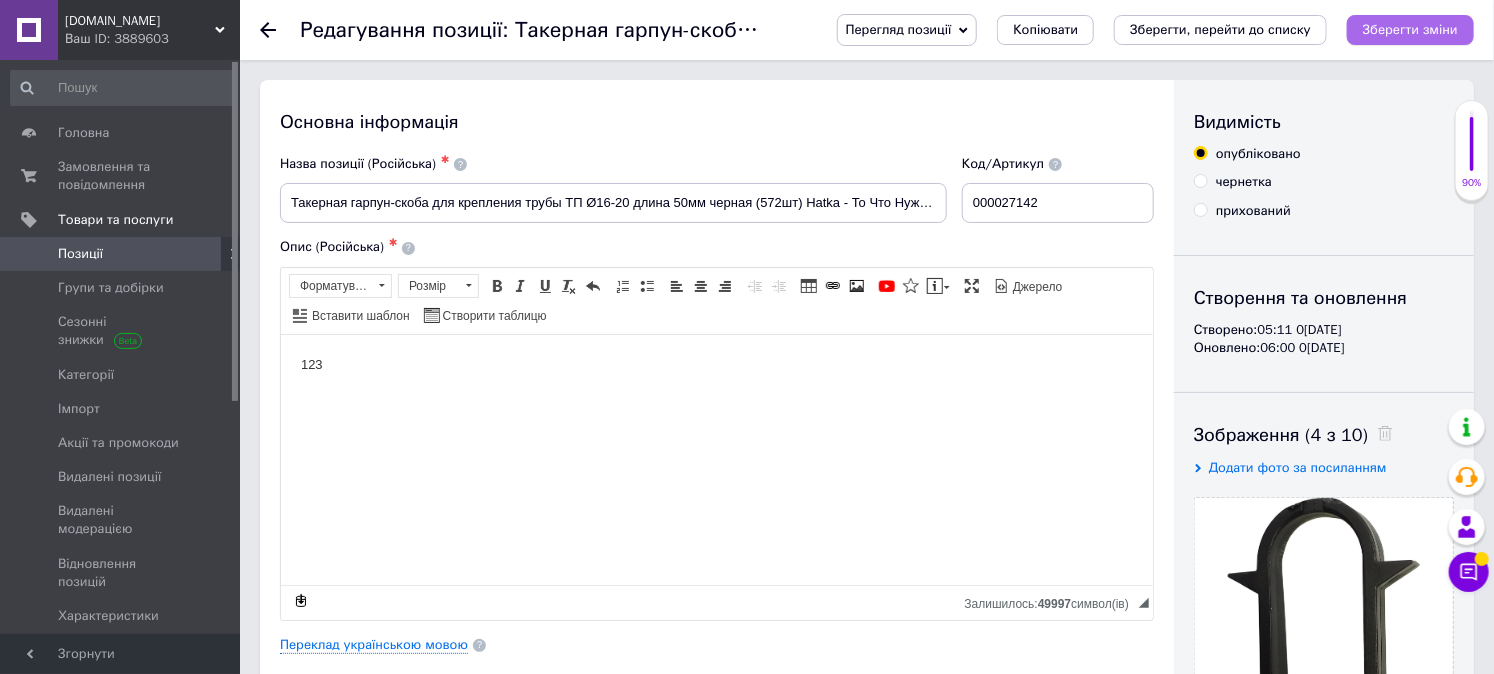 click on "Зберегти зміни" at bounding box center [1410, 30] 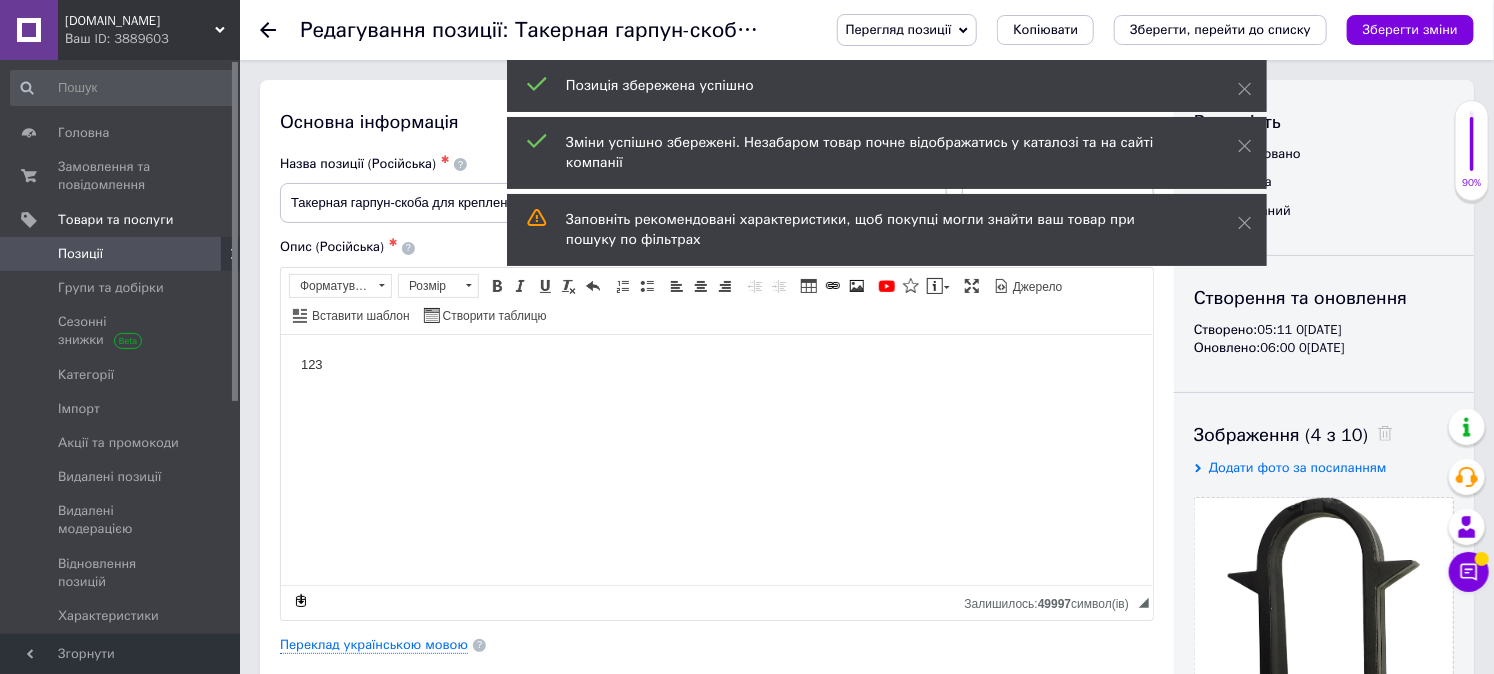 click on "Позиції" at bounding box center [80, 254] 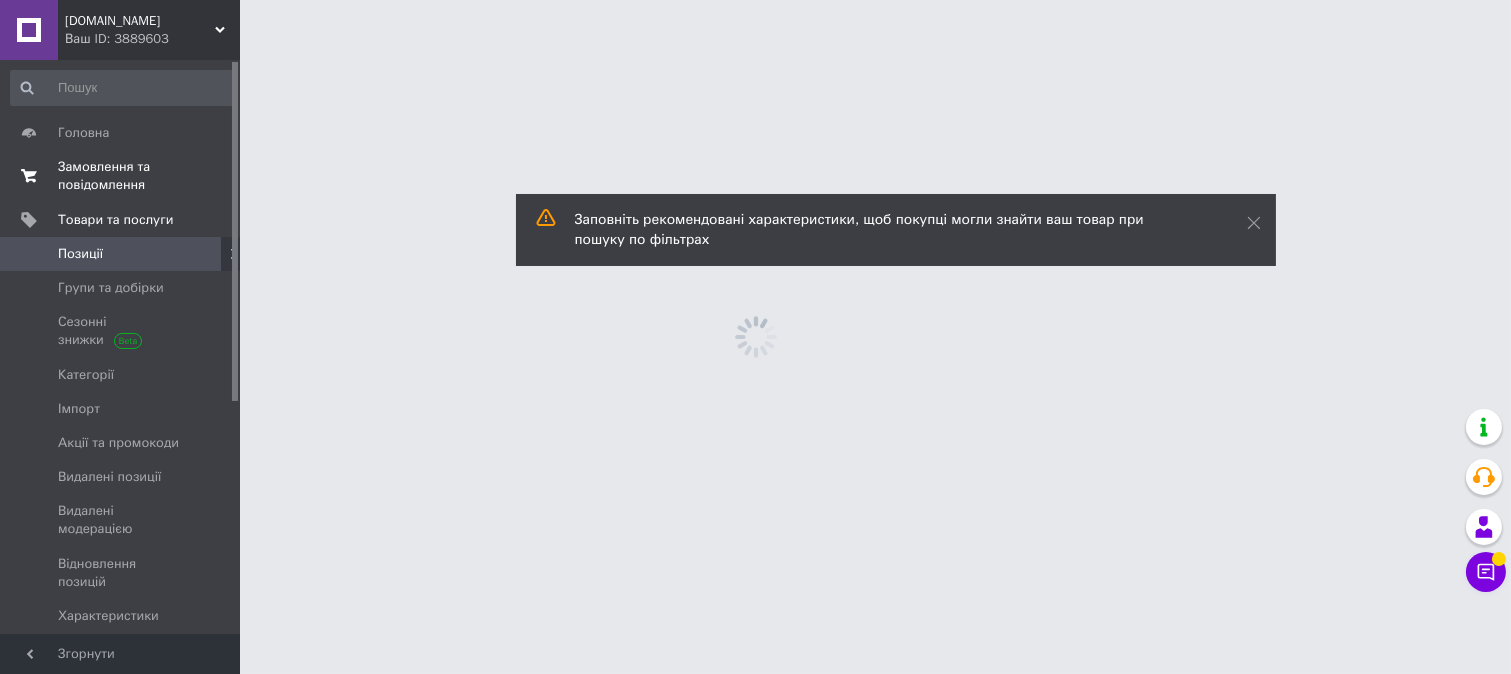 click on "Замовлення та повідомлення" at bounding box center (121, 176) 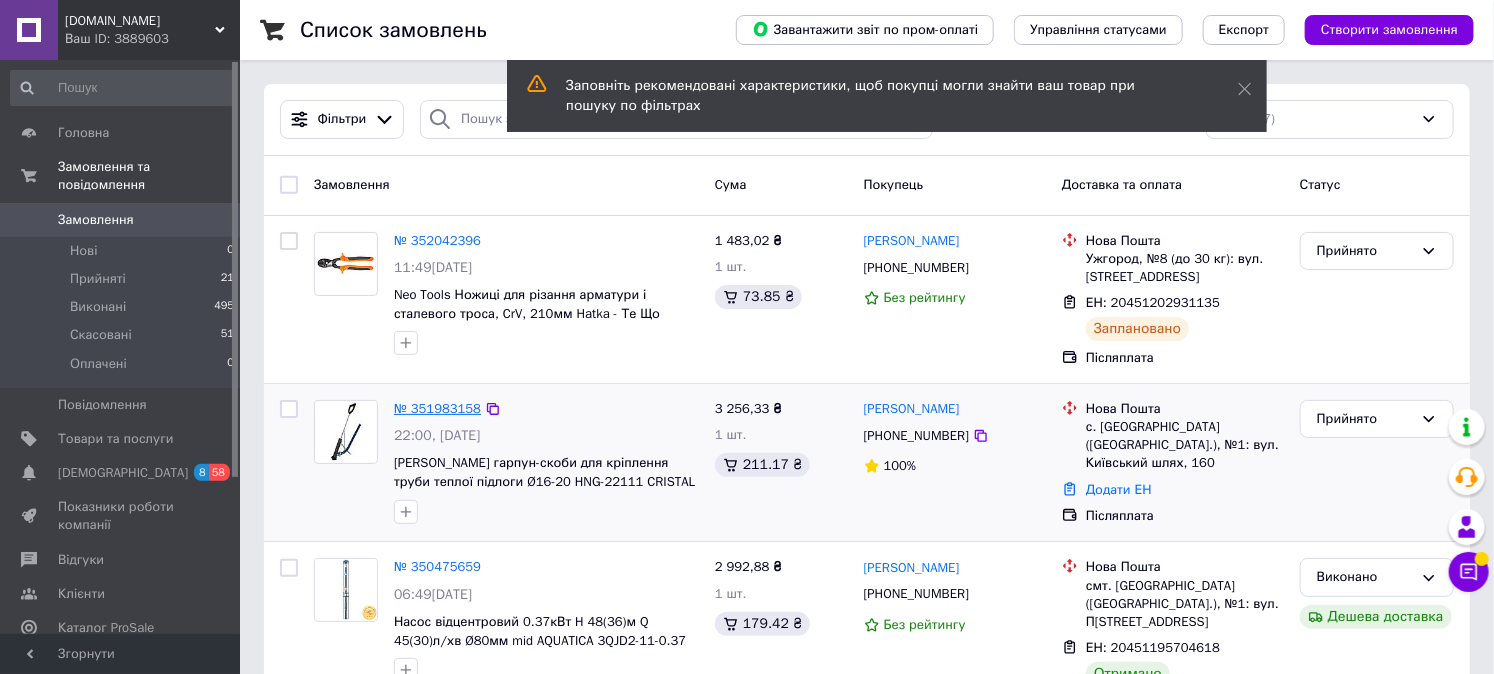 click on "№ 351983158" at bounding box center (437, 408) 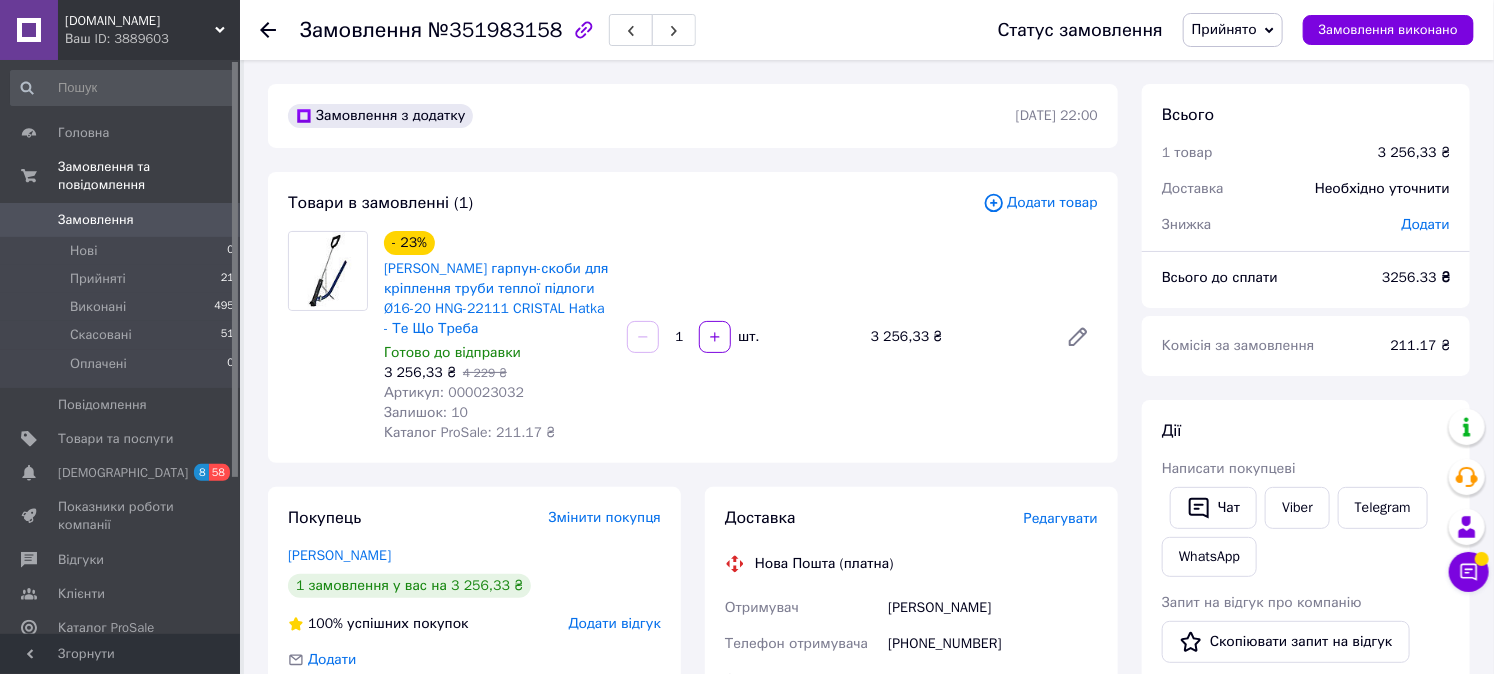 click on "Додати товар" at bounding box center [1040, 203] 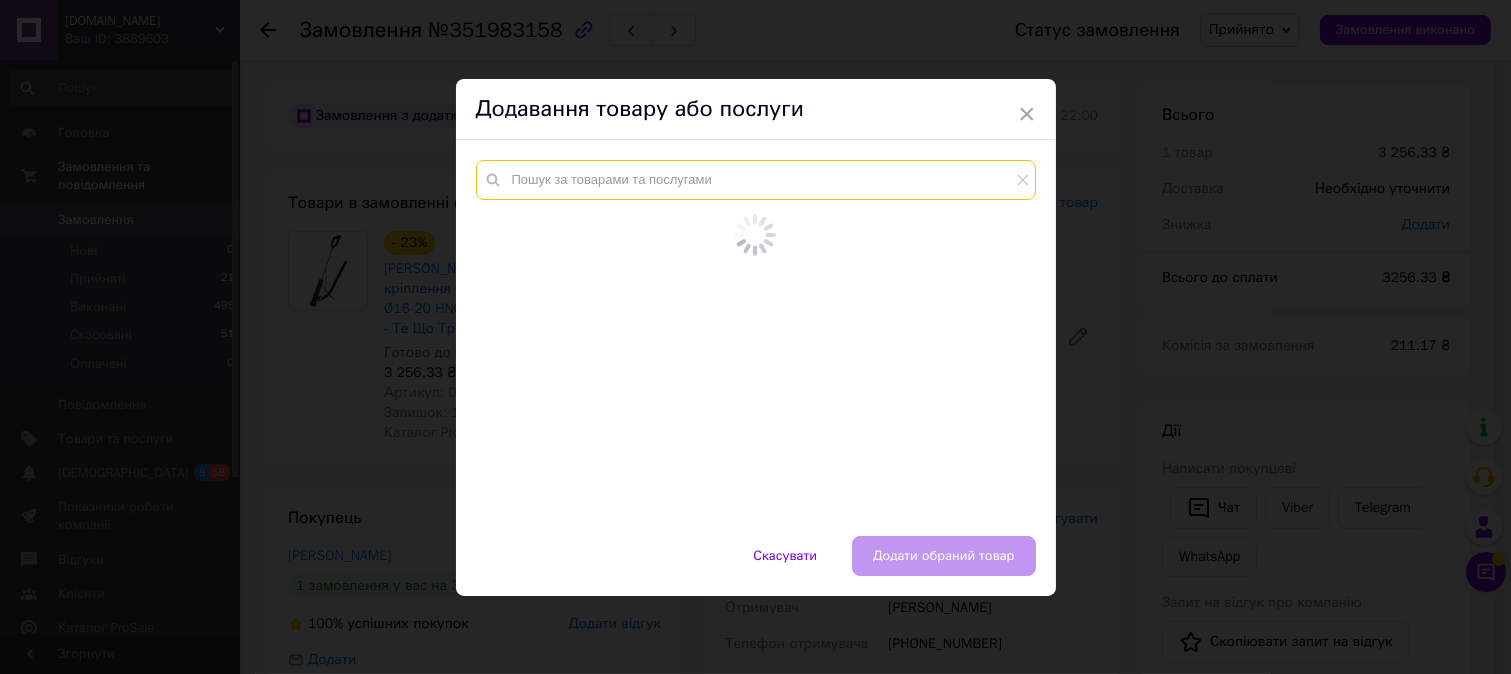 click at bounding box center (756, 180) 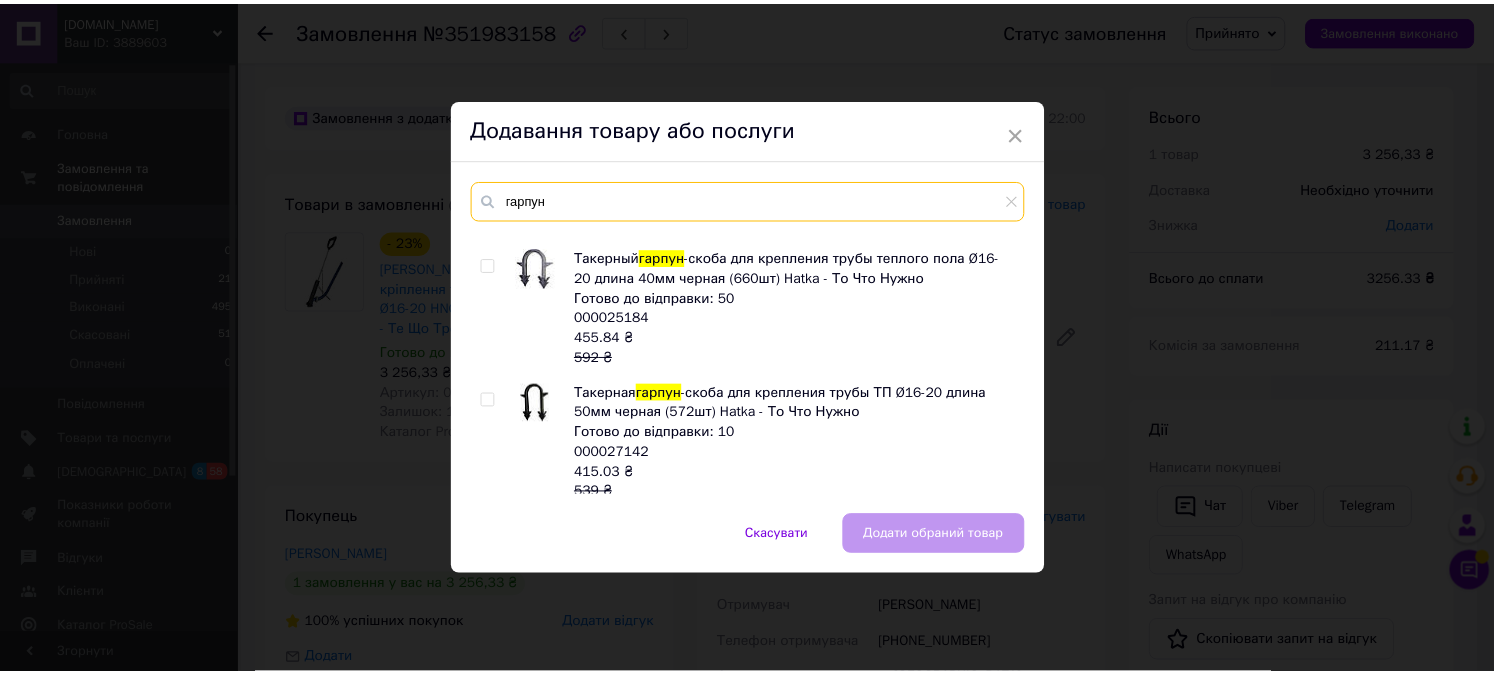 scroll, scrollTop: 104, scrollLeft: 0, axis: vertical 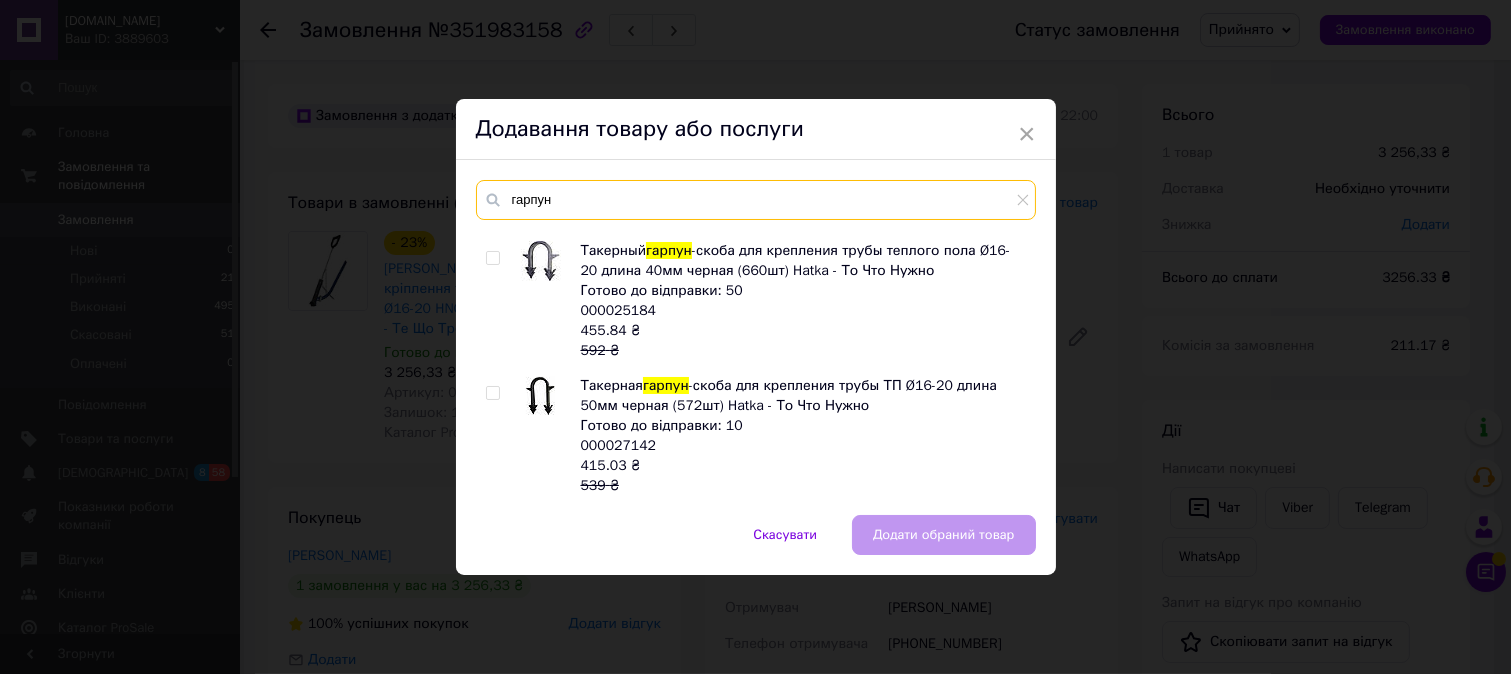 type on "гарпун" 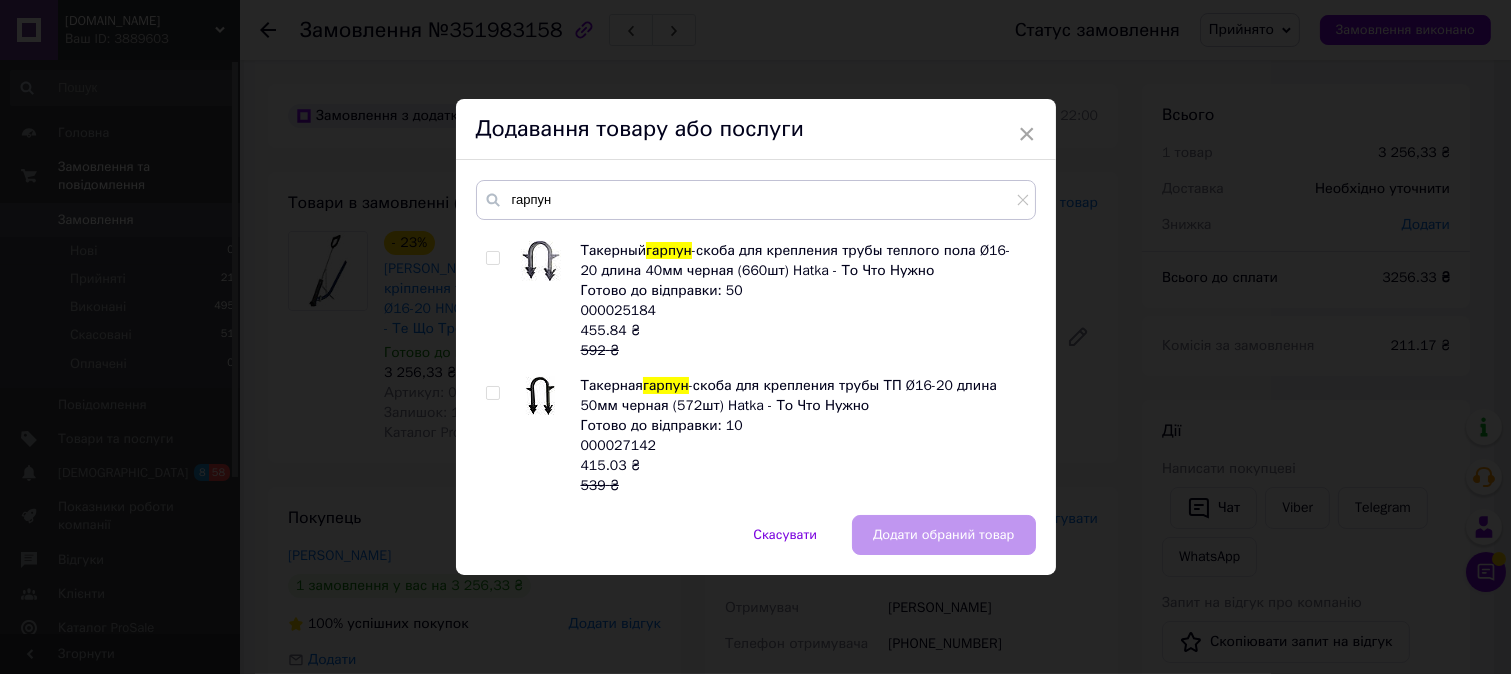 click at bounding box center [492, 393] 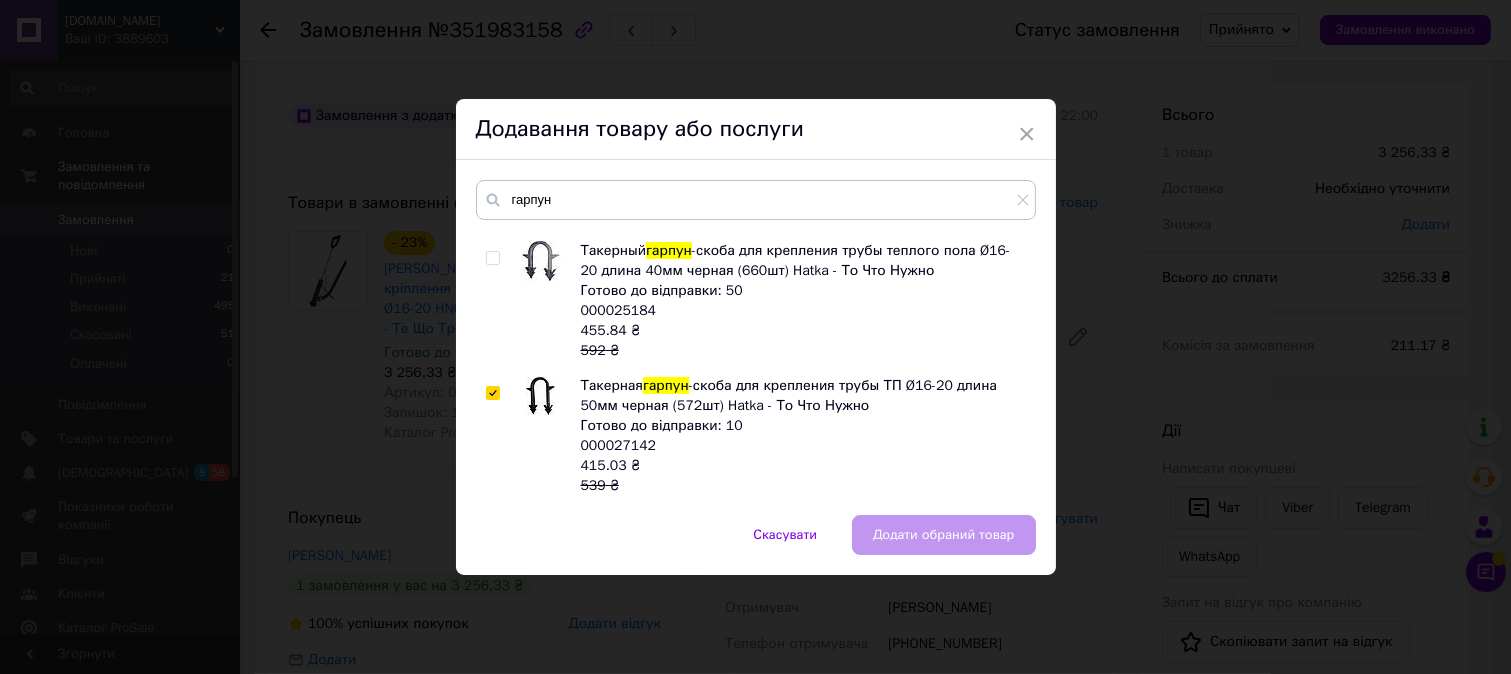 checkbox on "true" 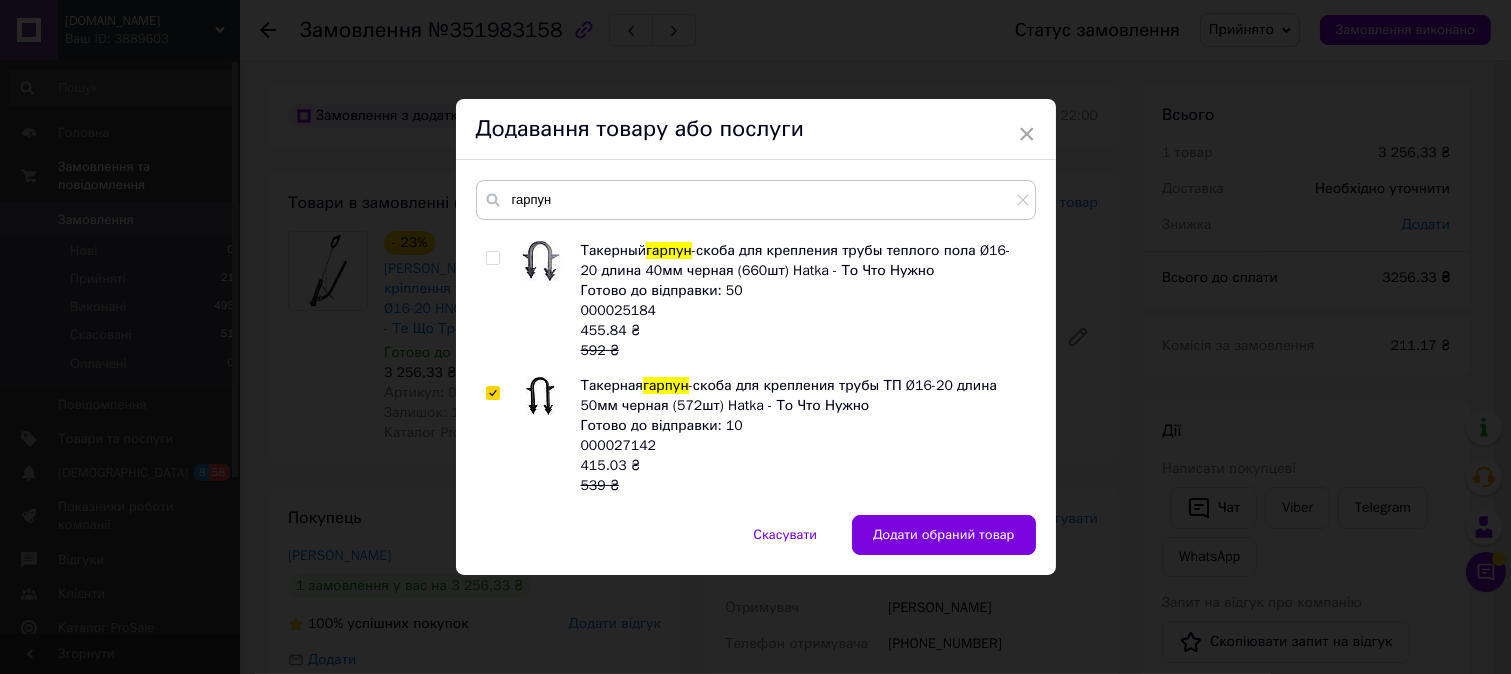 click at bounding box center (492, 258) 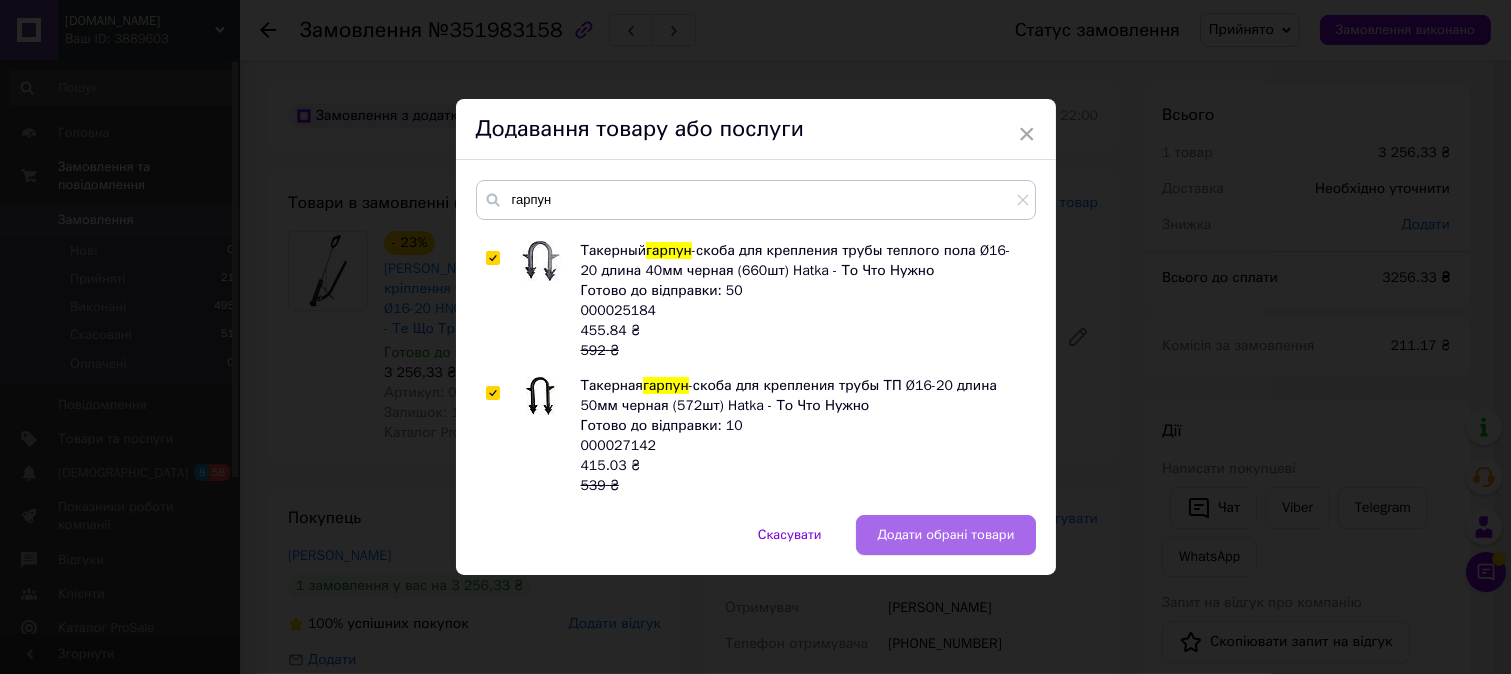 click on "Додати обрані товари" at bounding box center (945, 535) 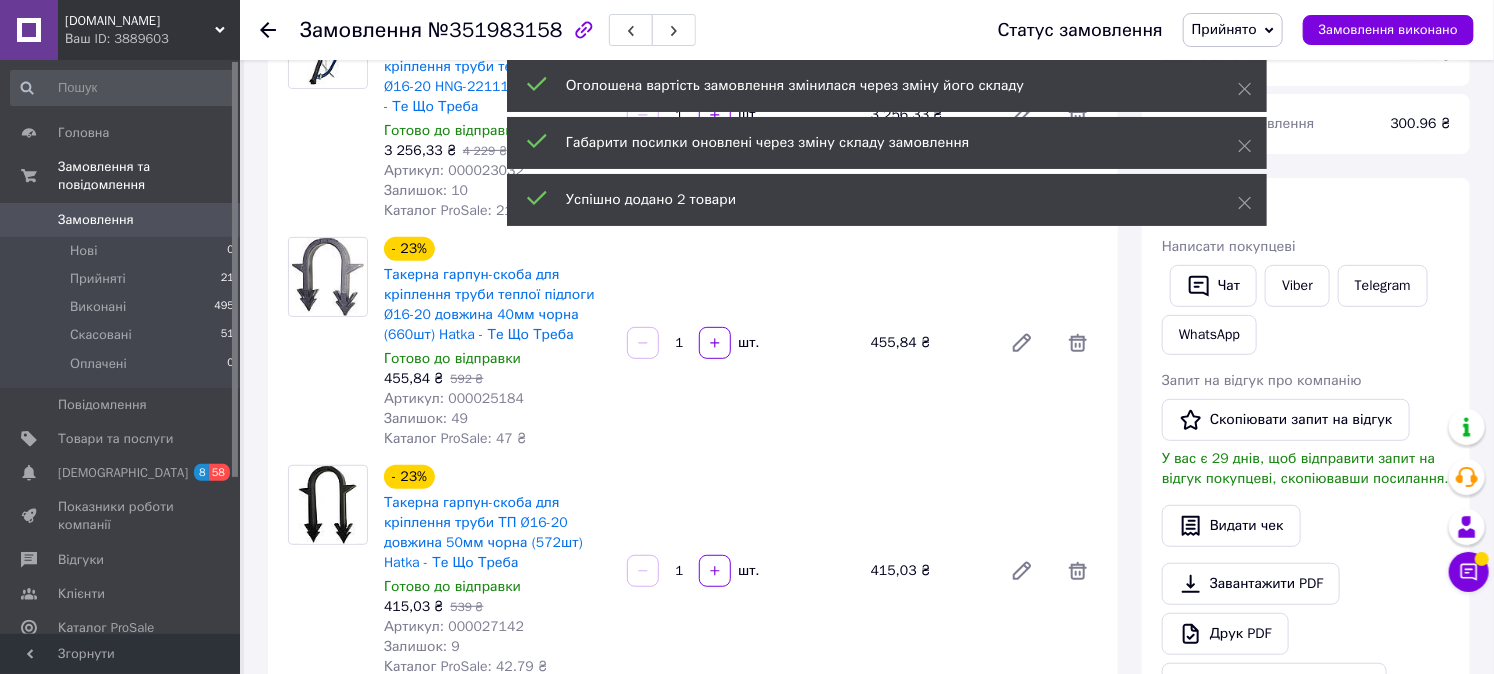 scroll, scrollTop: 147, scrollLeft: 0, axis: vertical 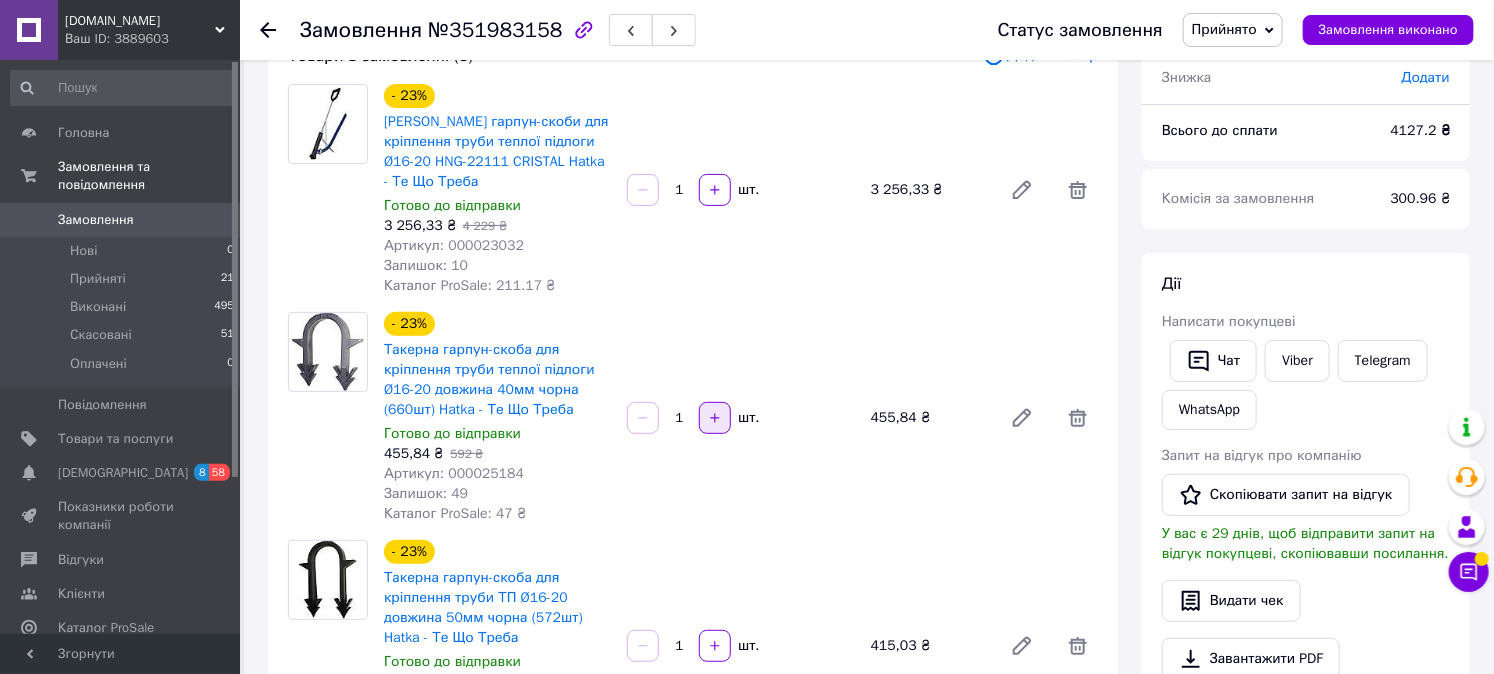 click at bounding box center (715, 418) 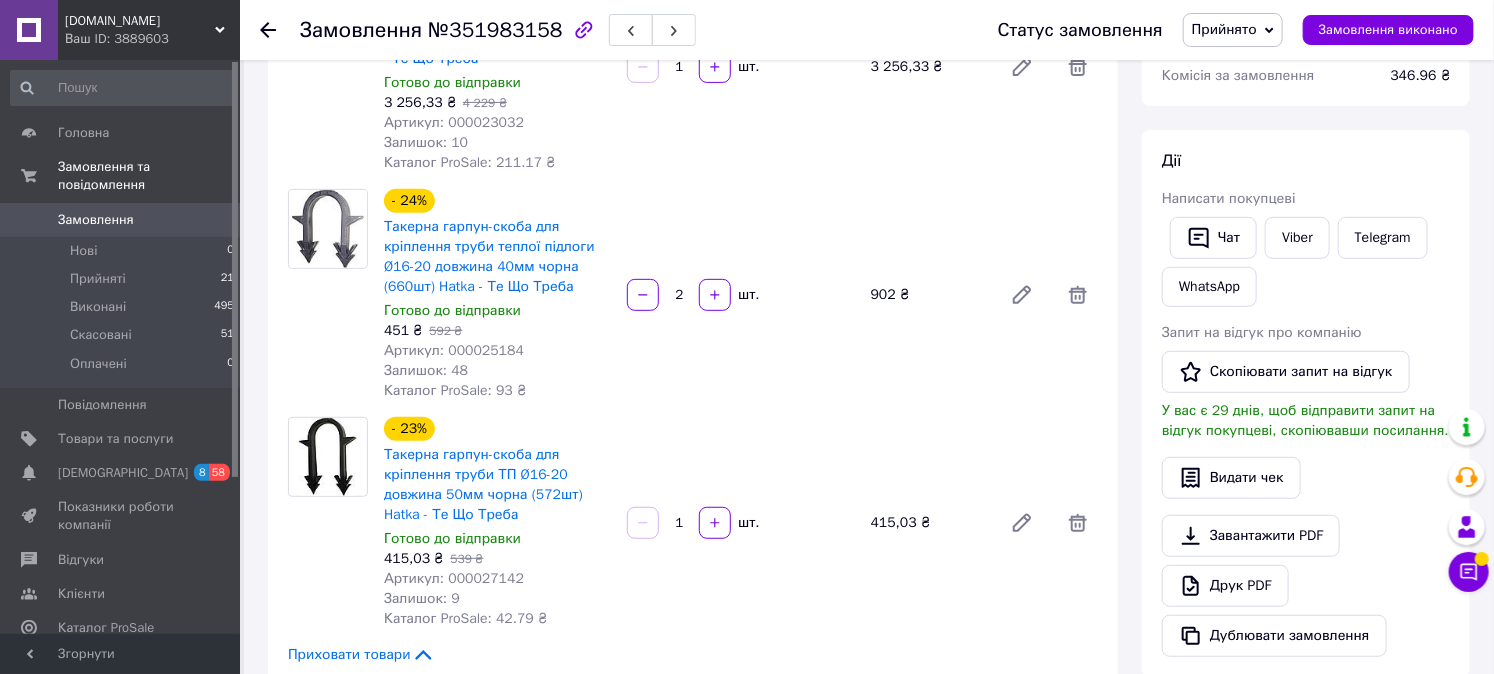 scroll, scrollTop: 296, scrollLeft: 0, axis: vertical 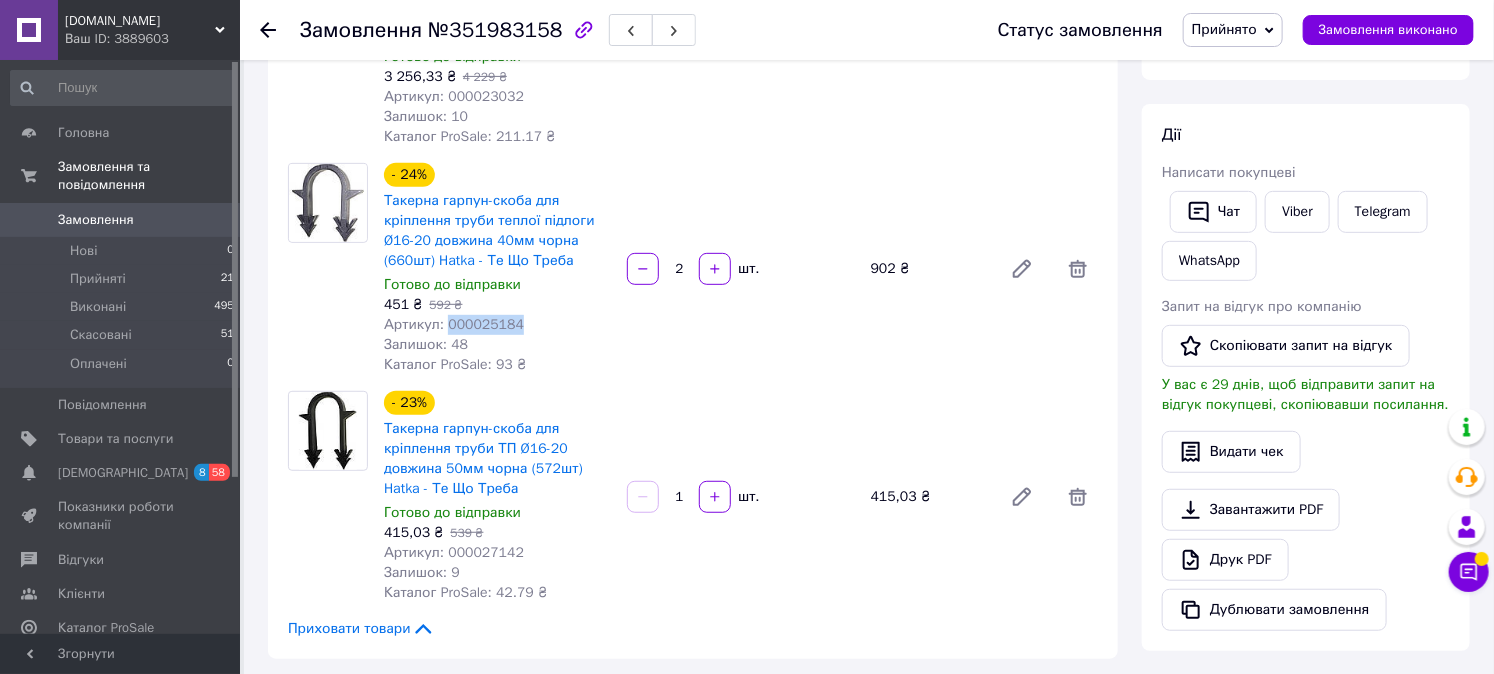 drag, startPoint x: 536, startPoint y: 301, endPoint x: 444, endPoint y: 303, distance: 92.021736 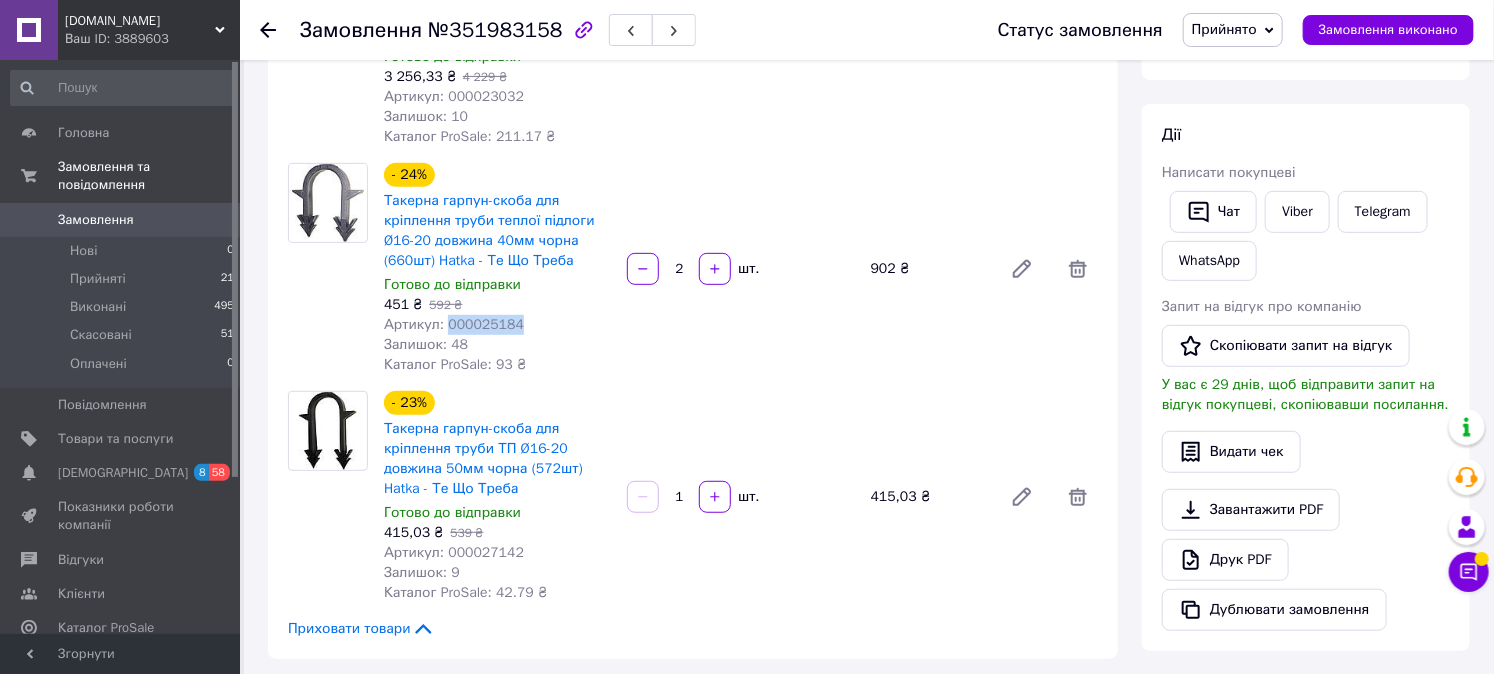 copy on "000025184" 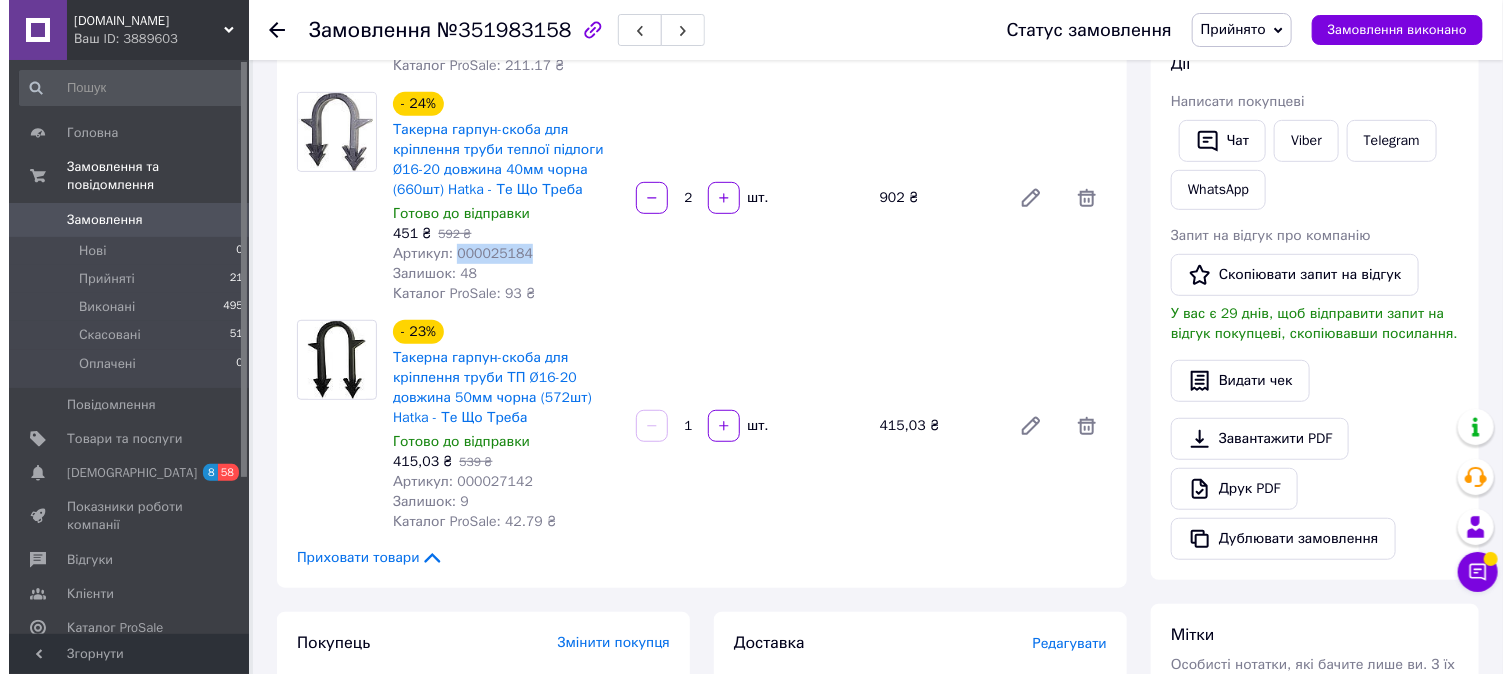 scroll, scrollTop: 741, scrollLeft: 0, axis: vertical 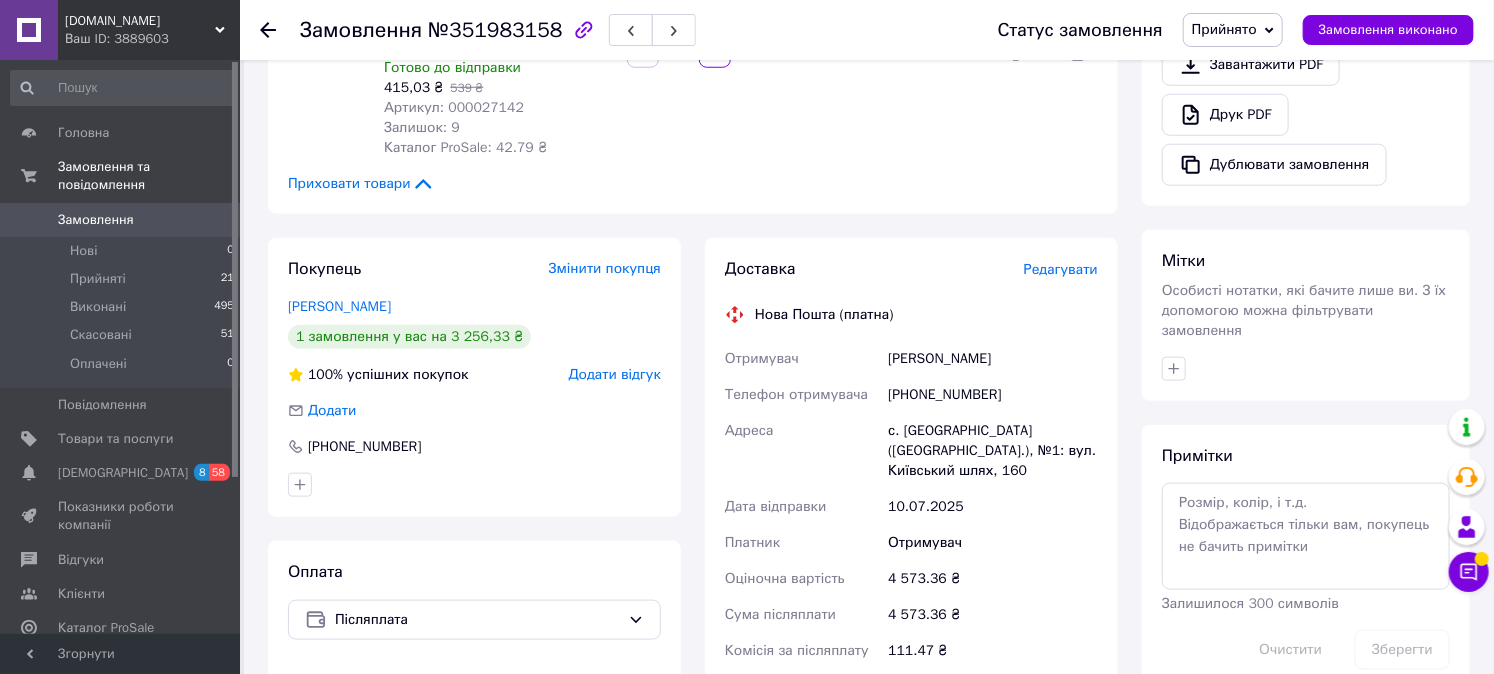 click on "Редагувати" at bounding box center (1061, 269) 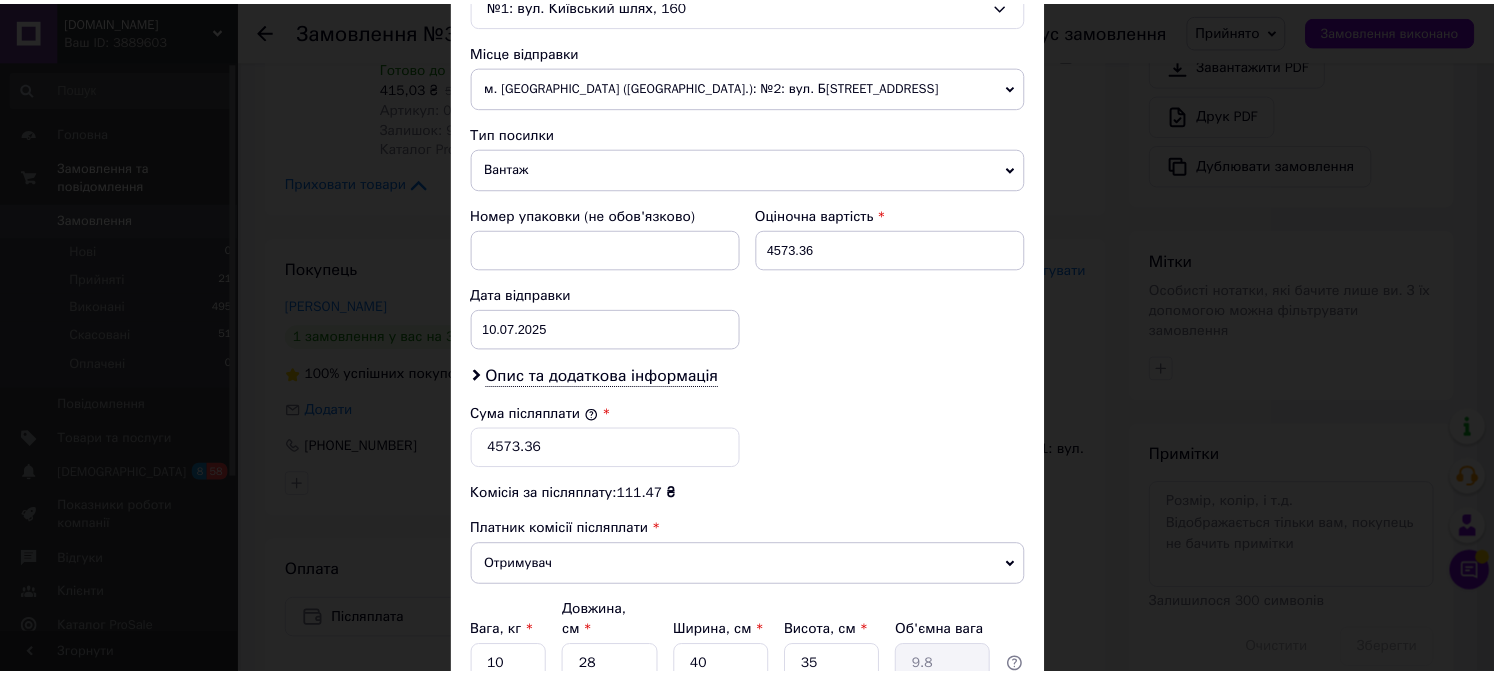 scroll, scrollTop: 854, scrollLeft: 0, axis: vertical 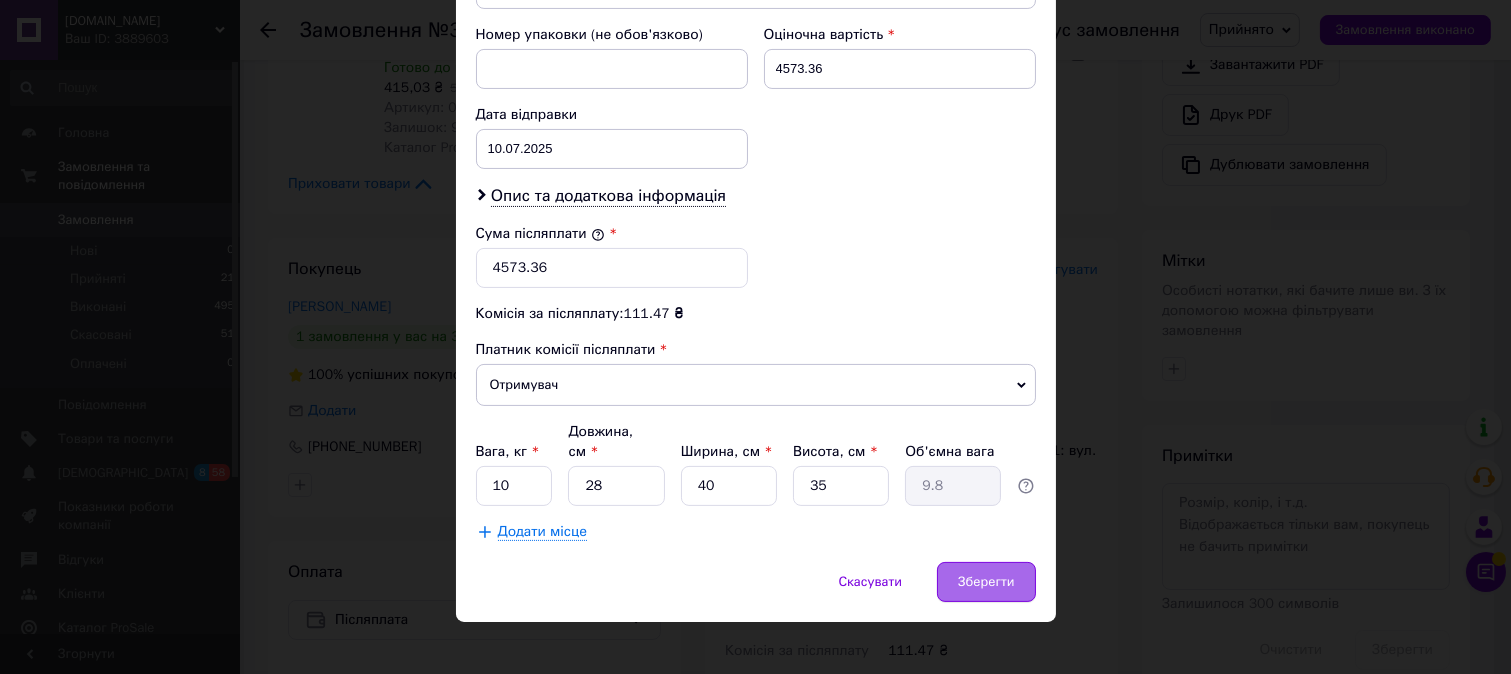 click on "Зберегти" at bounding box center [986, 582] 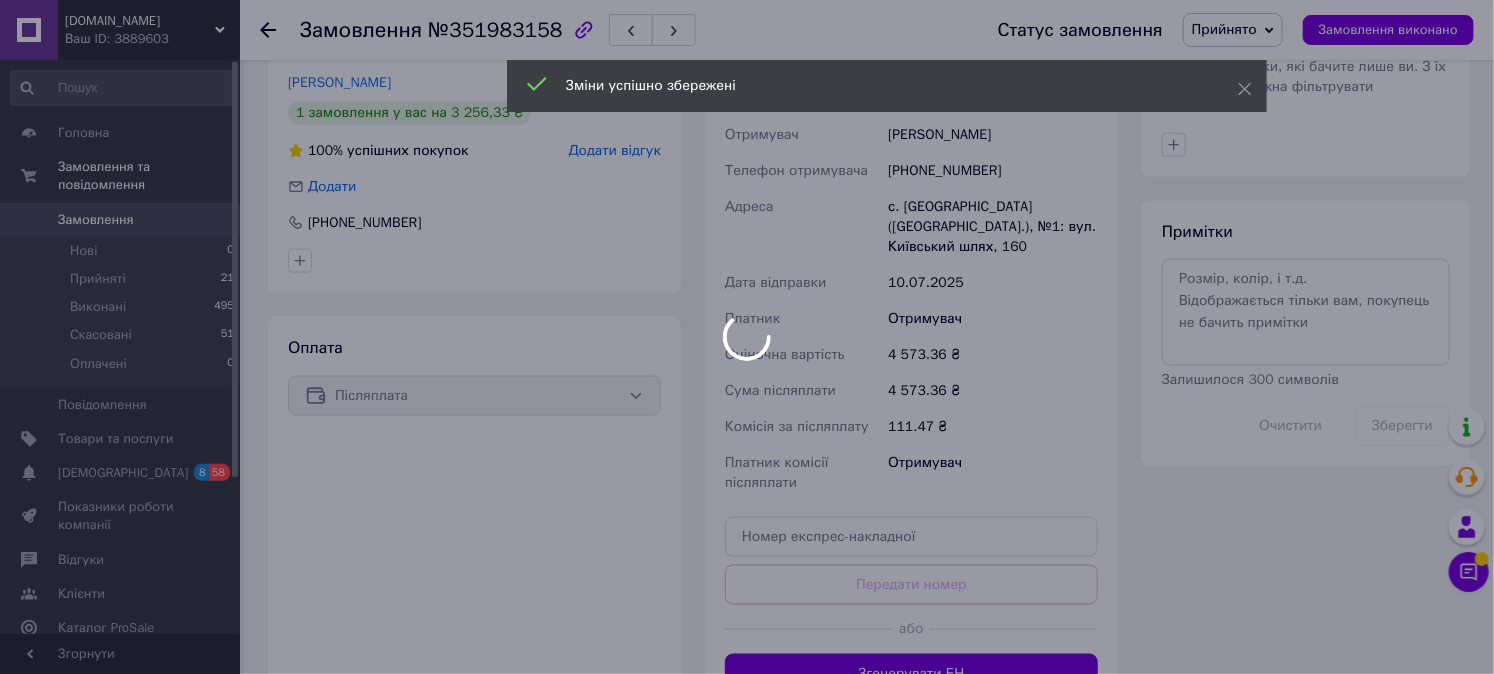 scroll, scrollTop: 1036, scrollLeft: 0, axis: vertical 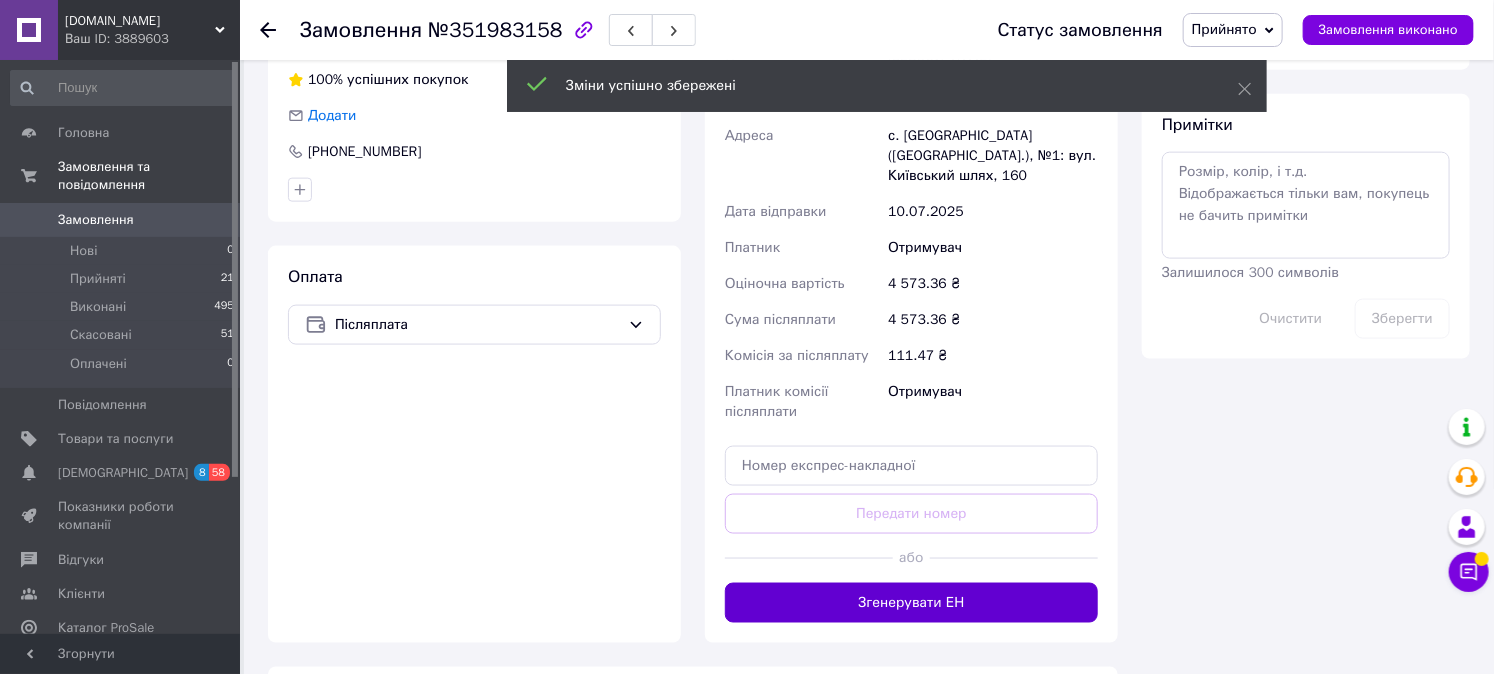 click on "Згенерувати ЕН" at bounding box center [911, 603] 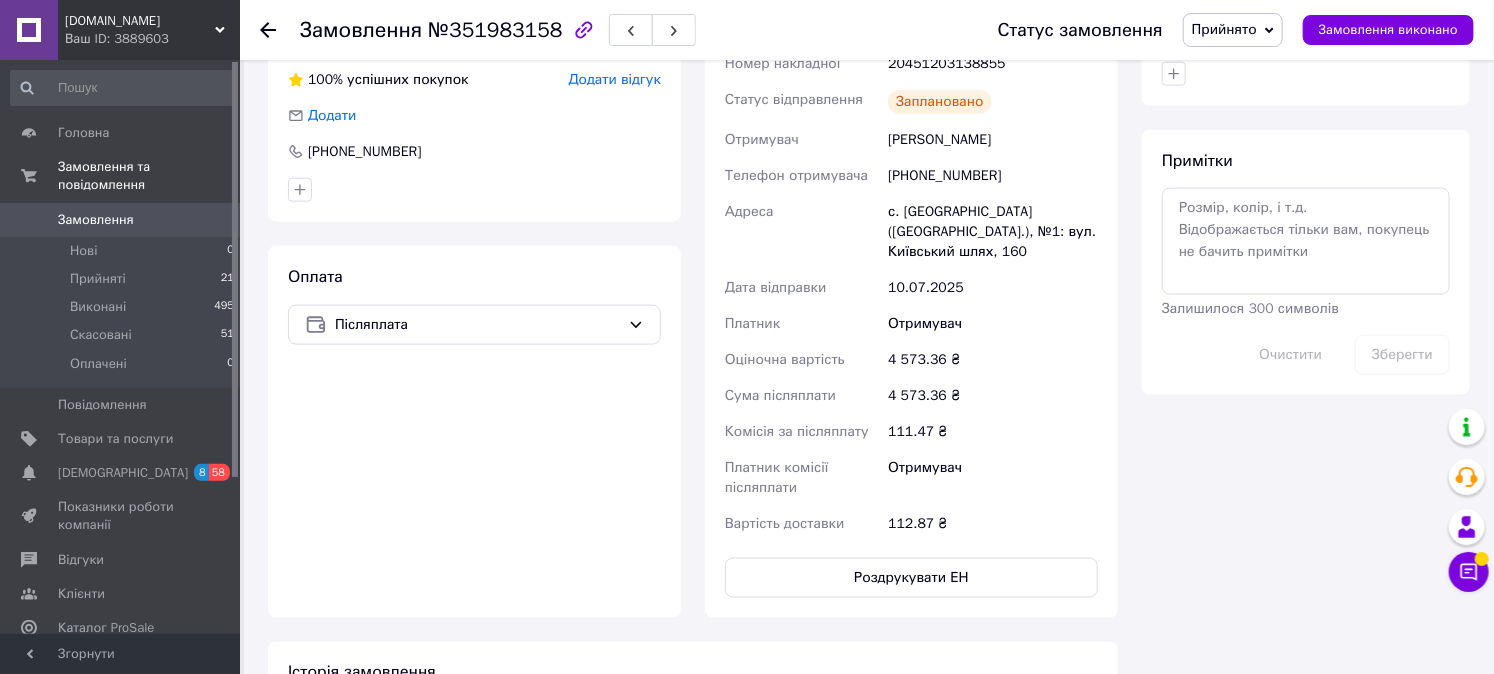 scroll, scrollTop: 52, scrollLeft: 0, axis: vertical 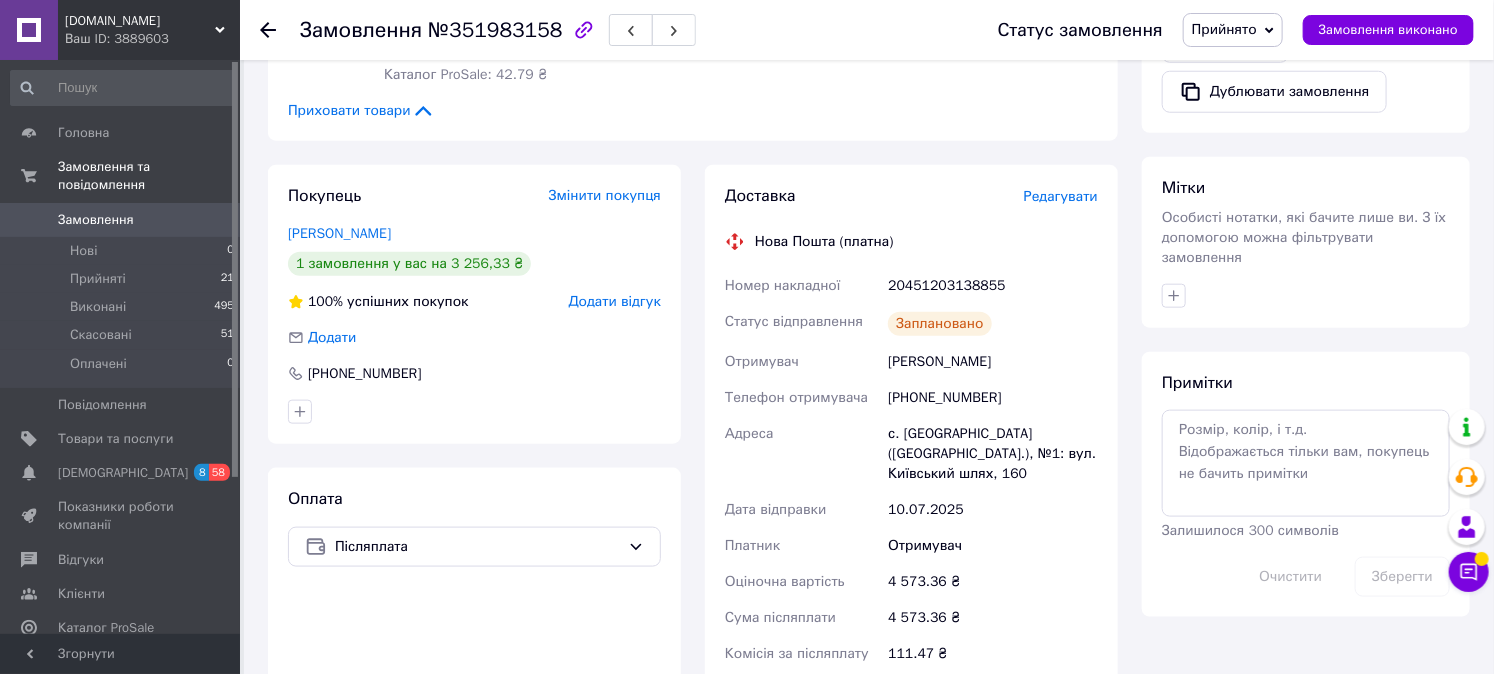 click on "20451203138855" at bounding box center (993, 286) 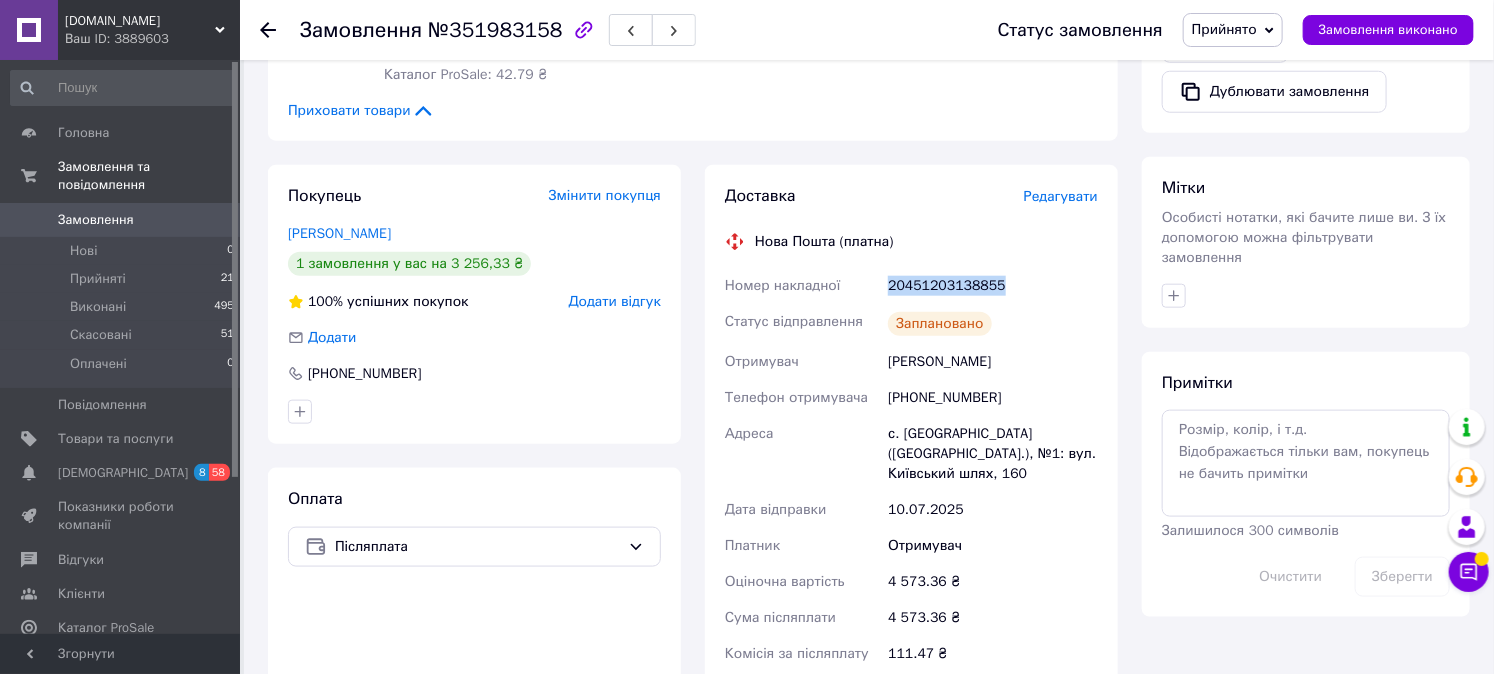 click on "20451203138855" at bounding box center [993, 286] 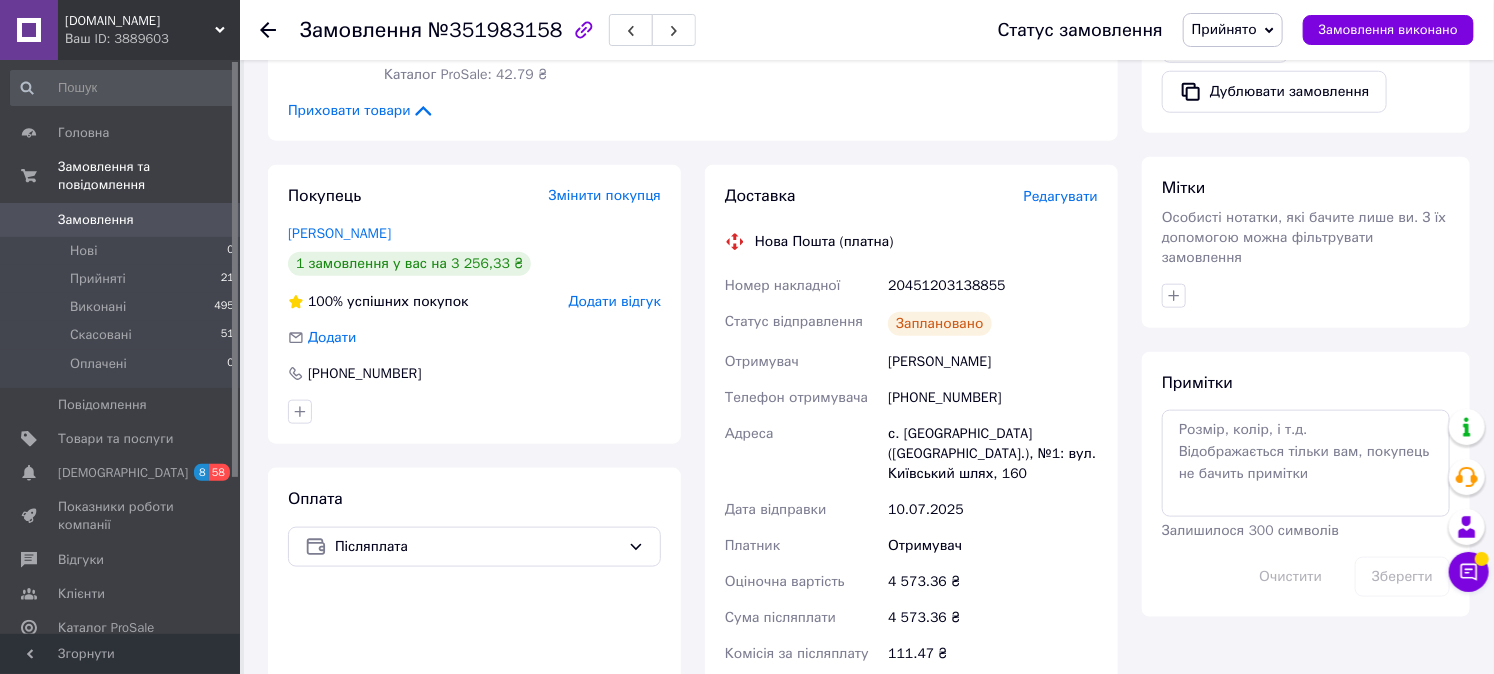 click on "Ваш ID: 3889603" at bounding box center (152, 39) 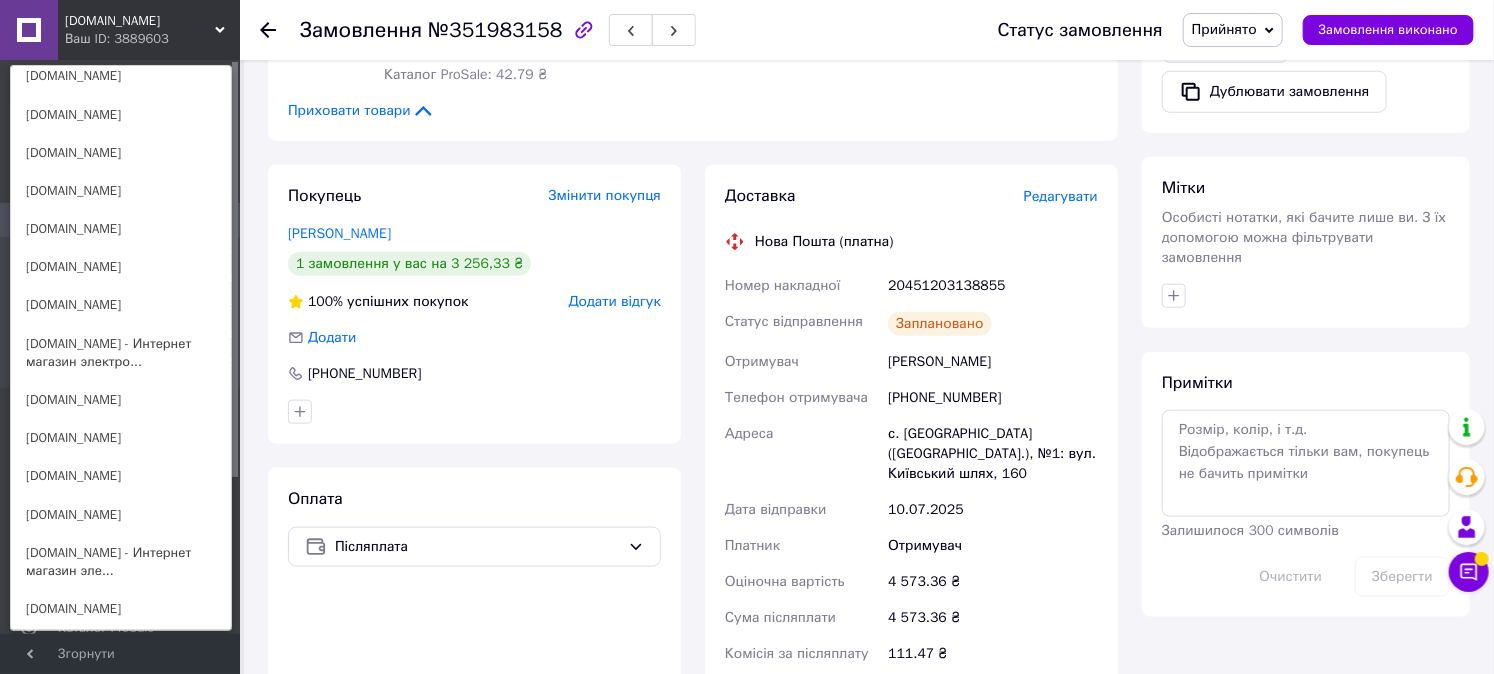 scroll, scrollTop: 963, scrollLeft: 0, axis: vertical 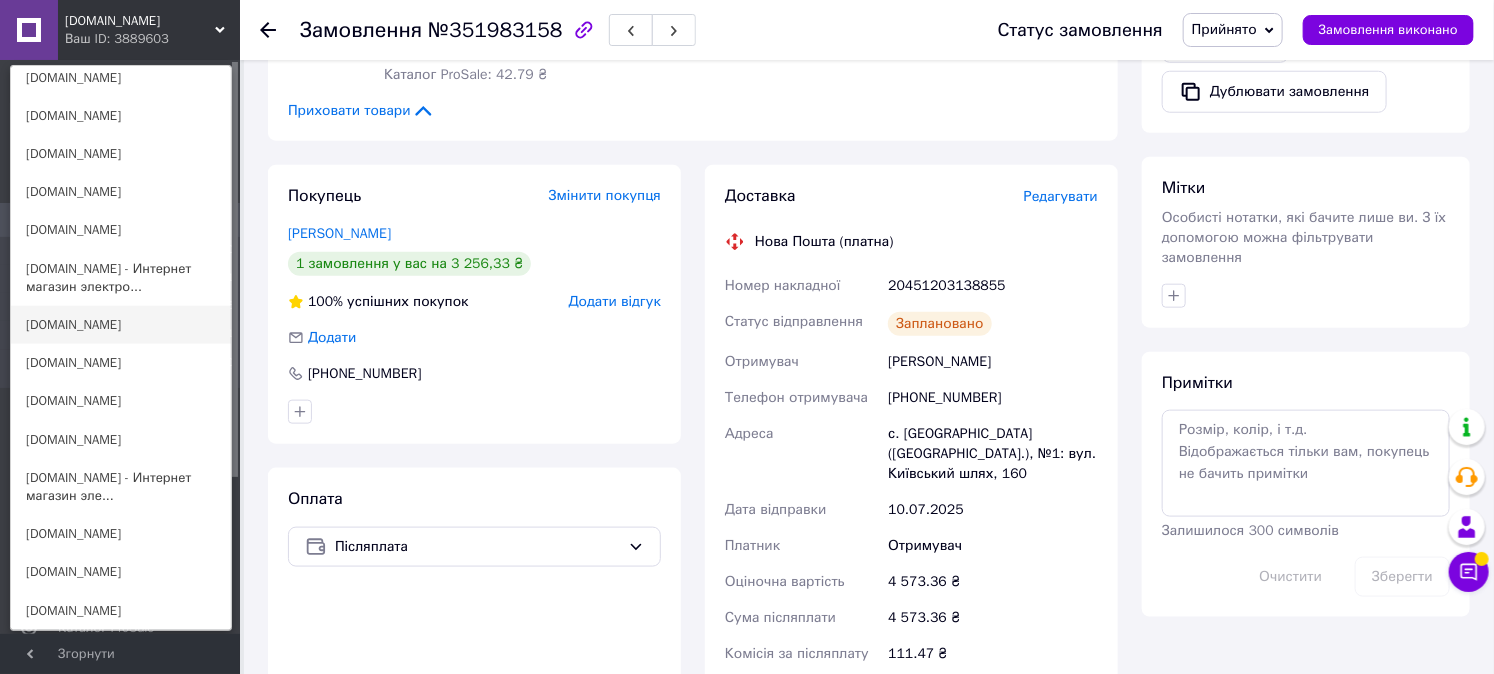 click on "[DOMAIN_NAME]" at bounding box center (121, 325) 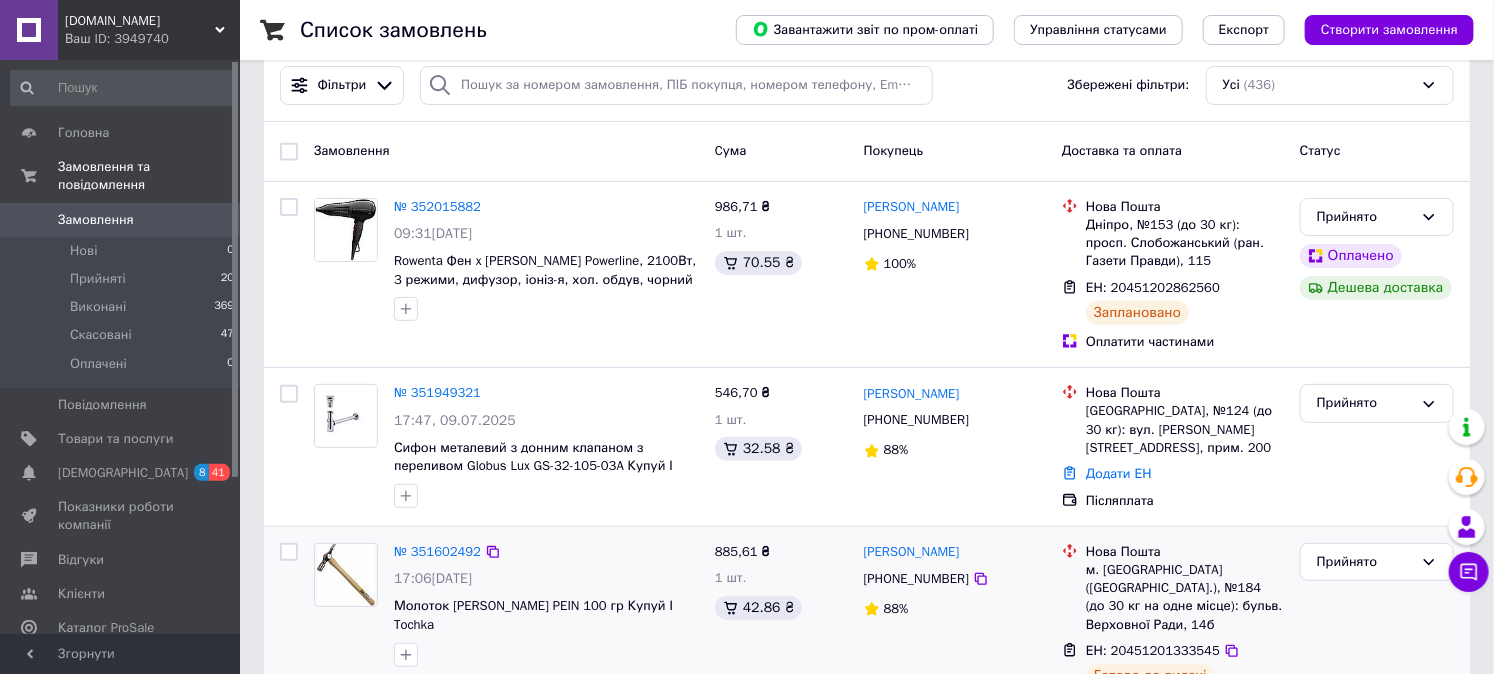 scroll, scrollTop: 147, scrollLeft: 0, axis: vertical 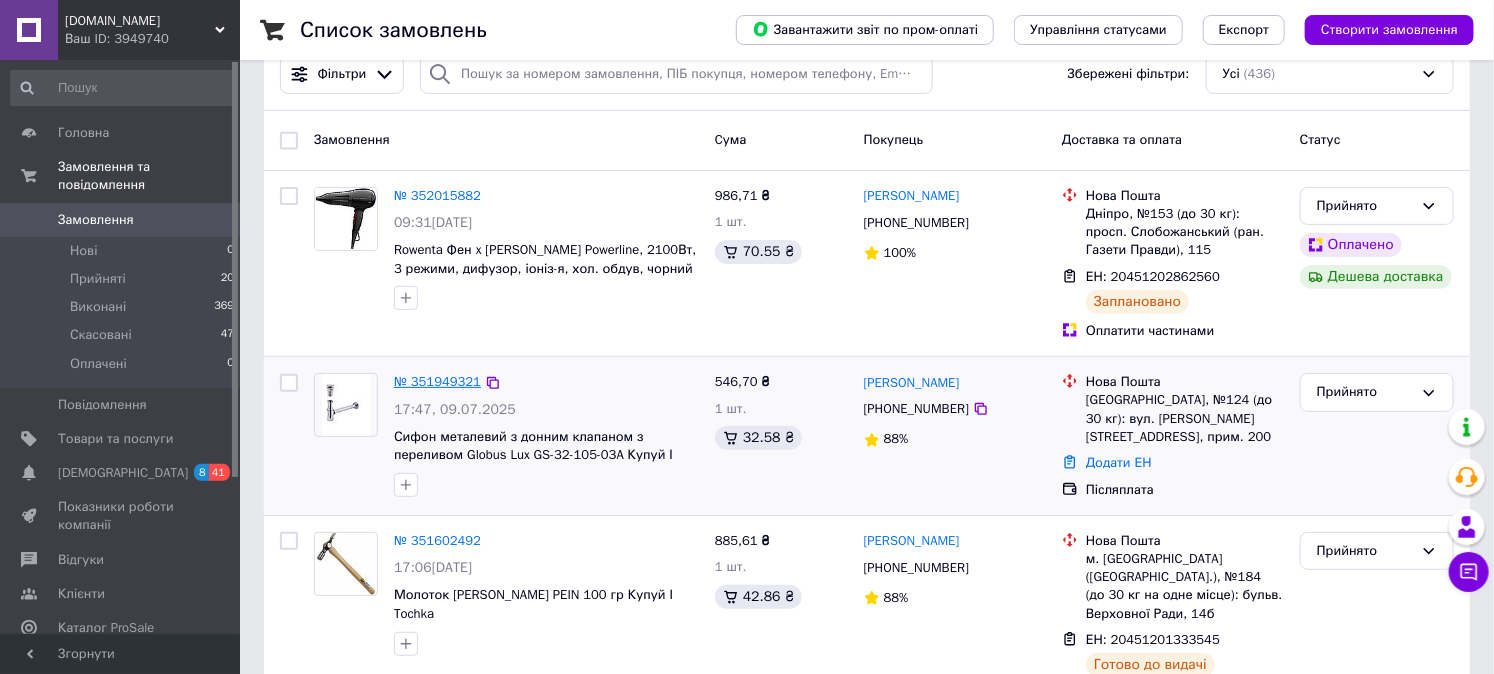 click on "№ 351949321" at bounding box center [437, 381] 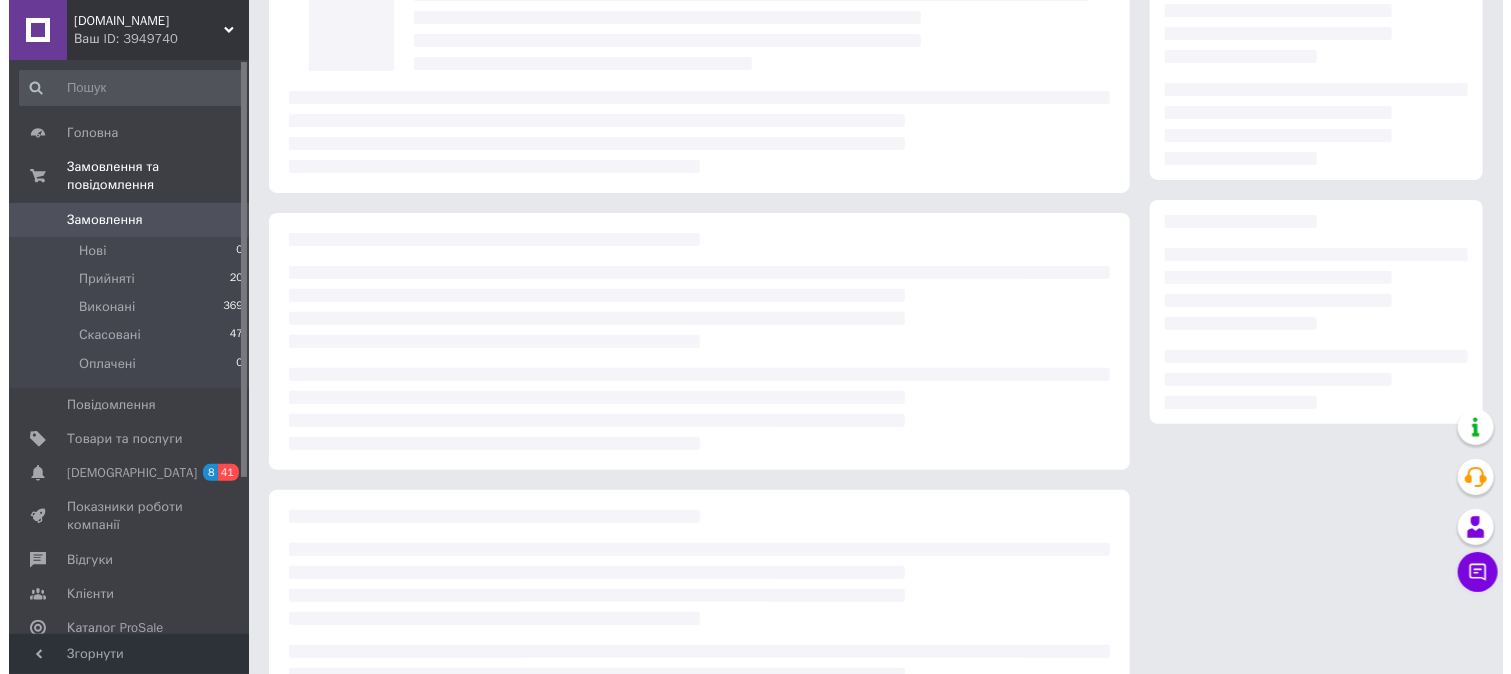 scroll, scrollTop: 0, scrollLeft: 0, axis: both 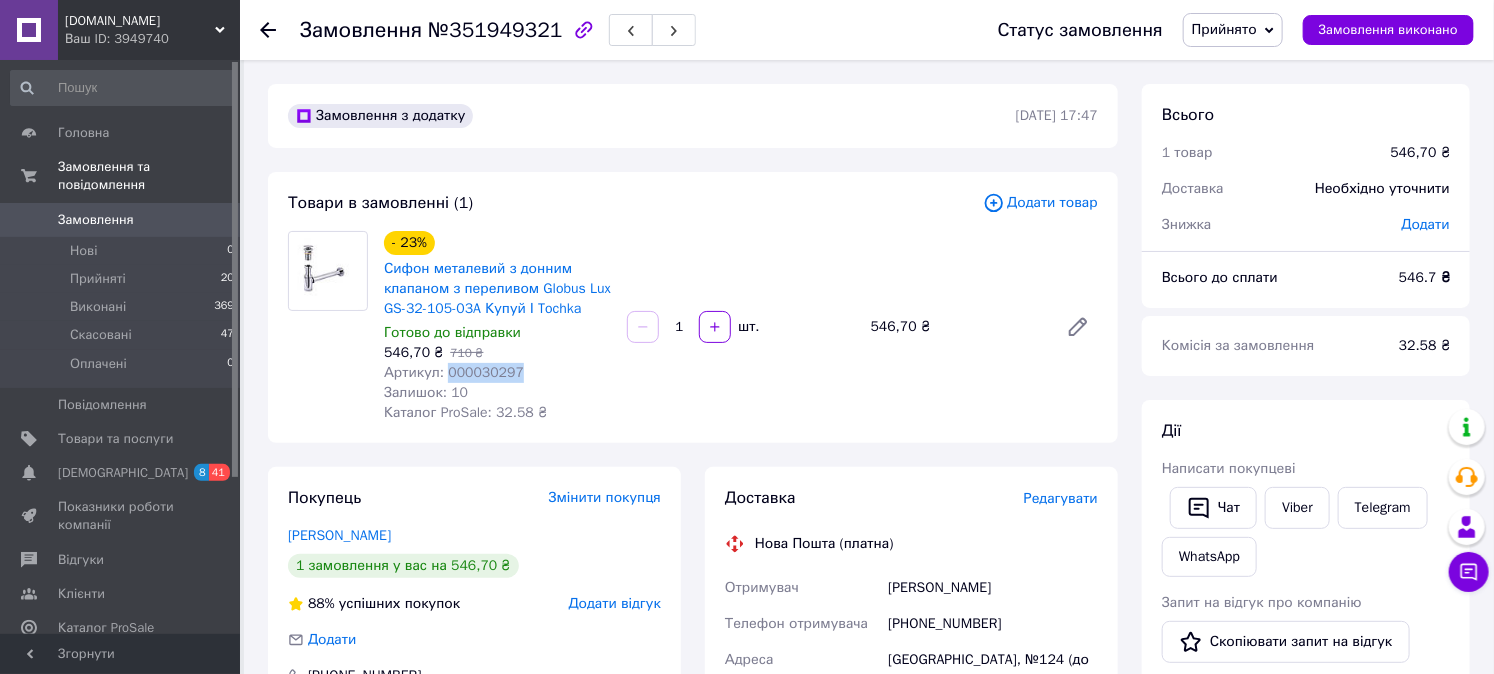 drag, startPoint x: 525, startPoint y: 374, endPoint x: 444, endPoint y: 371, distance: 81.055534 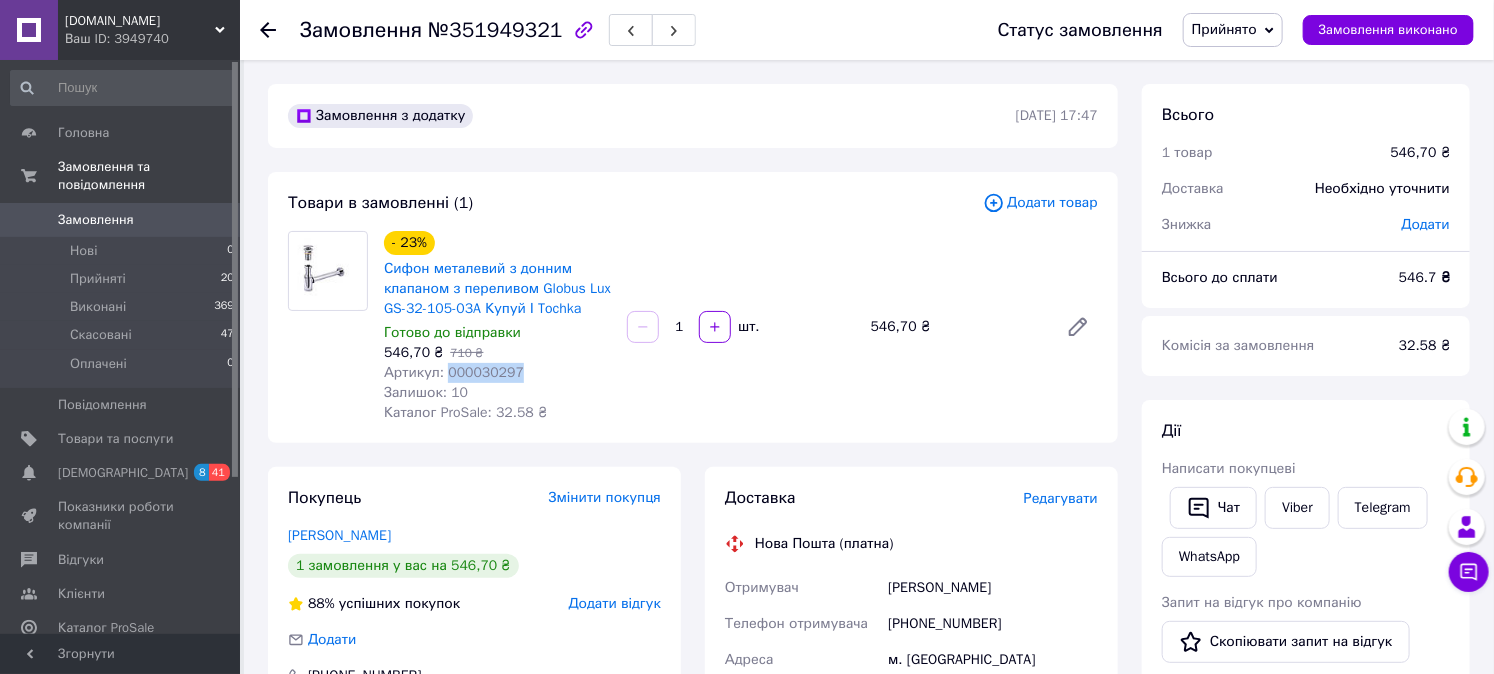 copy on "000030297" 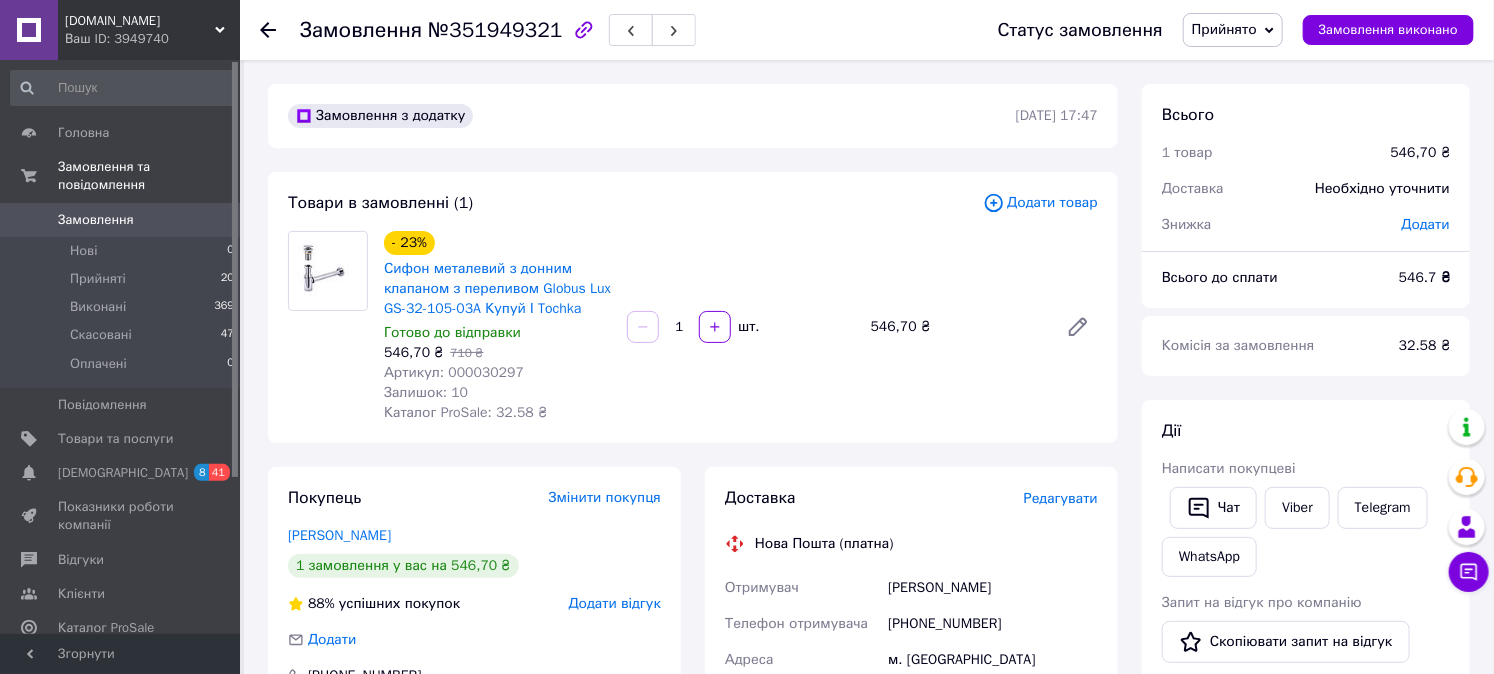 click on "Редагувати" at bounding box center [1061, 498] 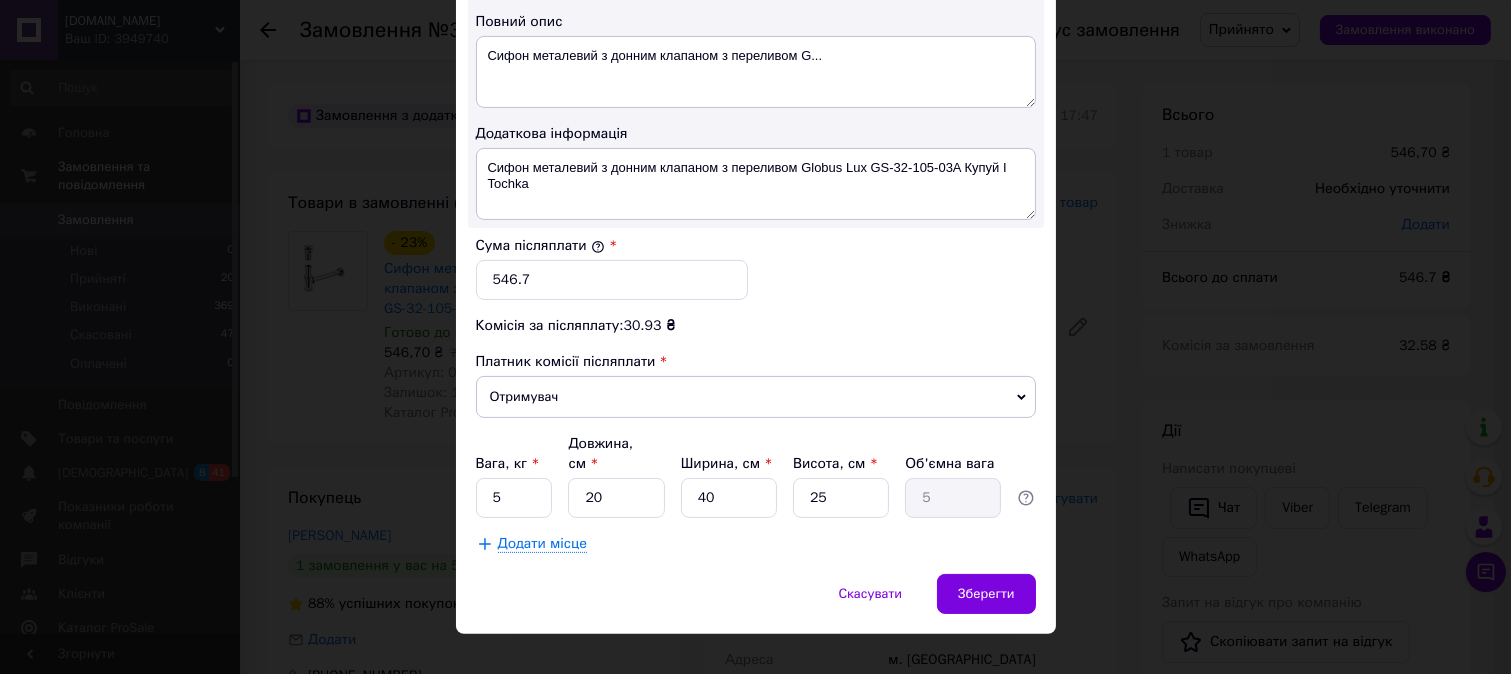 scroll, scrollTop: 1078, scrollLeft: 0, axis: vertical 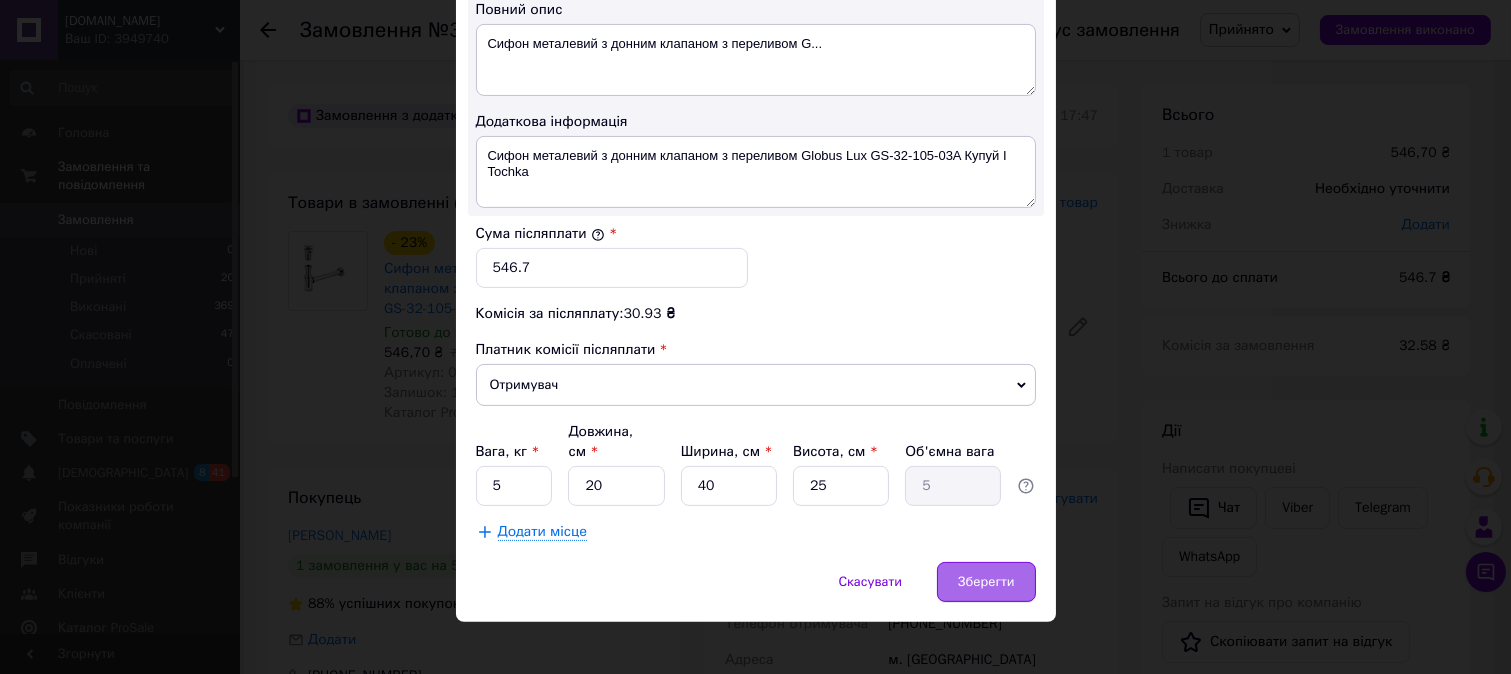 click on "Зберегти" at bounding box center (986, 582) 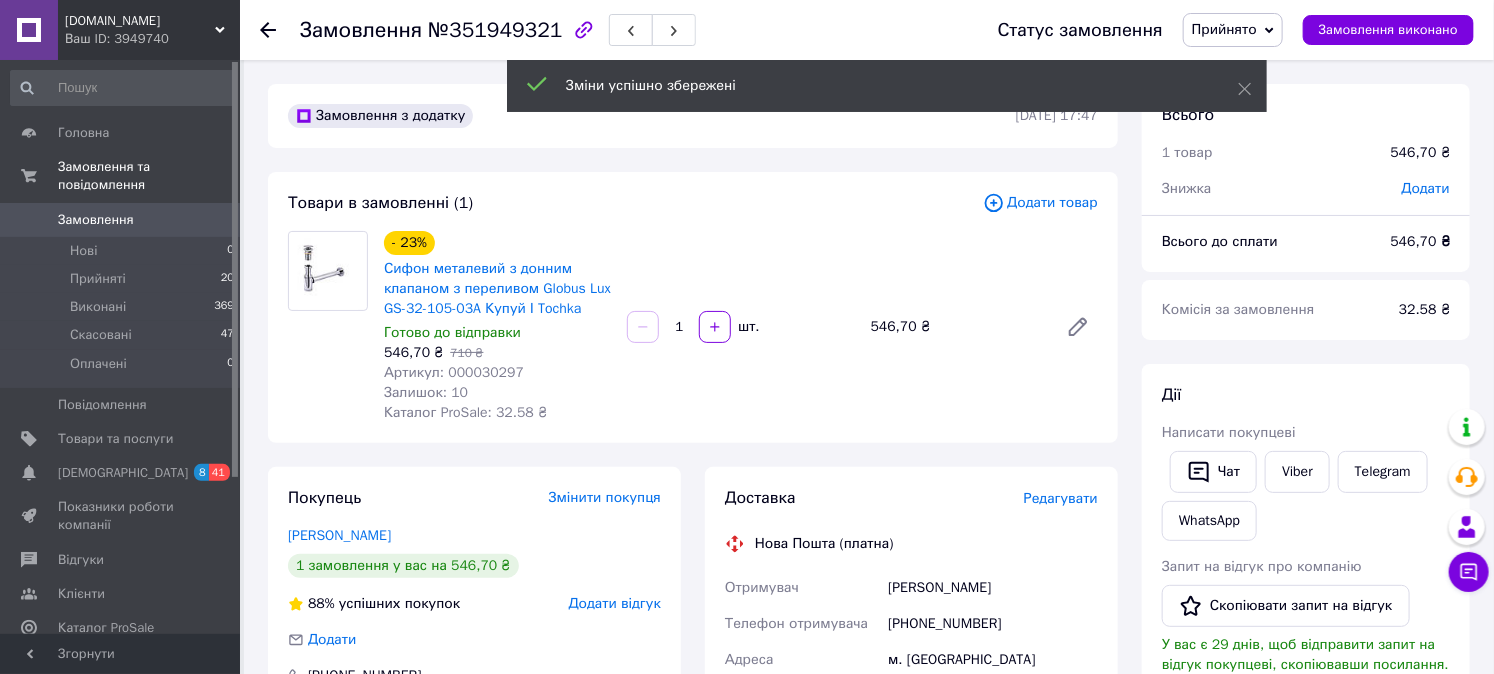click on "Редагувати" at bounding box center (1061, 498) 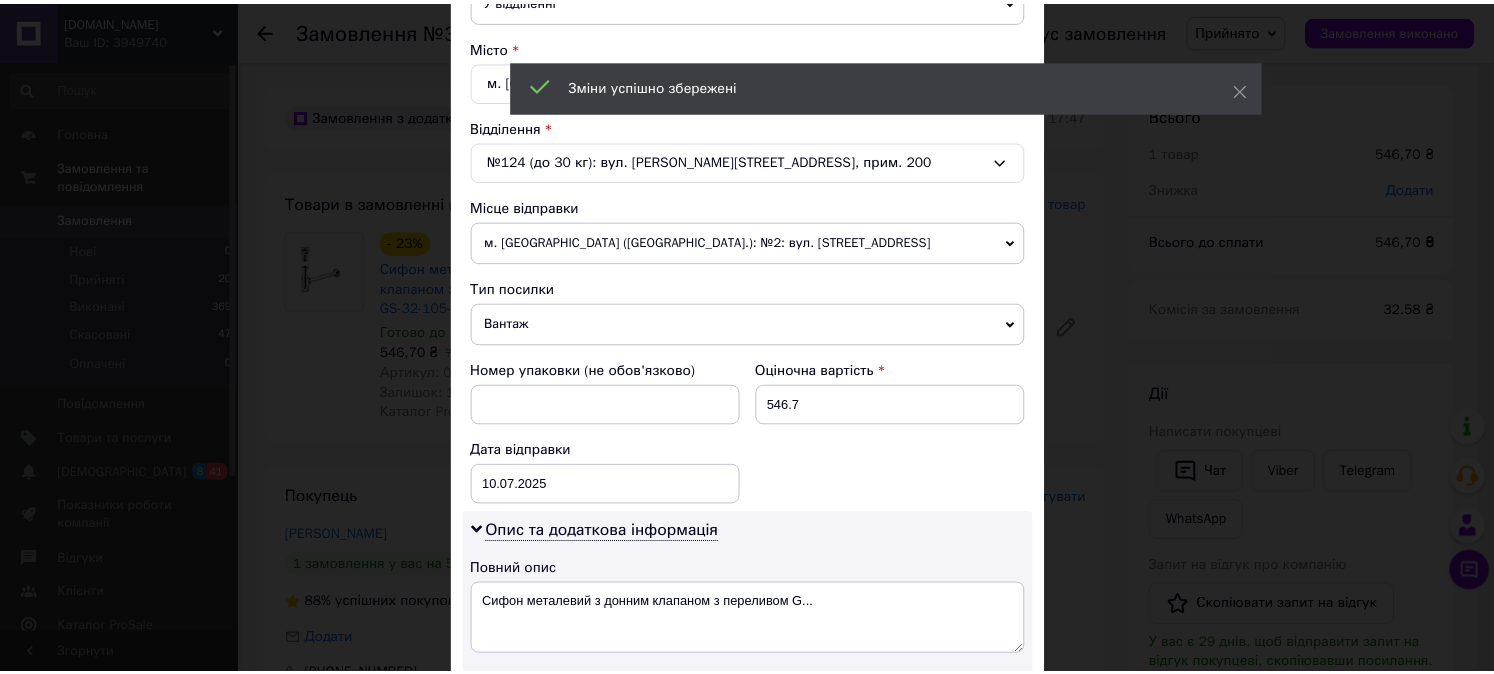 scroll, scrollTop: 1036, scrollLeft: 0, axis: vertical 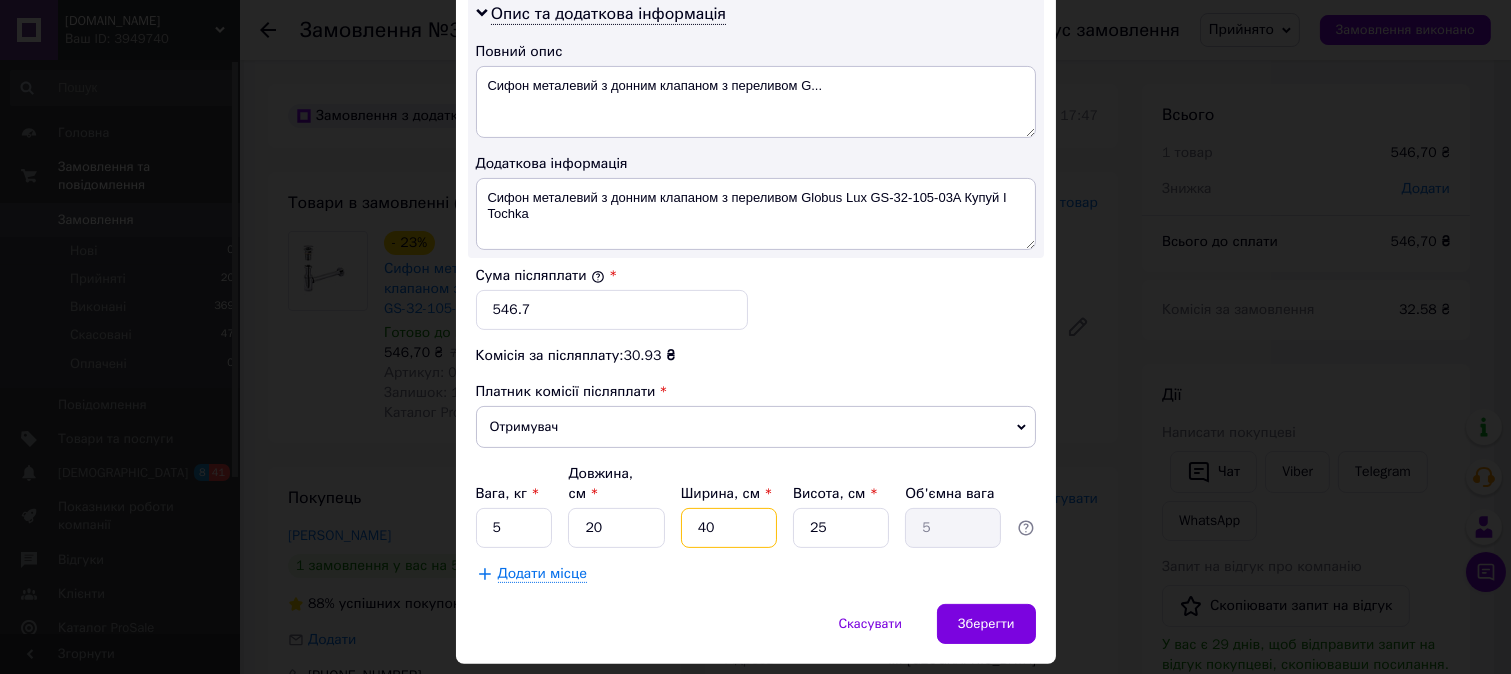 drag, startPoint x: 704, startPoint y: 506, endPoint x: 687, endPoint y: 507, distance: 17.029387 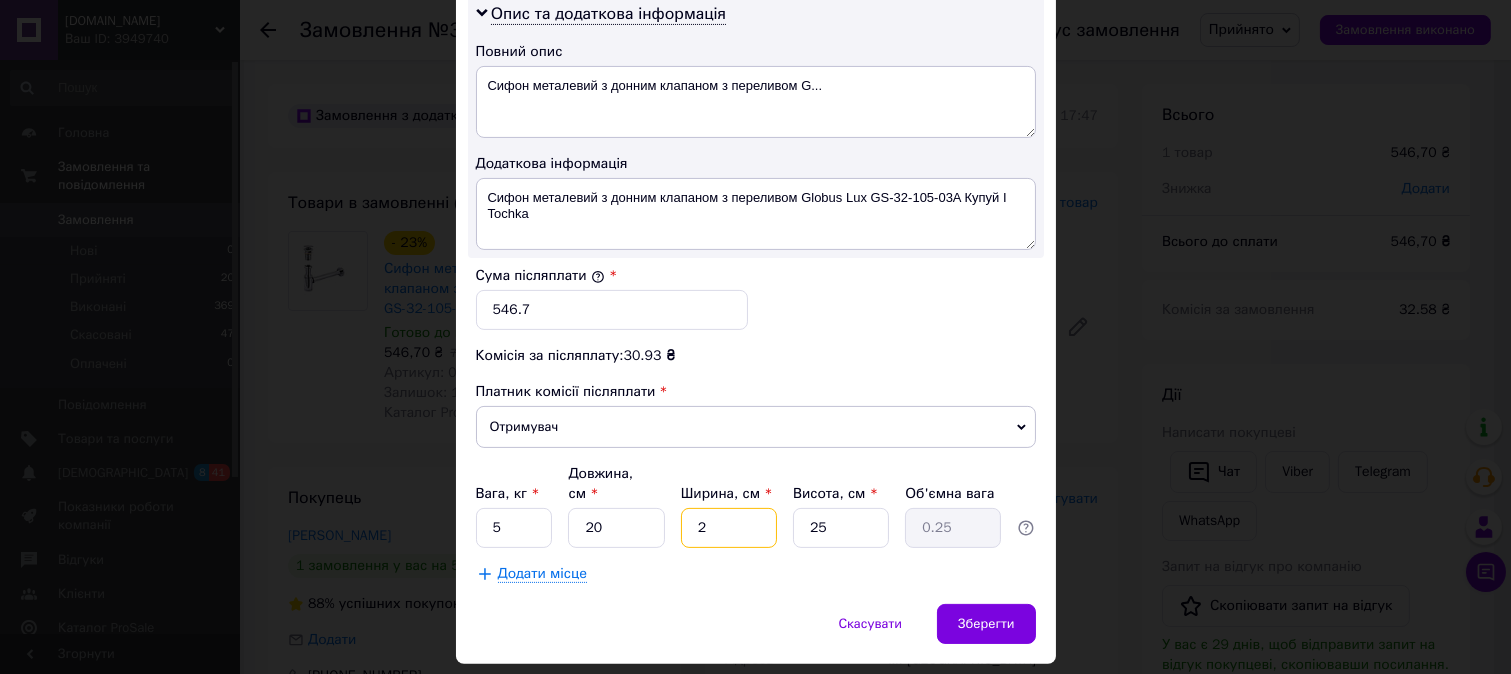 type on "20" 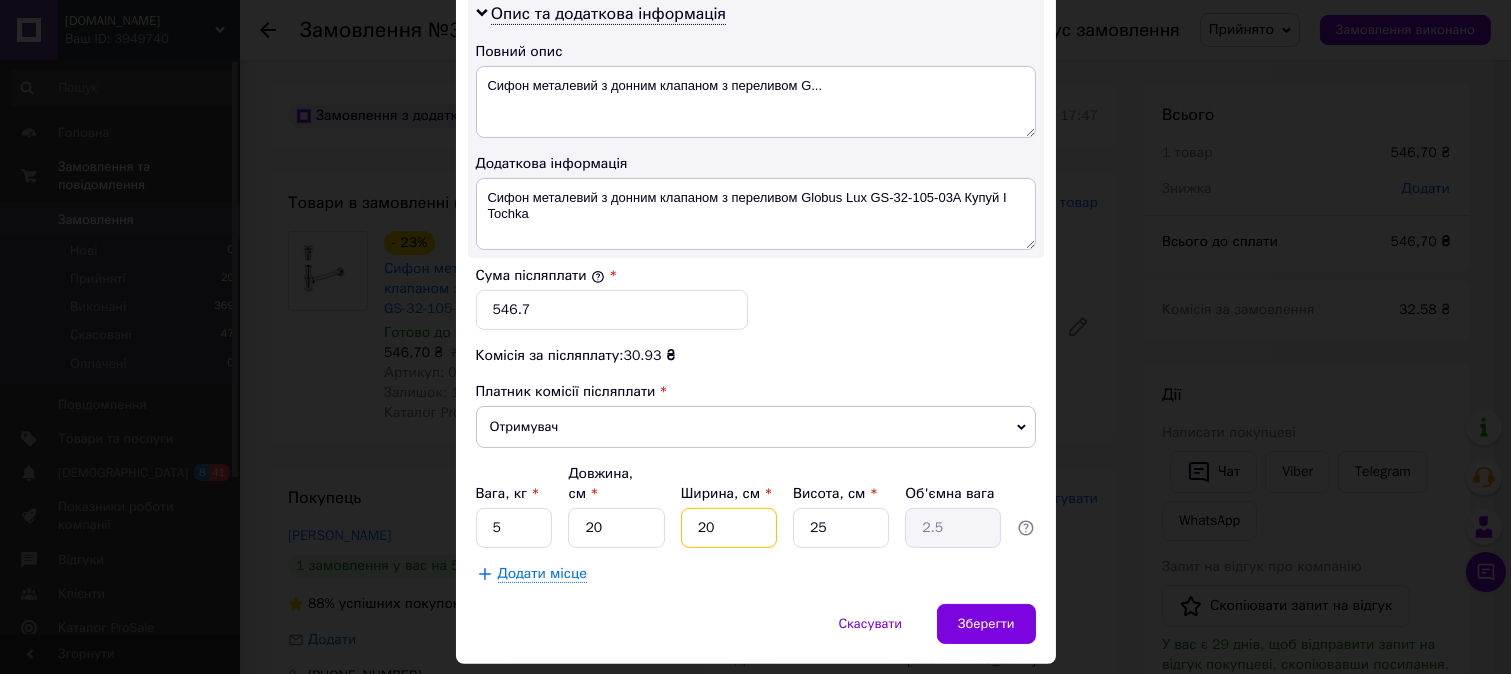 type on "20" 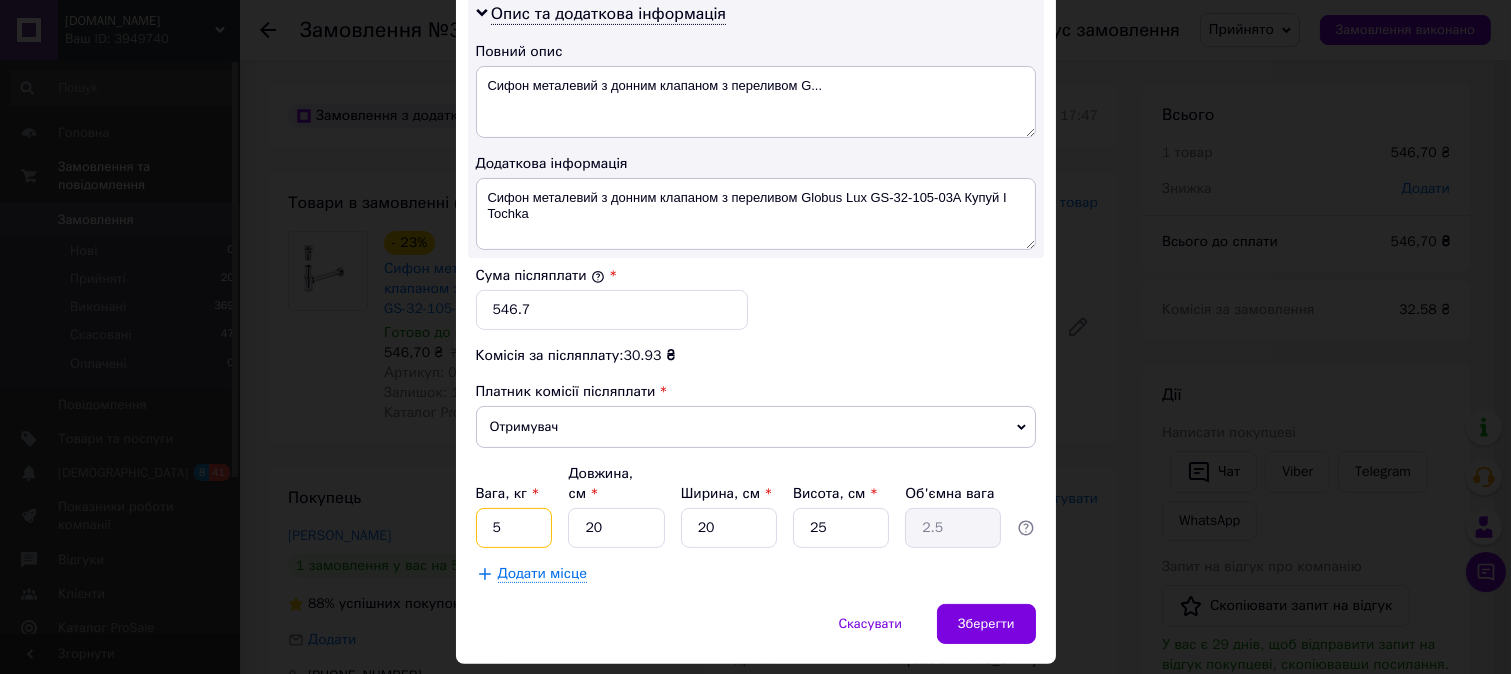 drag, startPoint x: 518, startPoint y: 513, endPoint x: 474, endPoint y: 511, distance: 44.04543 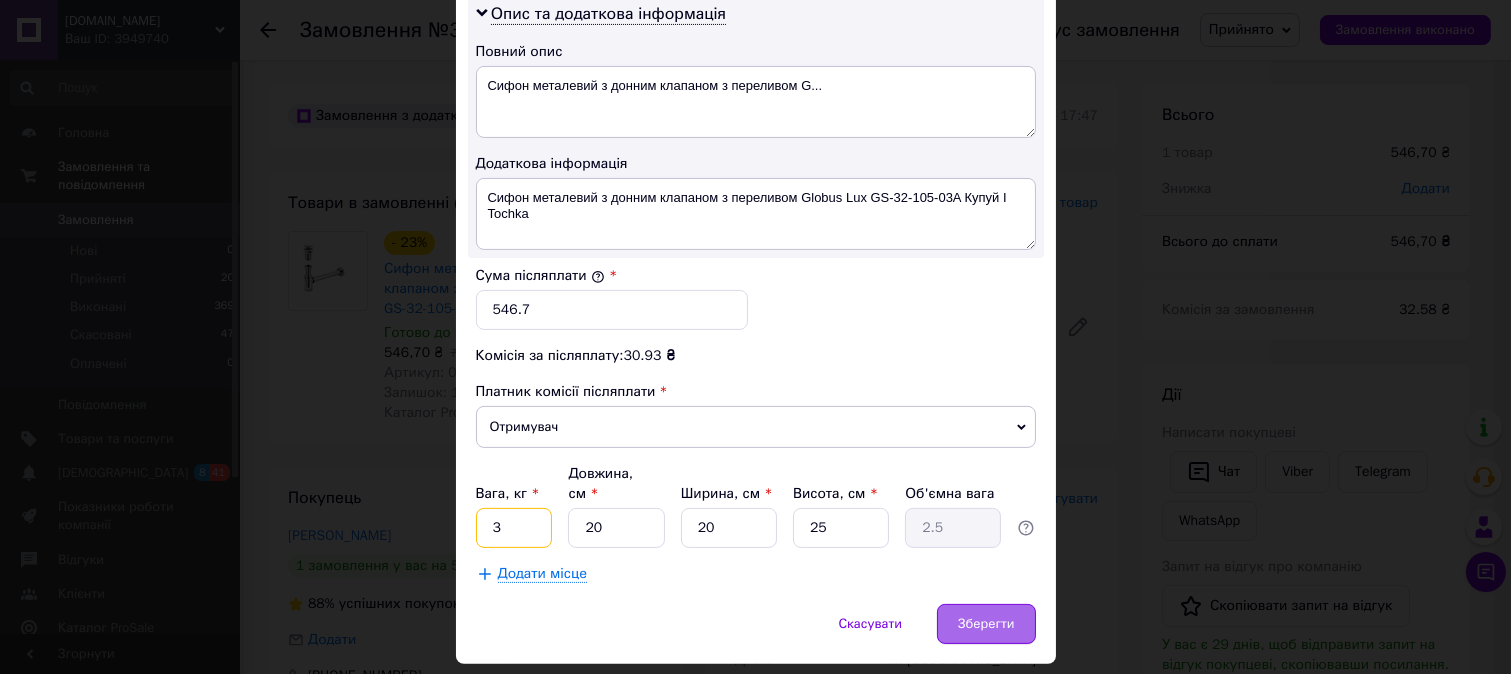 type on "3" 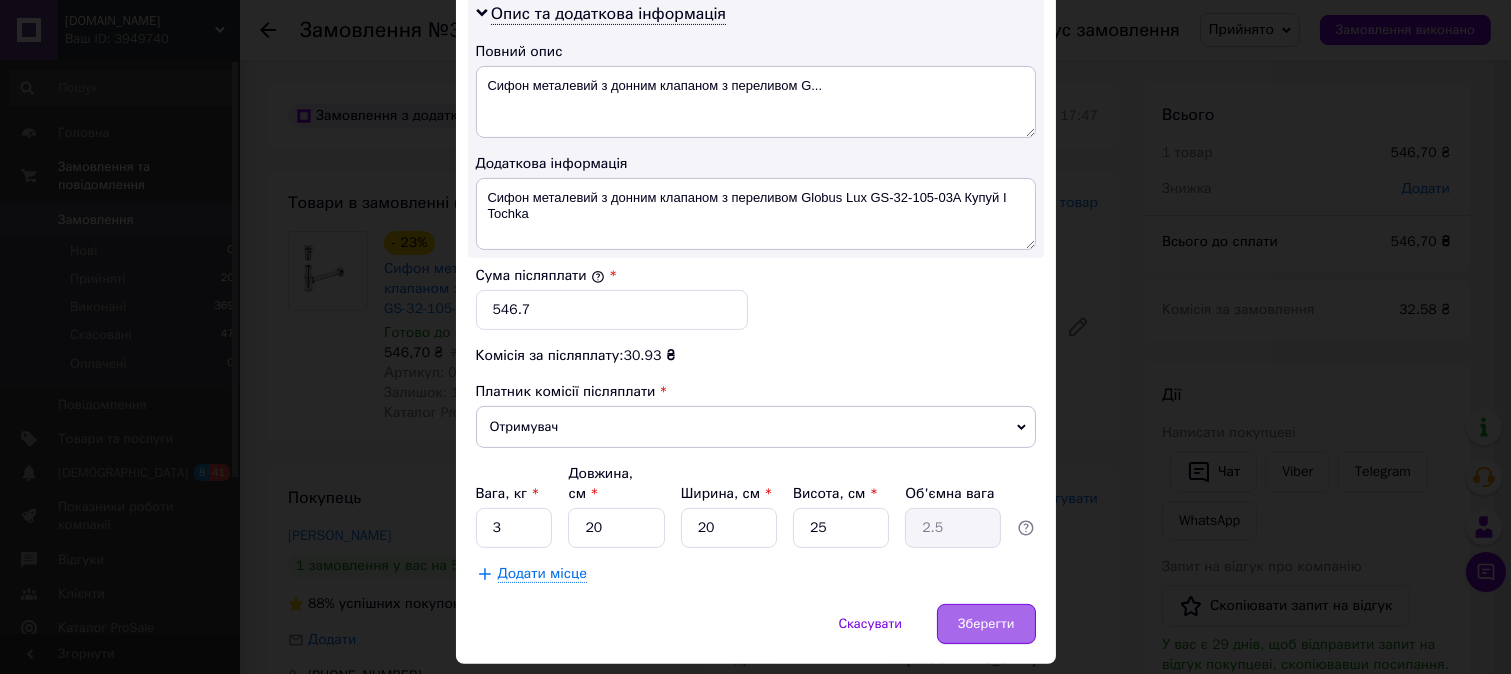 click on "Зберегти" at bounding box center (986, 624) 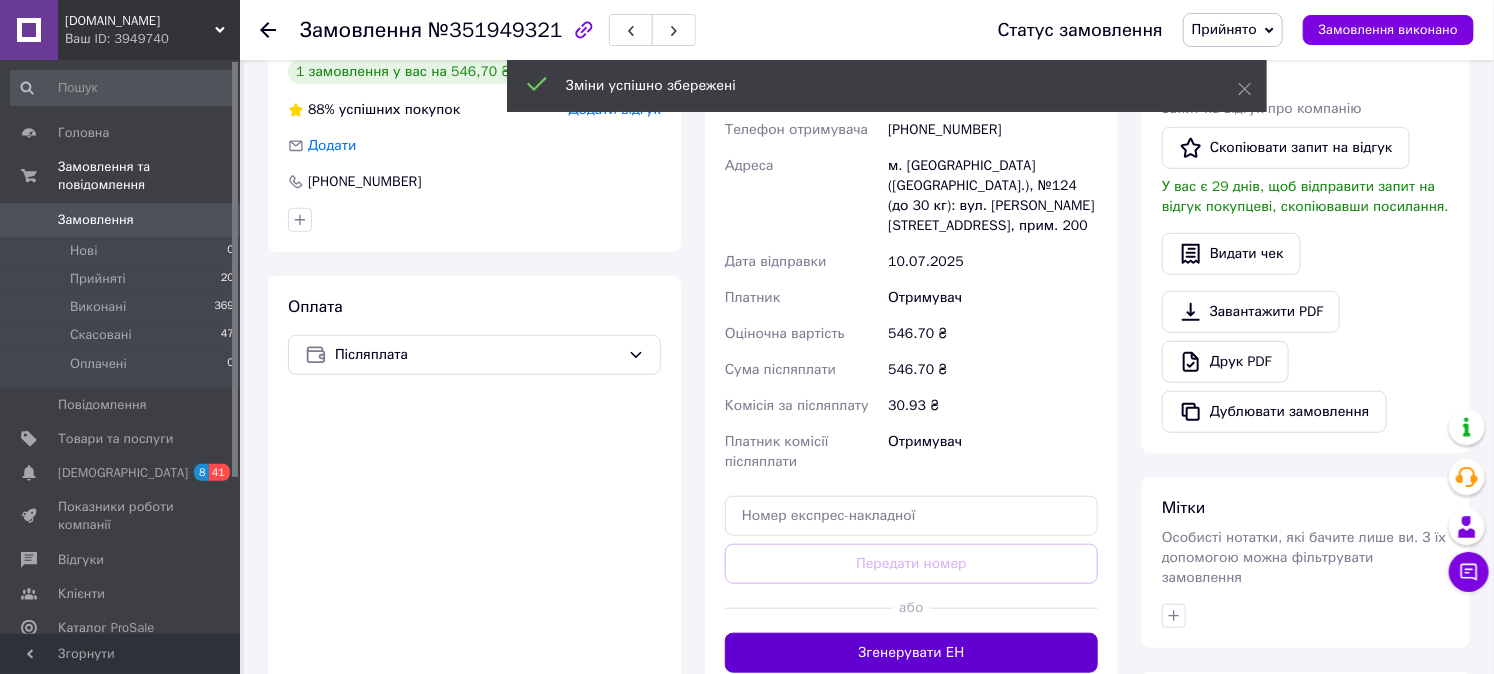 scroll, scrollTop: 592, scrollLeft: 0, axis: vertical 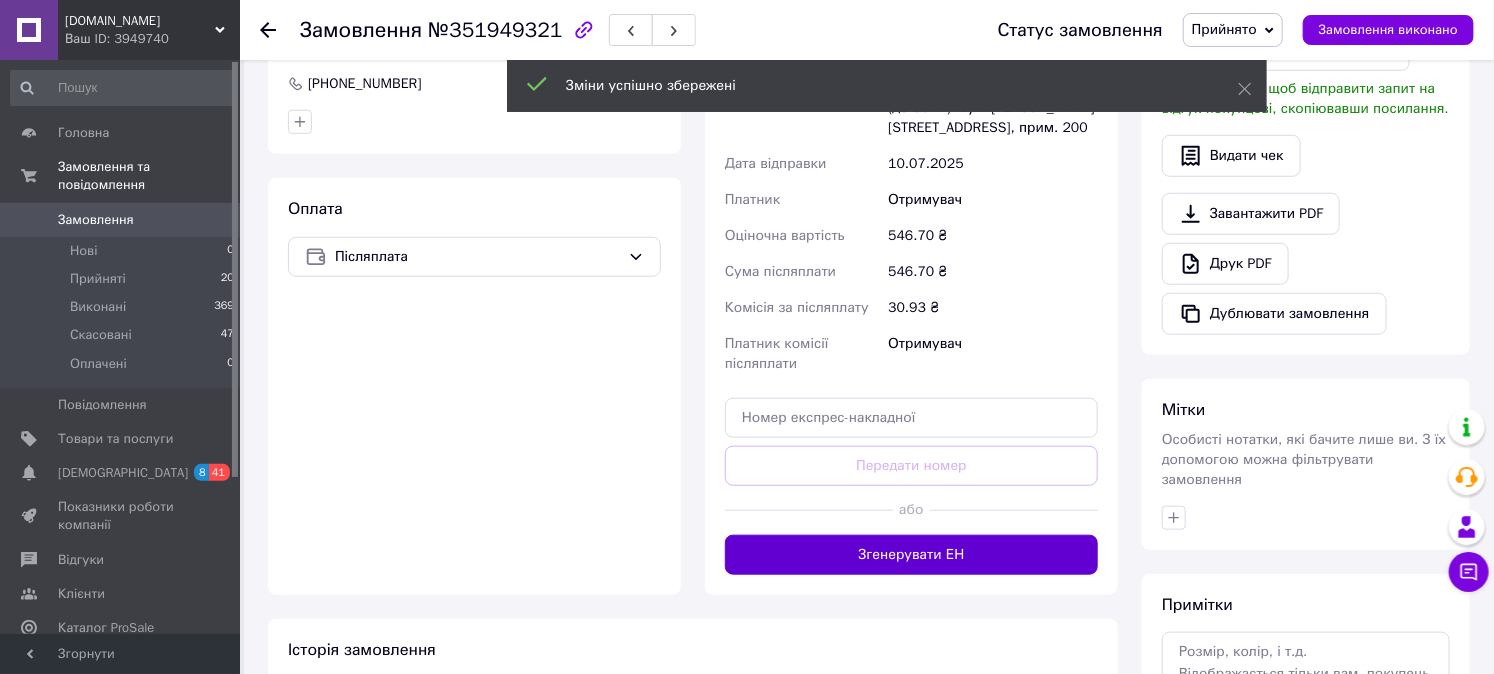 click on "Згенерувати ЕН" at bounding box center [911, 555] 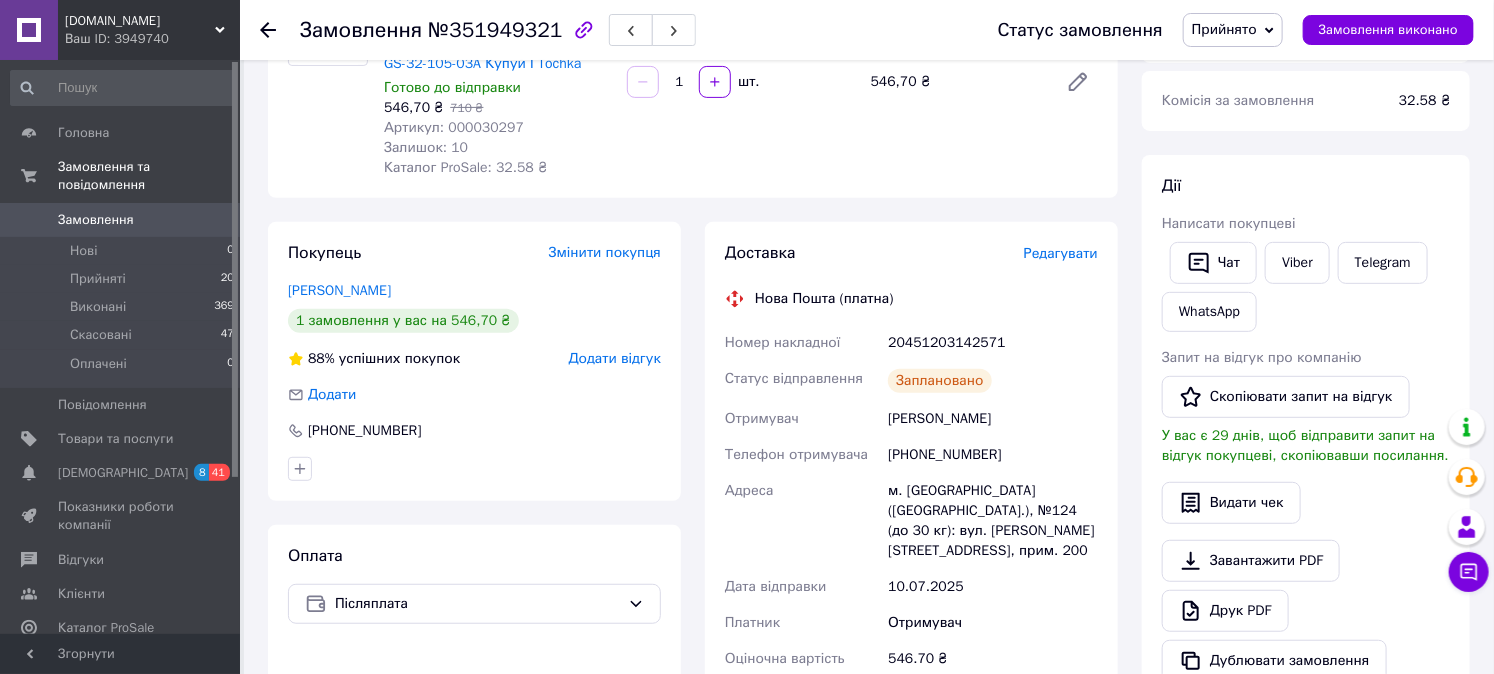 scroll, scrollTop: 74, scrollLeft: 0, axis: vertical 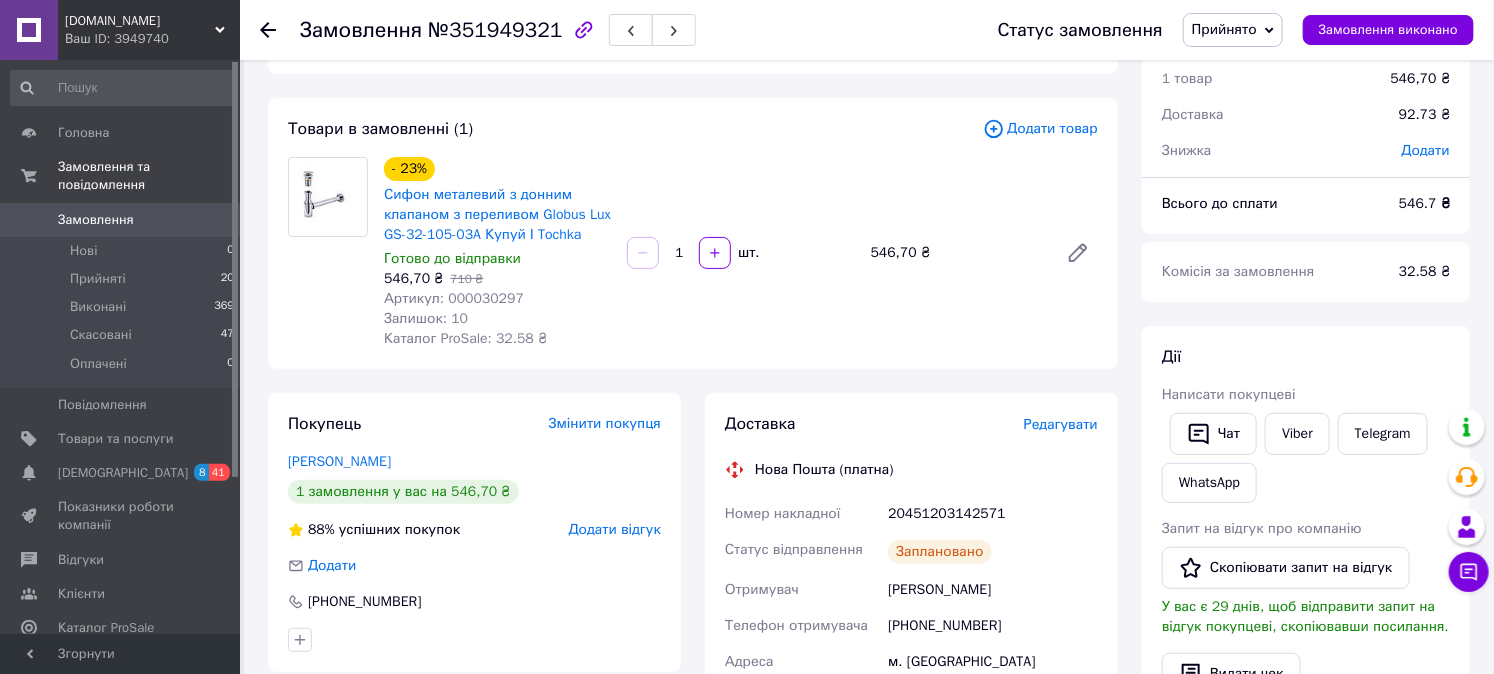 click on "[DOMAIN_NAME]" at bounding box center (140, 21) 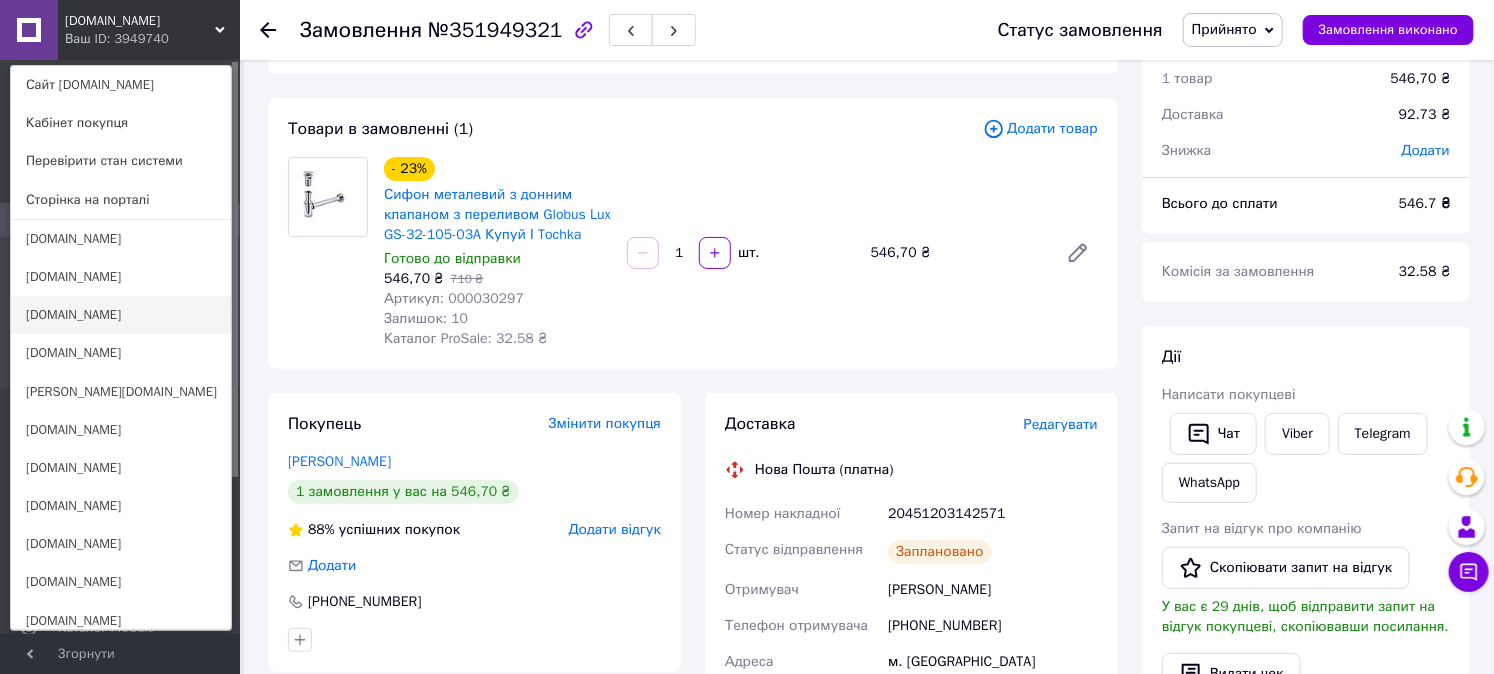 click on "[DOMAIN_NAME]" at bounding box center [121, 315] 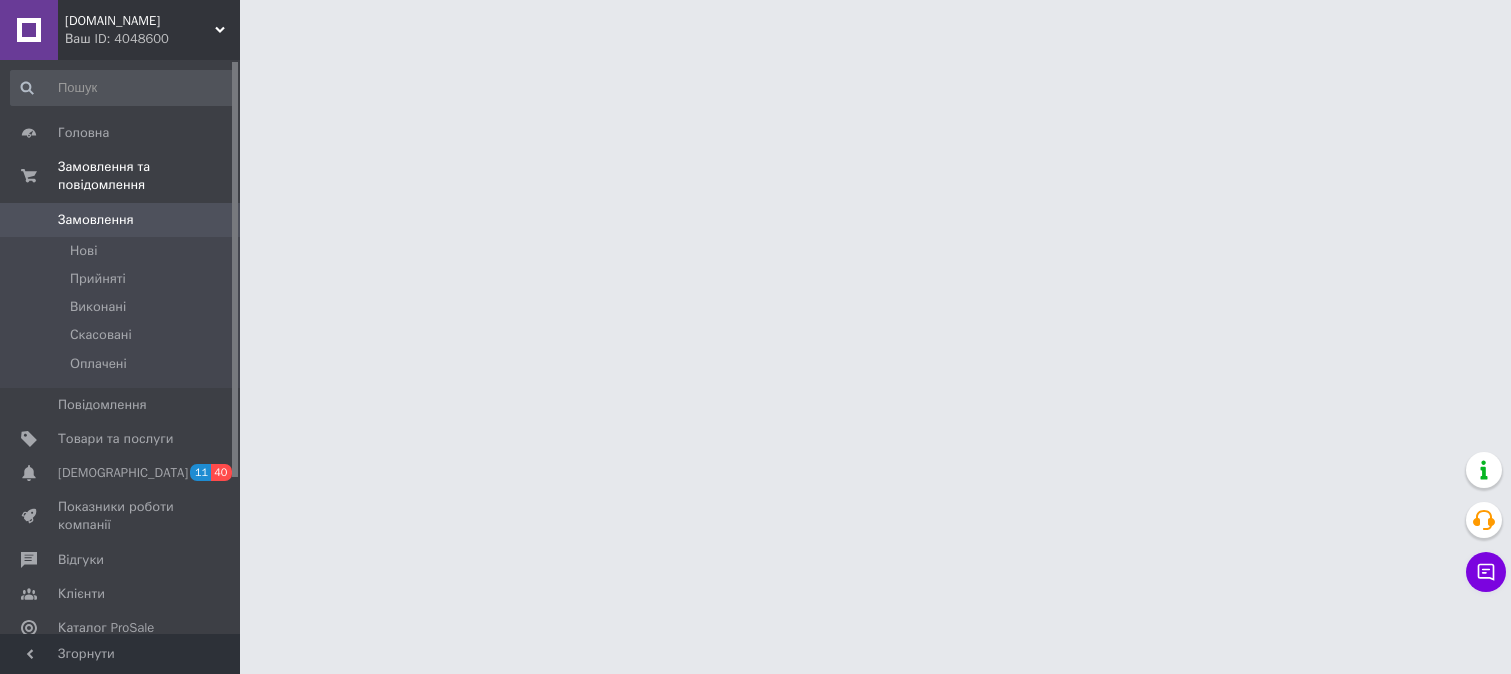 scroll, scrollTop: 0, scrollLeft: 0, axis: both 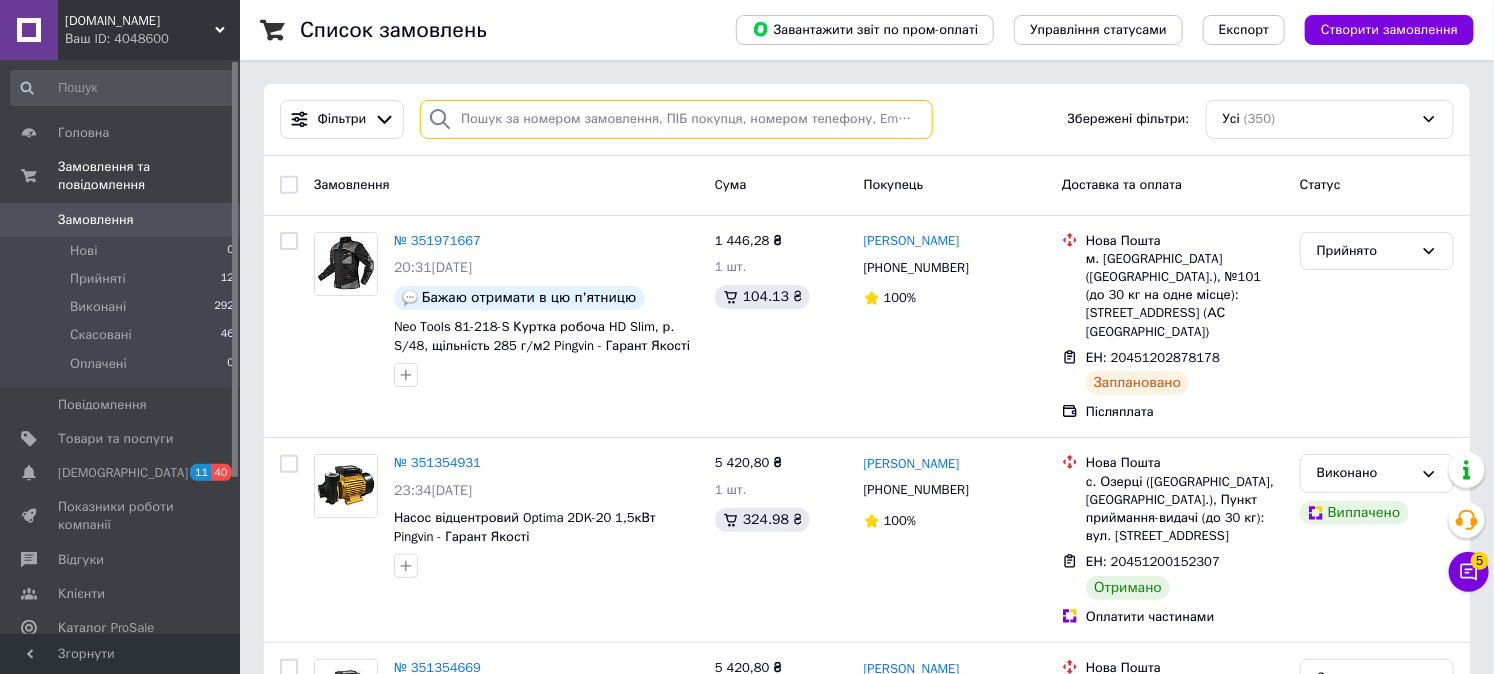 click at bounding box center (676, 119) 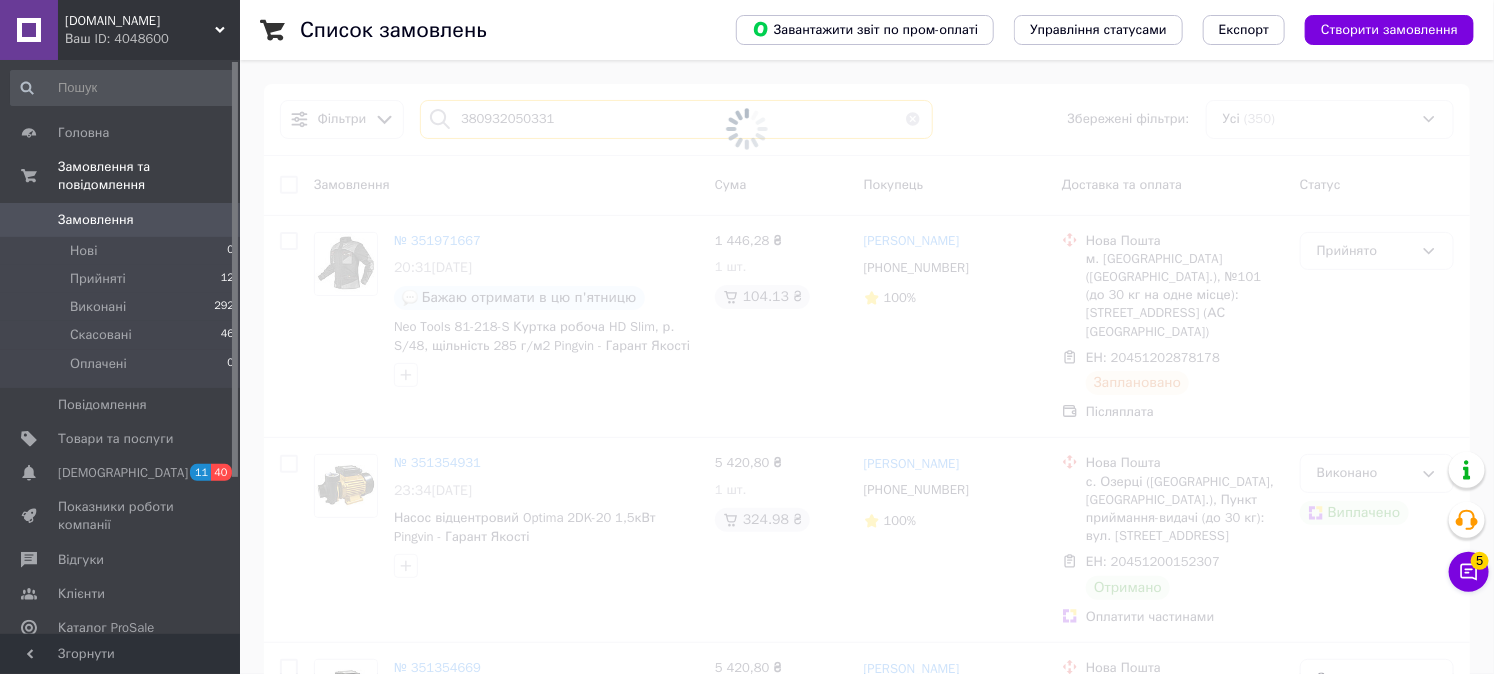 type on "380932050331" 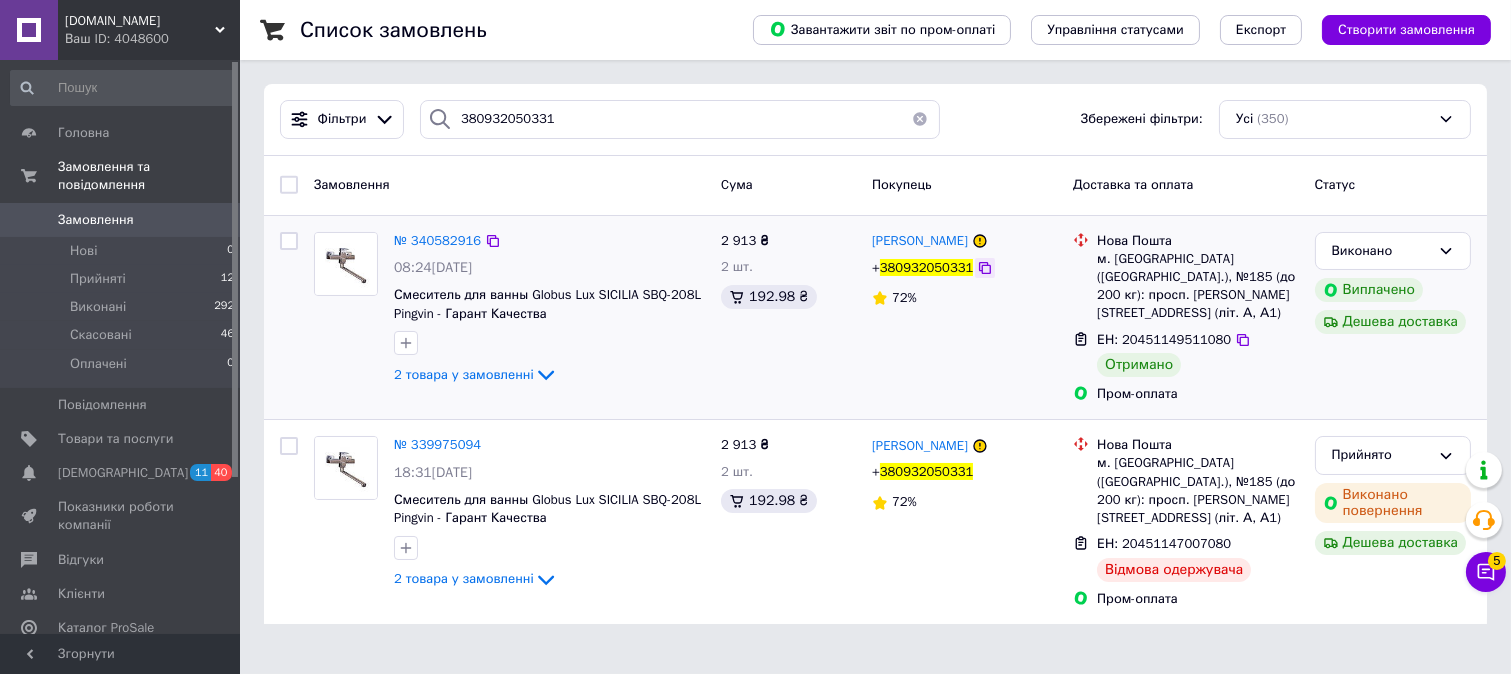 click 